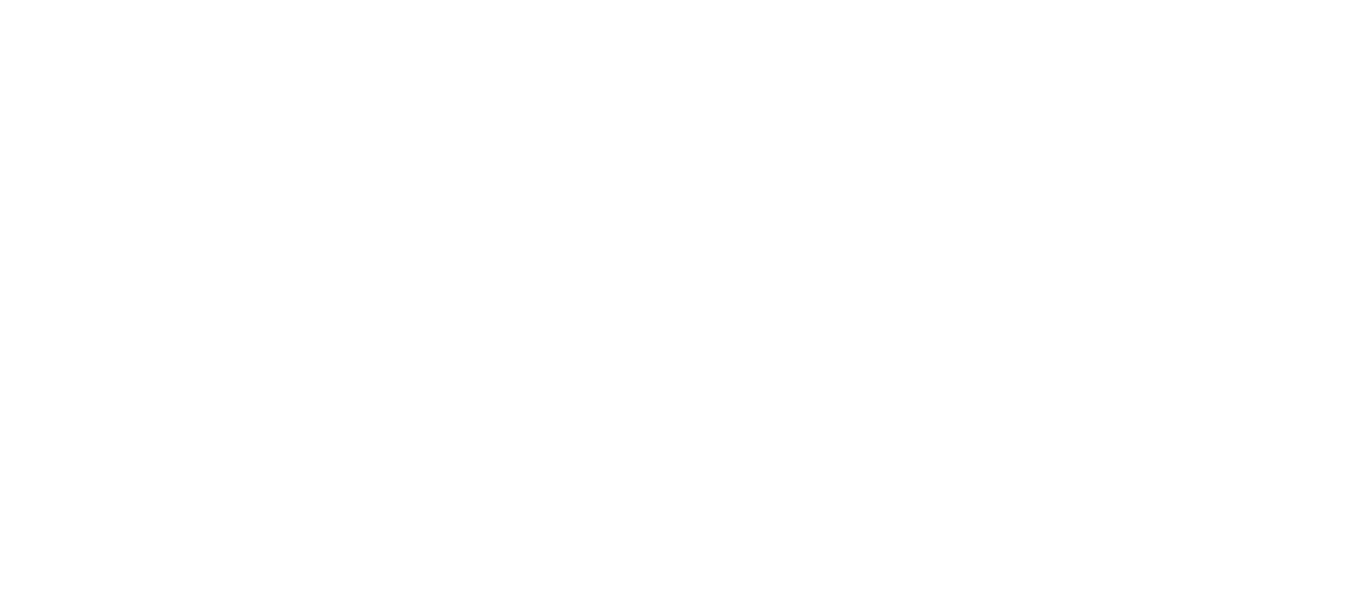 scroll, scrollTop: 0, scrollLeft: 0, axis: both 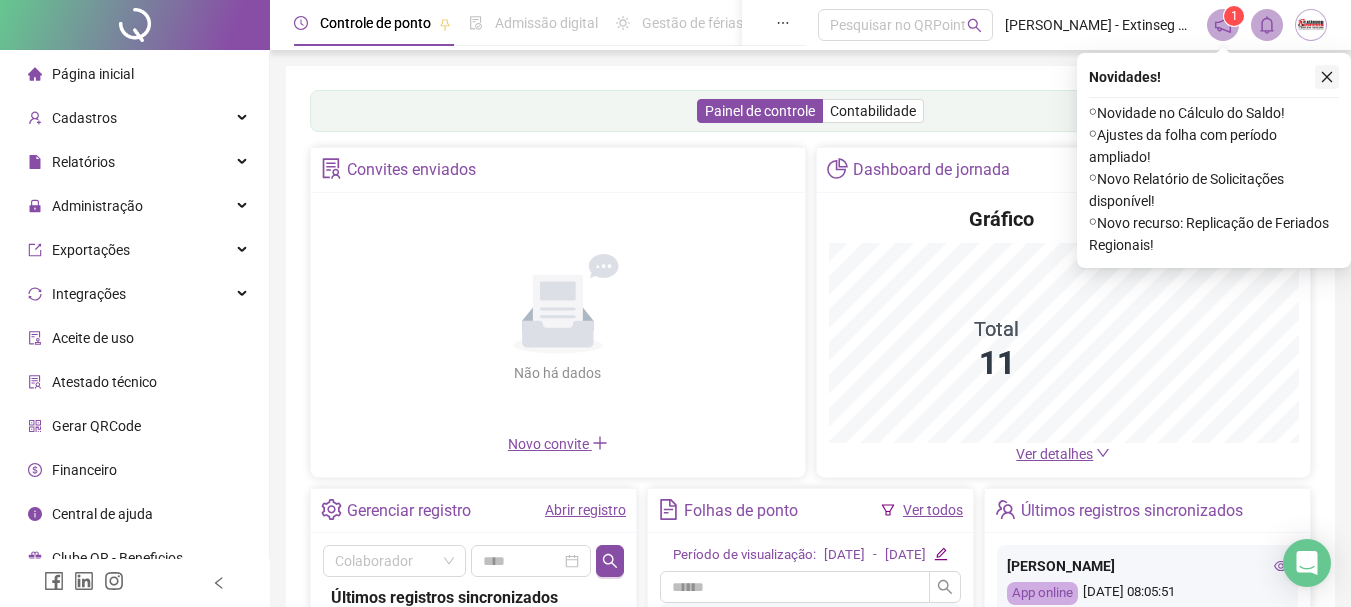 click 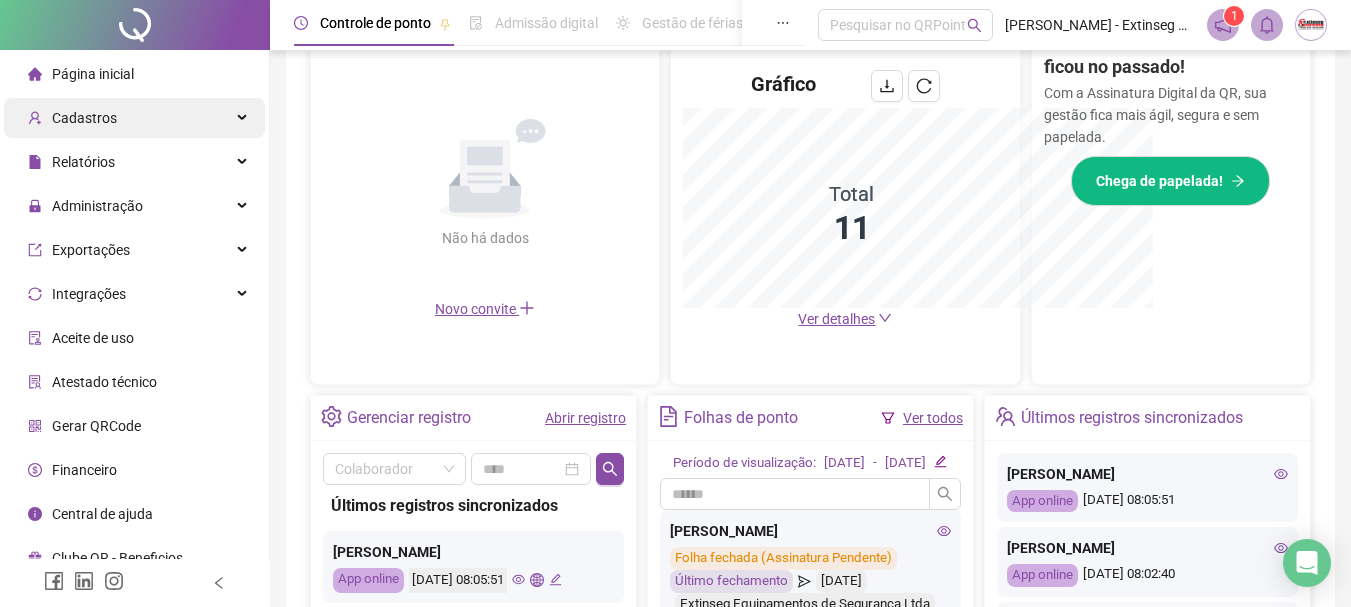 scroll, scrollTop: 395, scrollLeft: 0, axis: vertical 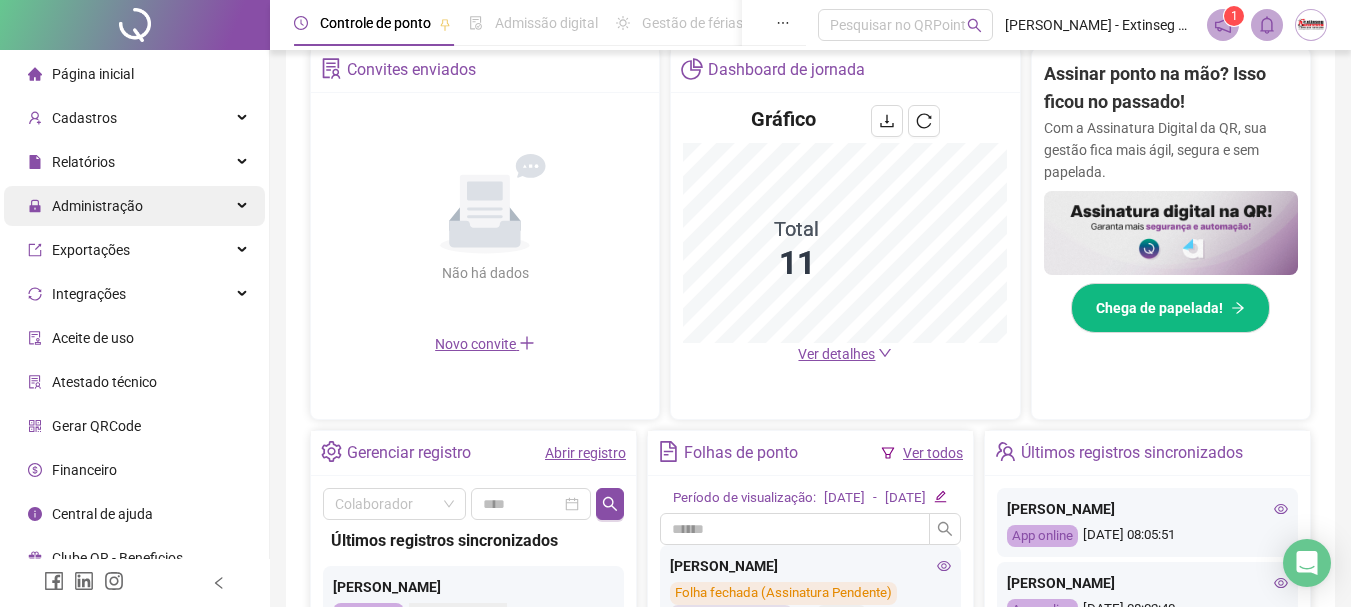 click on "Administração" at bounding box center (97, 206) 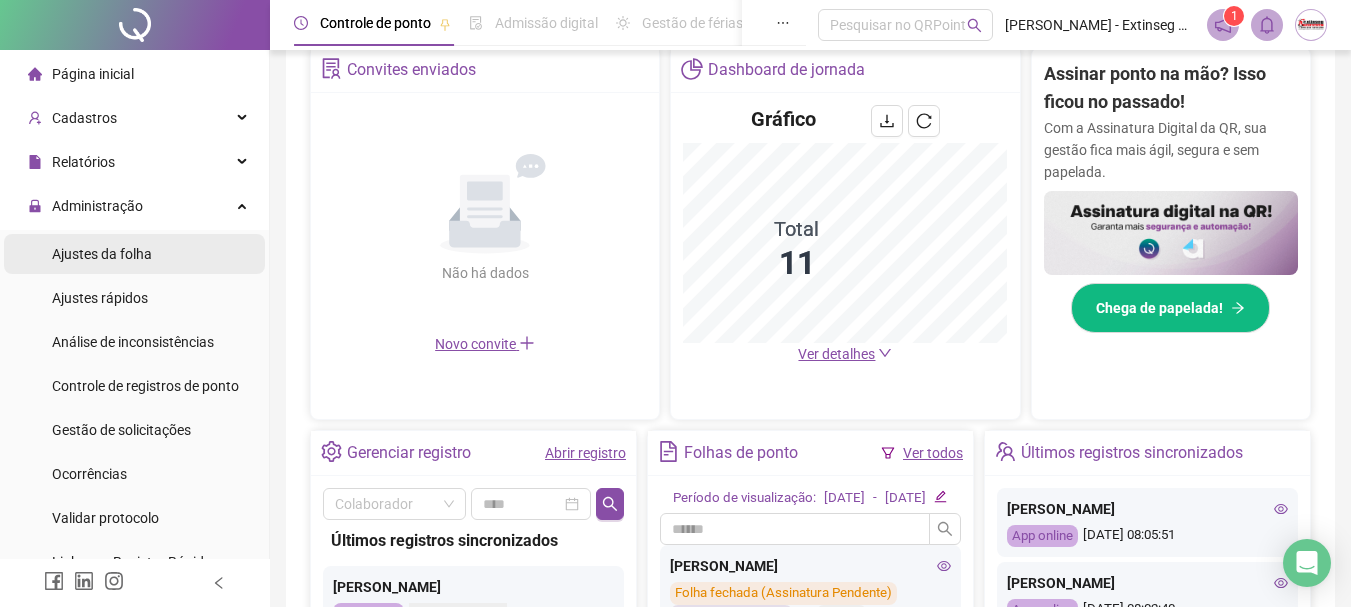 click on "Ajustes da folha" at bounding box center [102, 254] 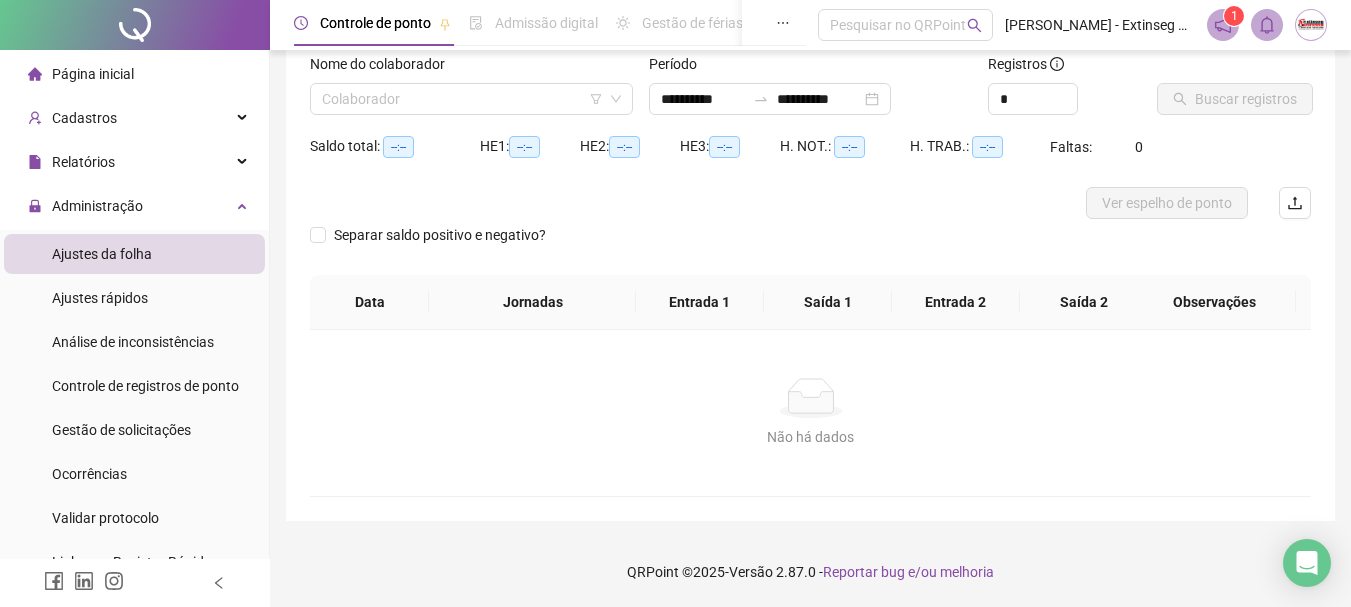 scroll, scrollTop: 131, scrollLeft: 0, axis: vertical 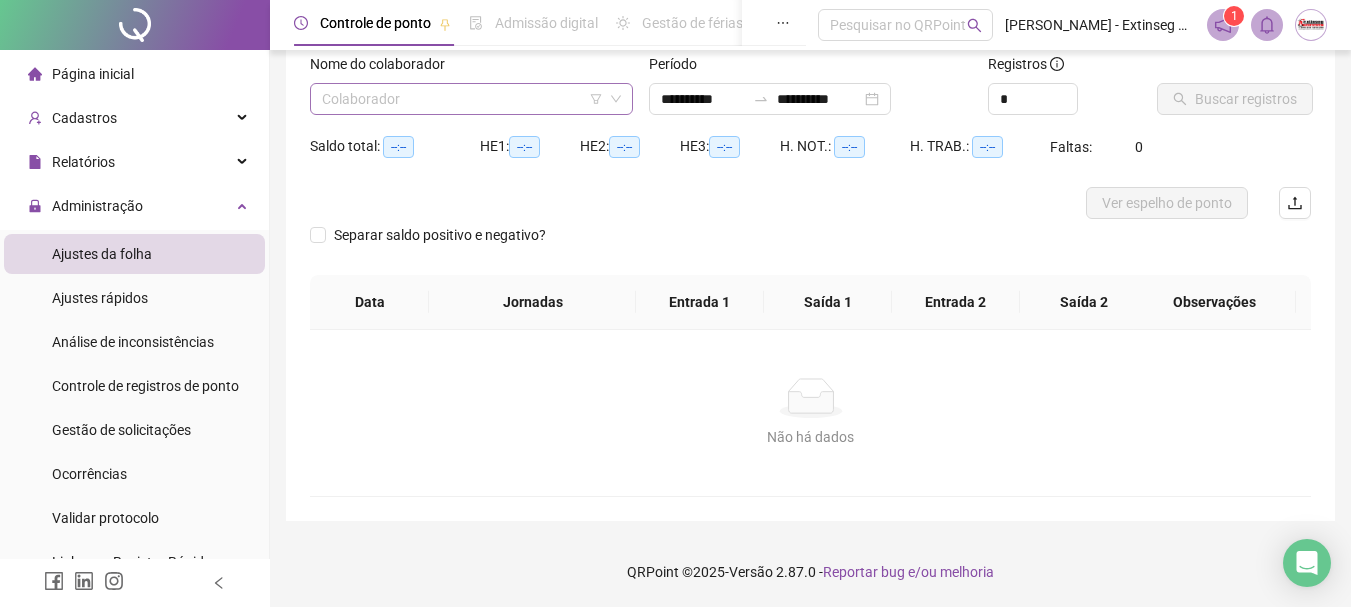 click at bounding box center (465, 99) 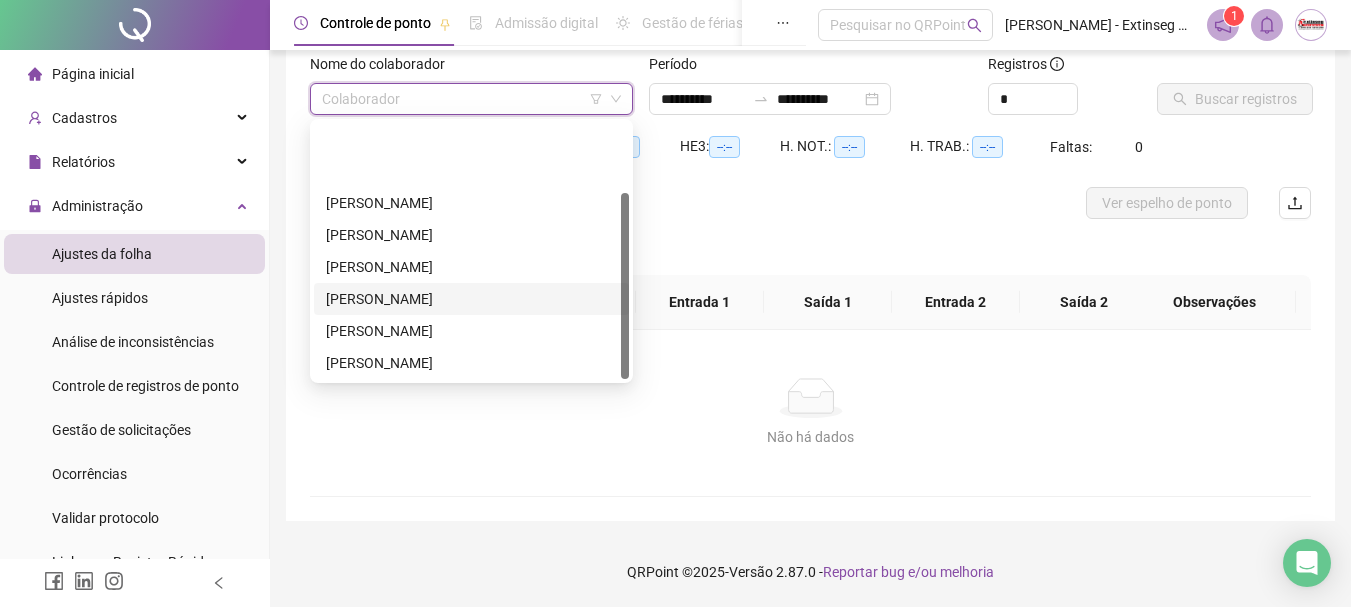 scroll, scrollTop: 96, scrollLeft: 0, axis: vertical 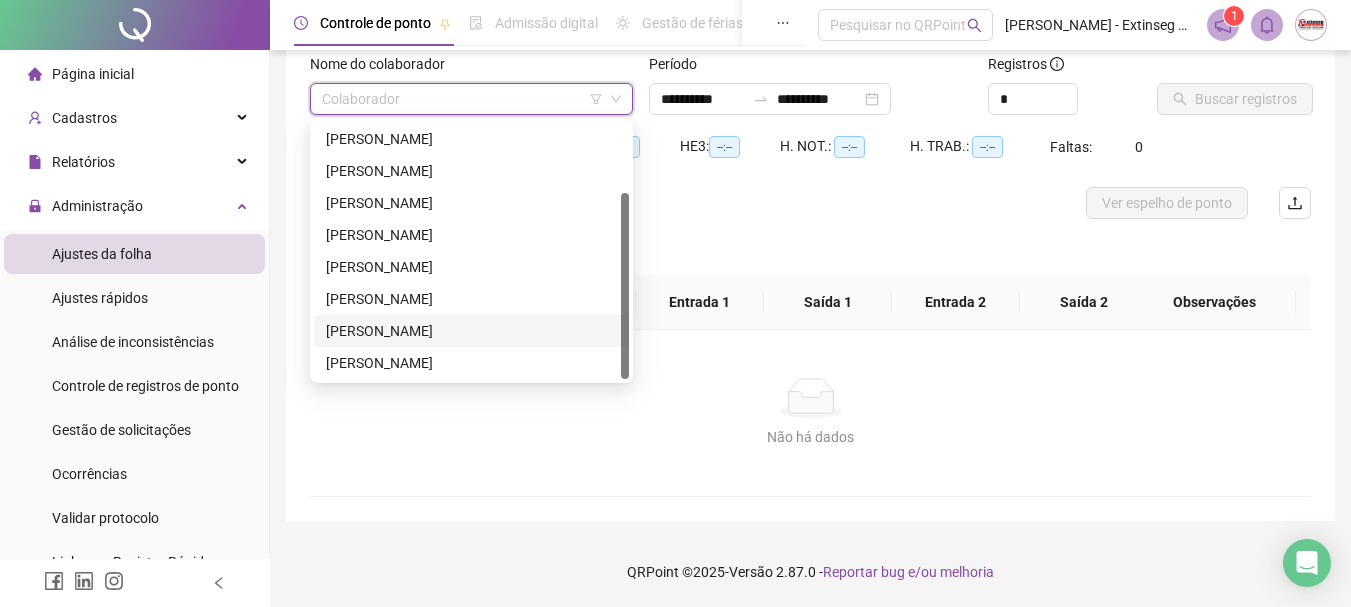 click on "[PERSON_NAME]" at bounding box center (471, 331) 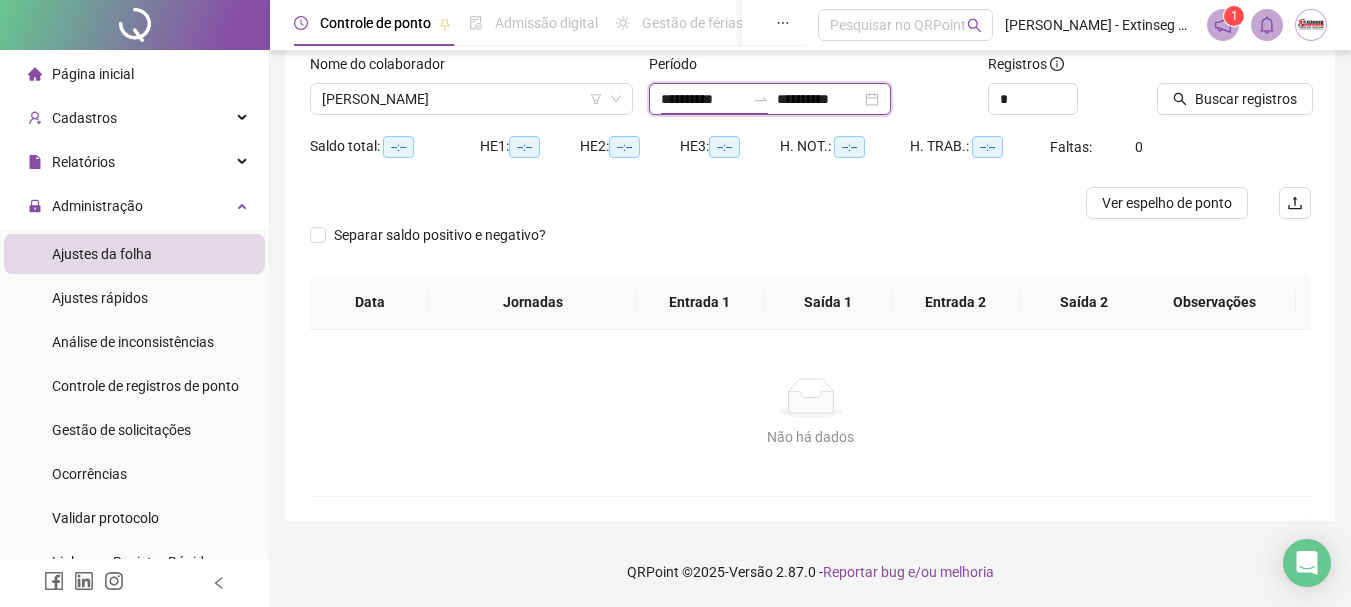 click on "**********" at bounding box center (703, 99) 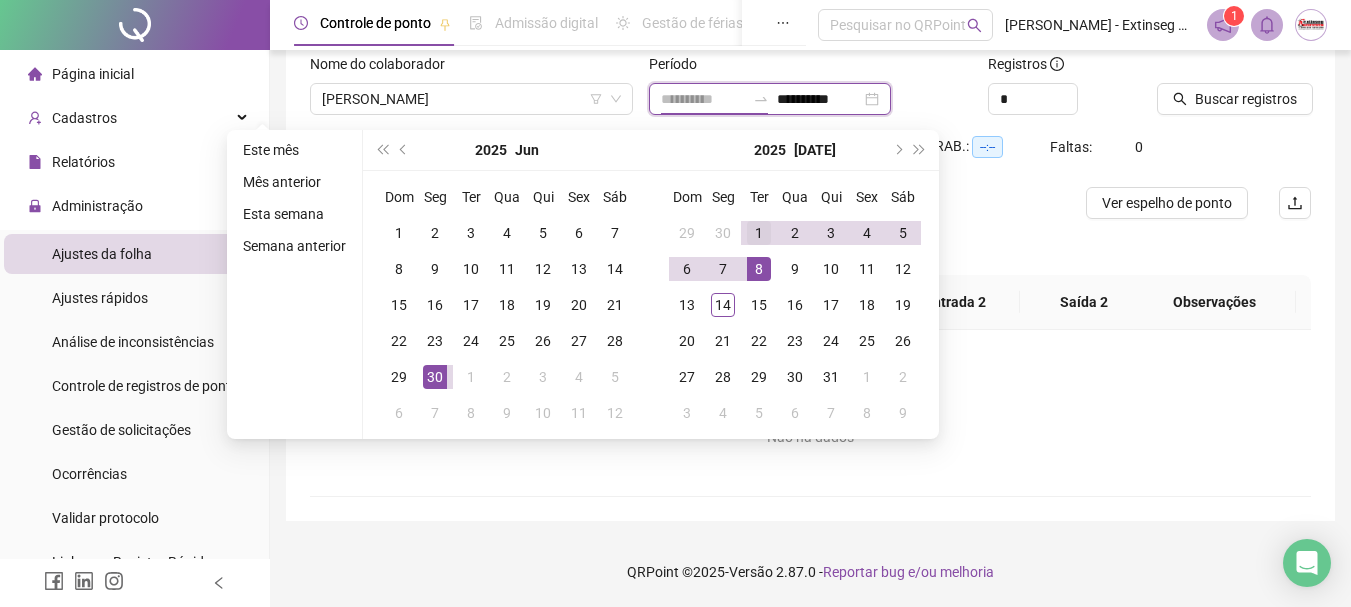 type on "**********" 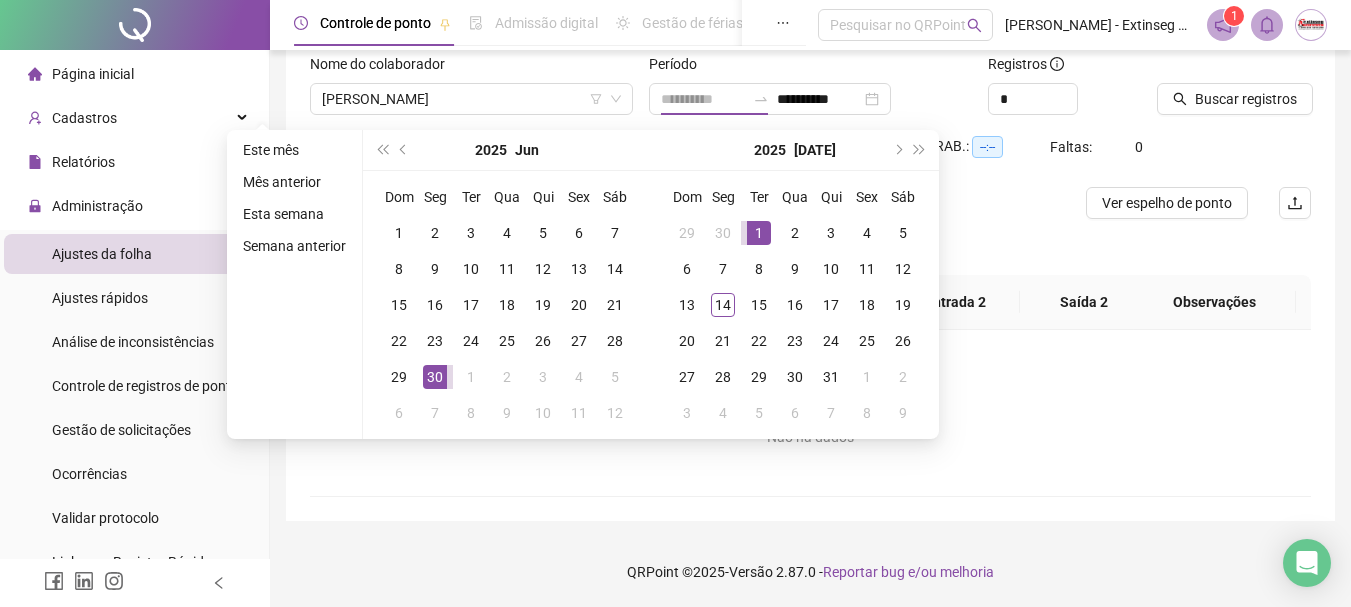click on "1" at bounding box center (759, 233) 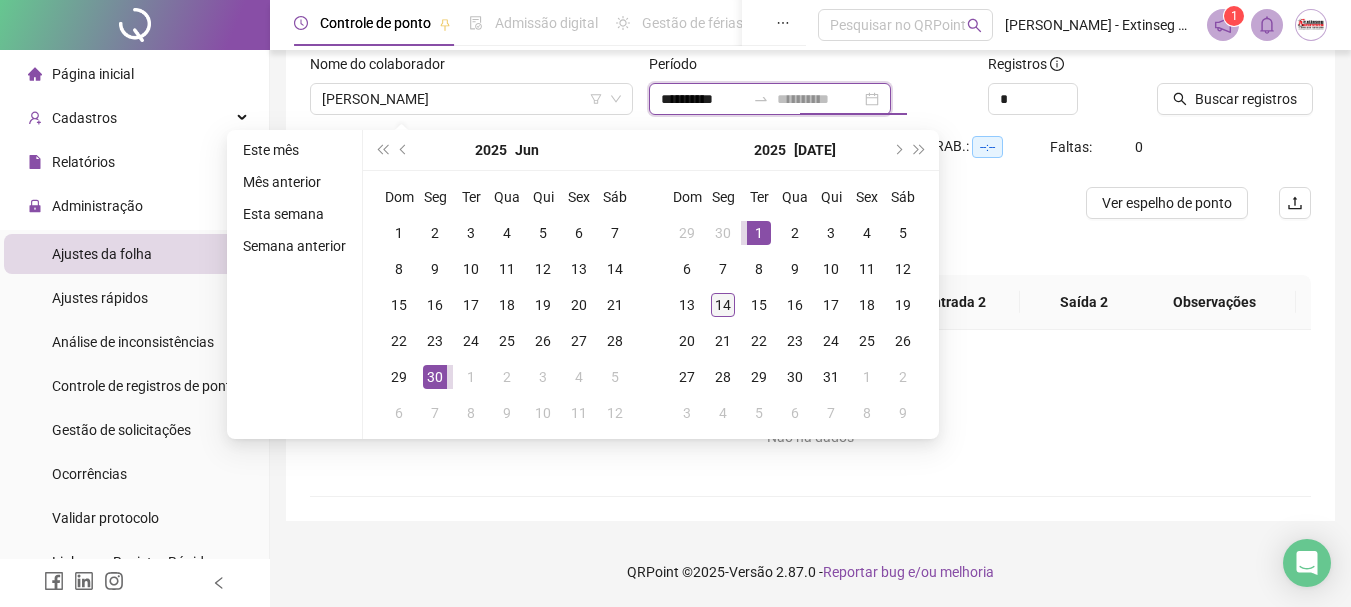 type on "**********" 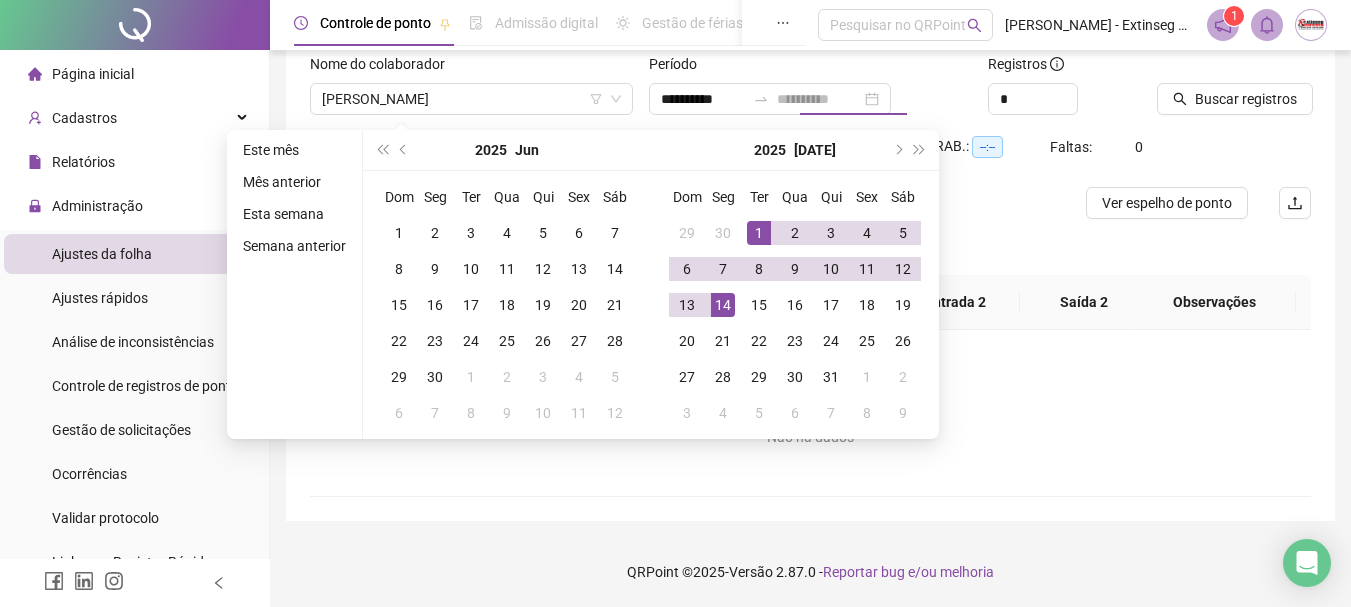 click on "14" at bounding box center [723, 305] 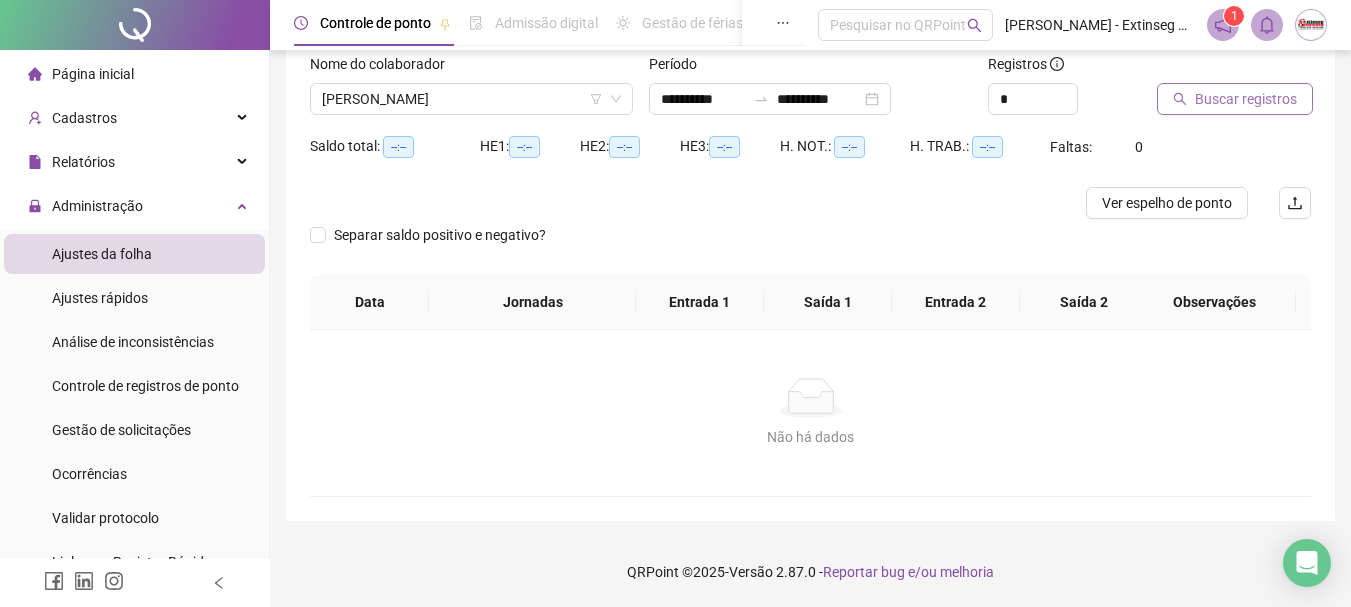 click on "Buscar registros" at bounding box center (1246, 99) 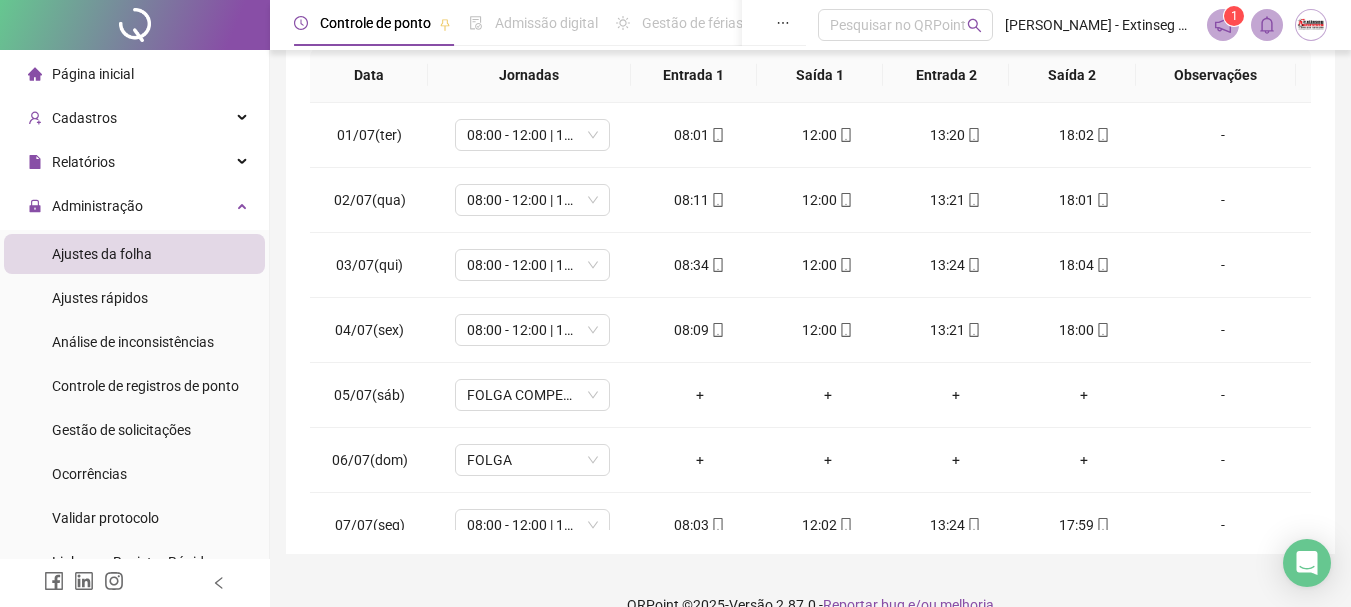 scroll, scrollTop: 415, scrollLeft: 0, axis: vertical 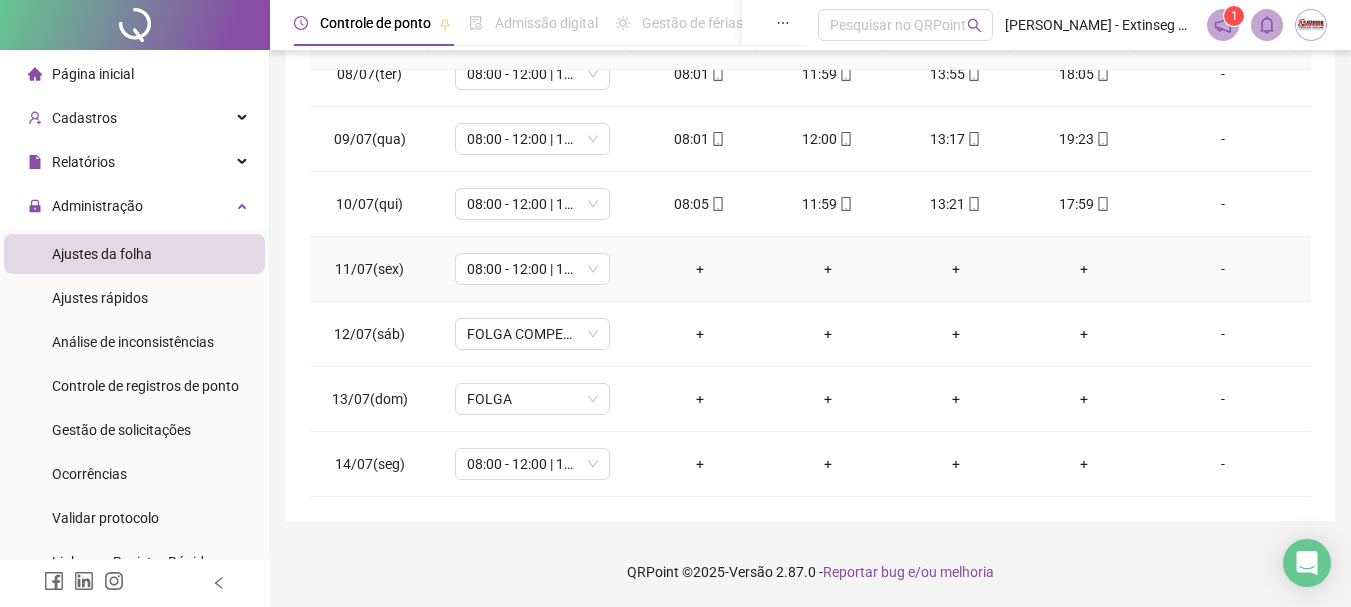 click on "-" at bounding box center (1223, 269) 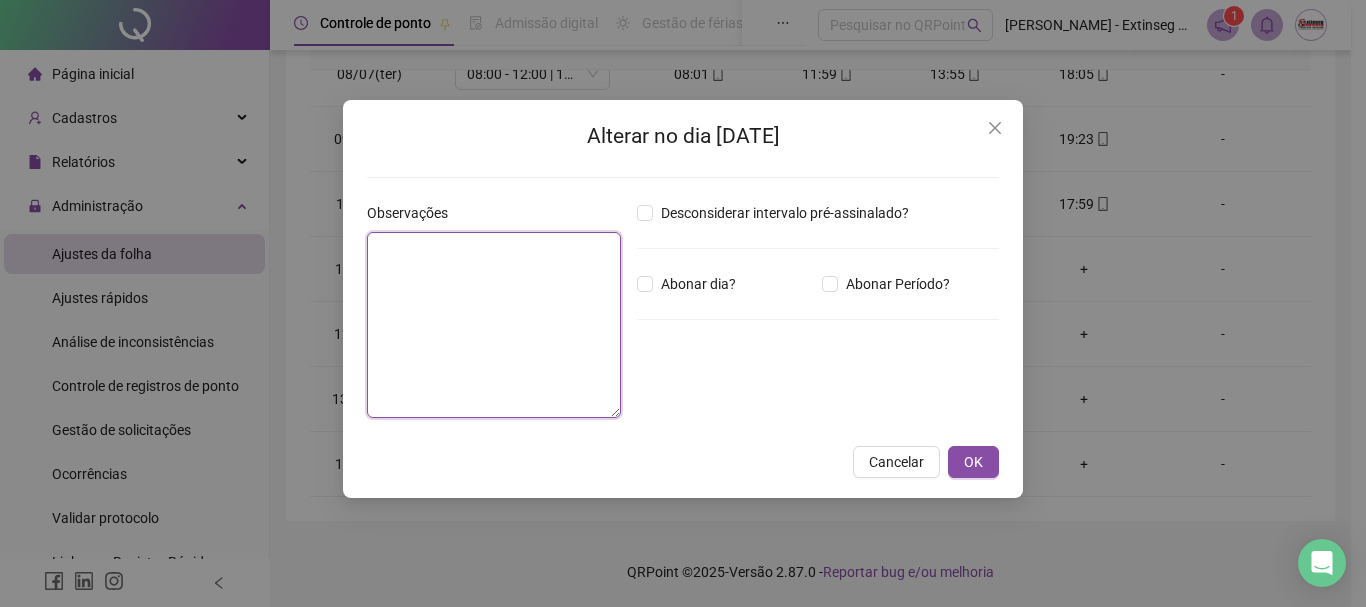 click at bounding box center [494, 325] 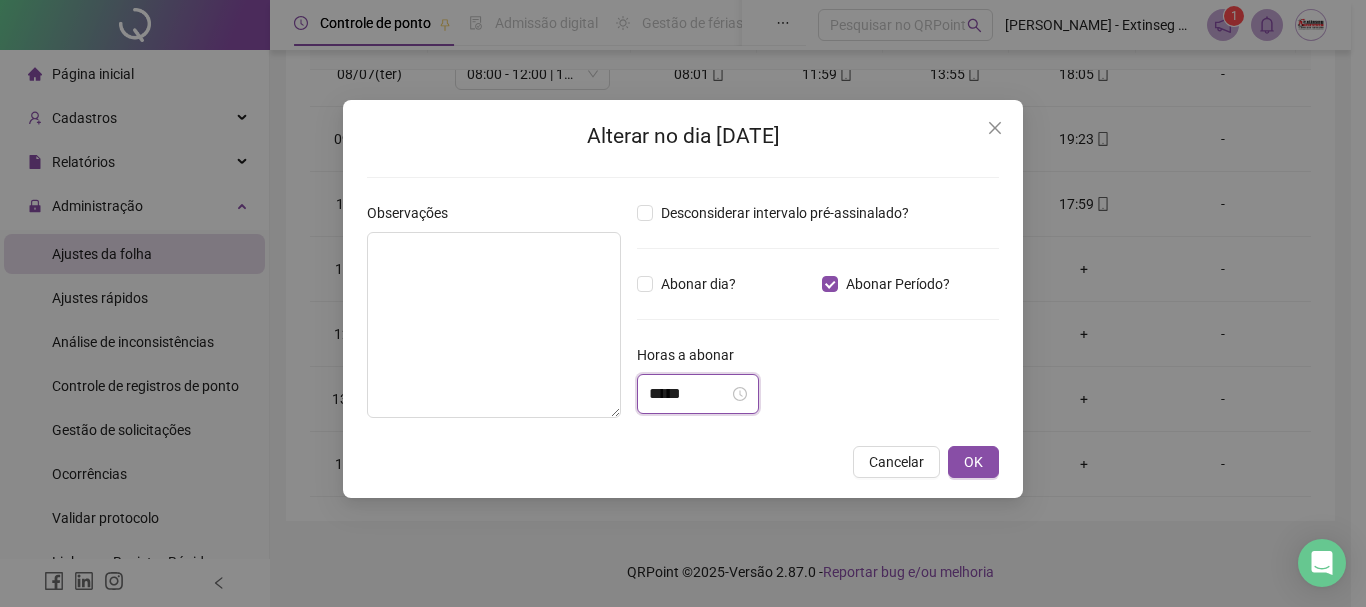 drag, startPoint x: 697, startPoint y: 394, endPoint x: 628, endPoint y: 394, distance: 69 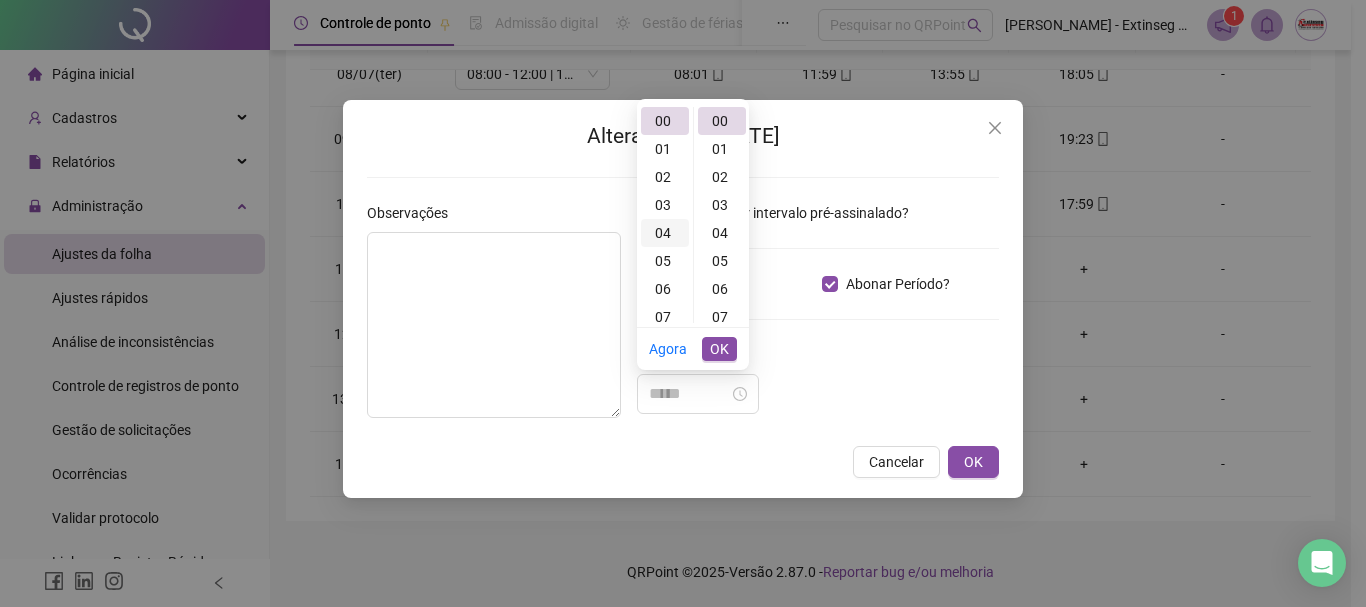 click on "04" at bounding box center [665, 233] 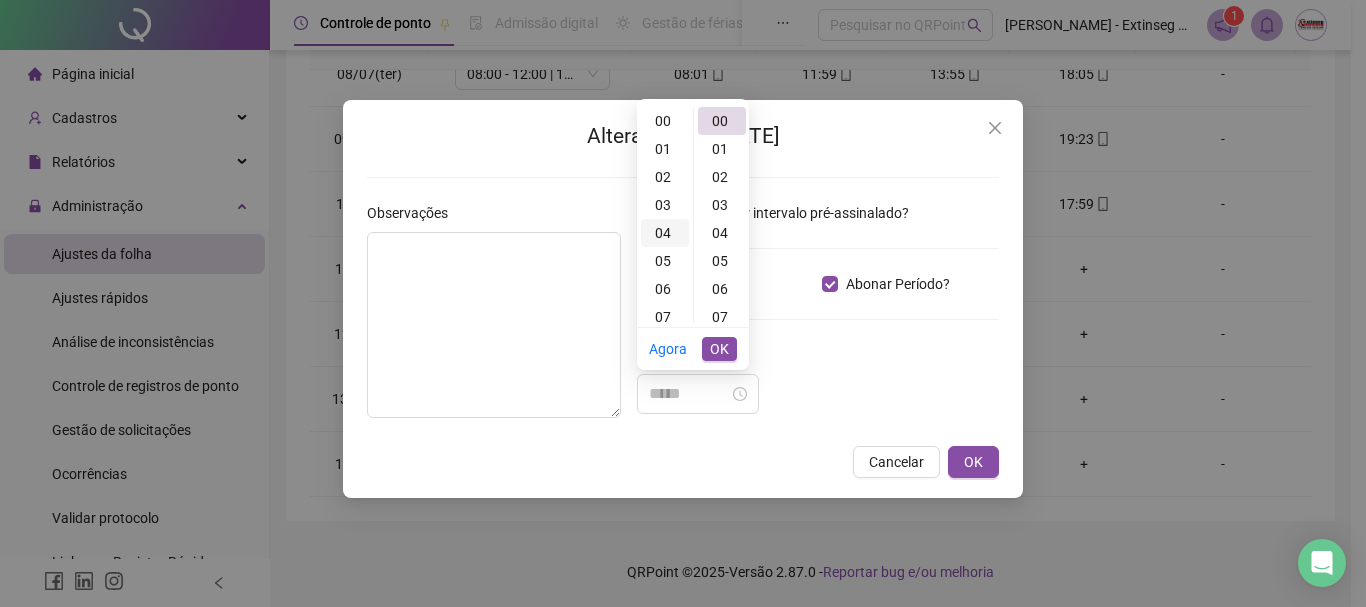 scroll, scrollTop: 112, scrollLeft: 0, axis: vertical 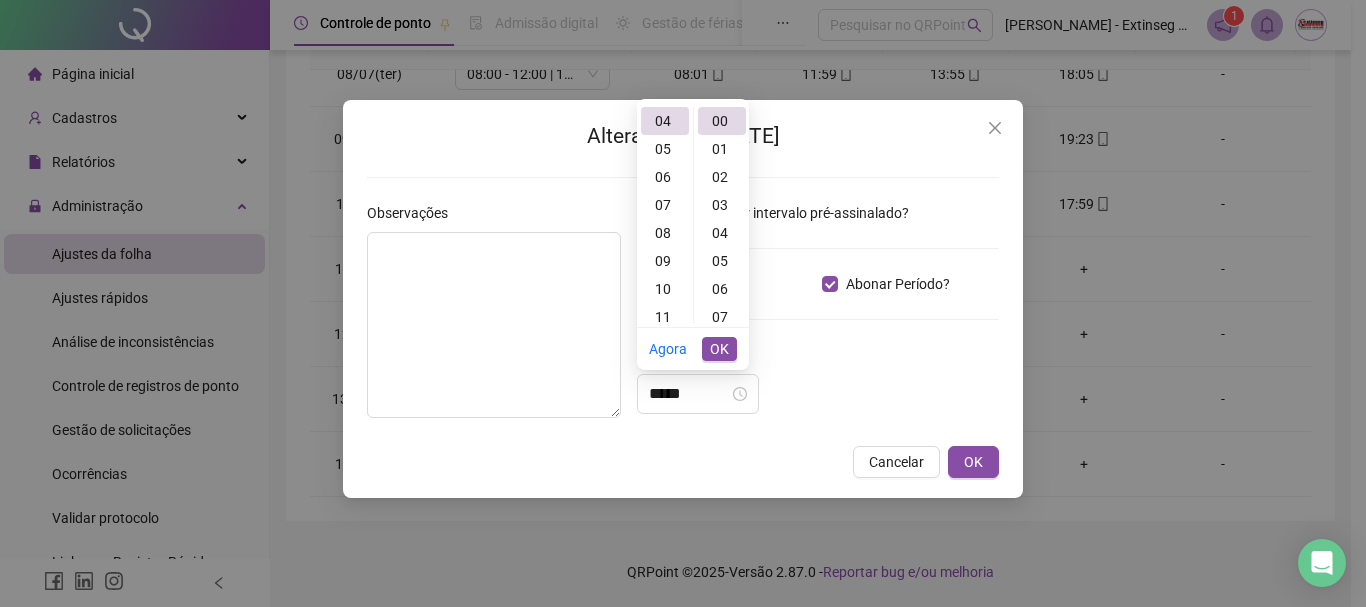 type on "*****" 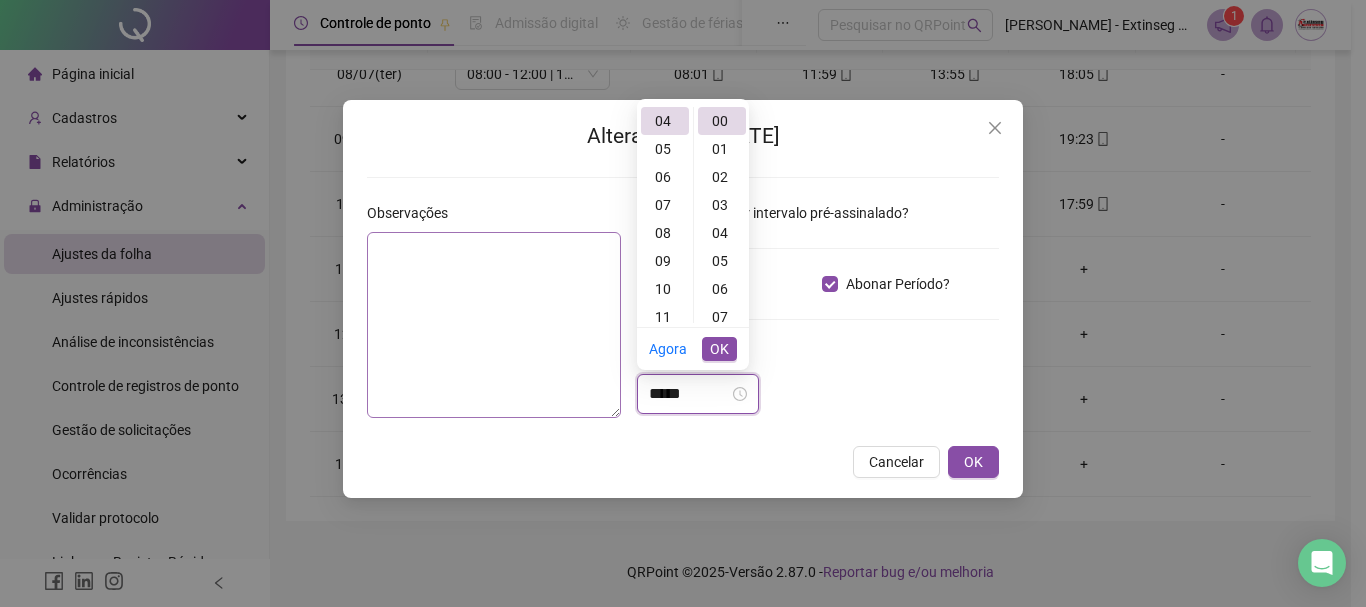 drag, startPoint x: 705, startPoint y: 397, endPoint x: 593, endPoint y: 399, distance: 112.01785 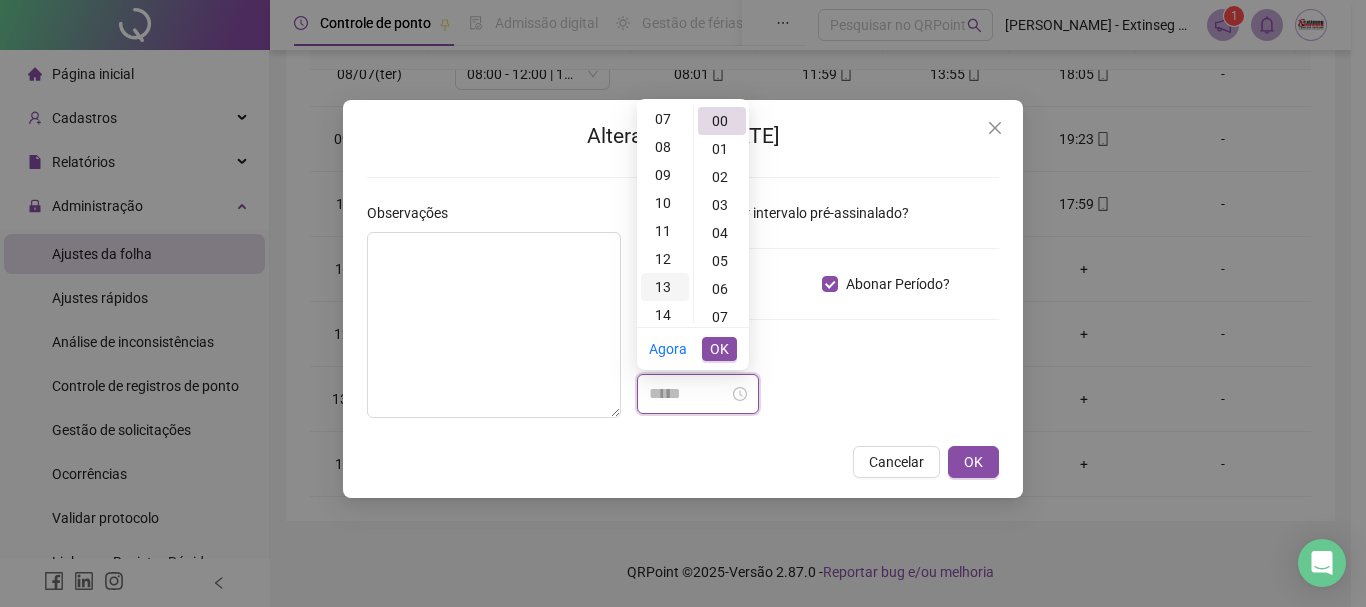 scroll, scrollTop: 200, scrollLeft: 0, axis: vertical 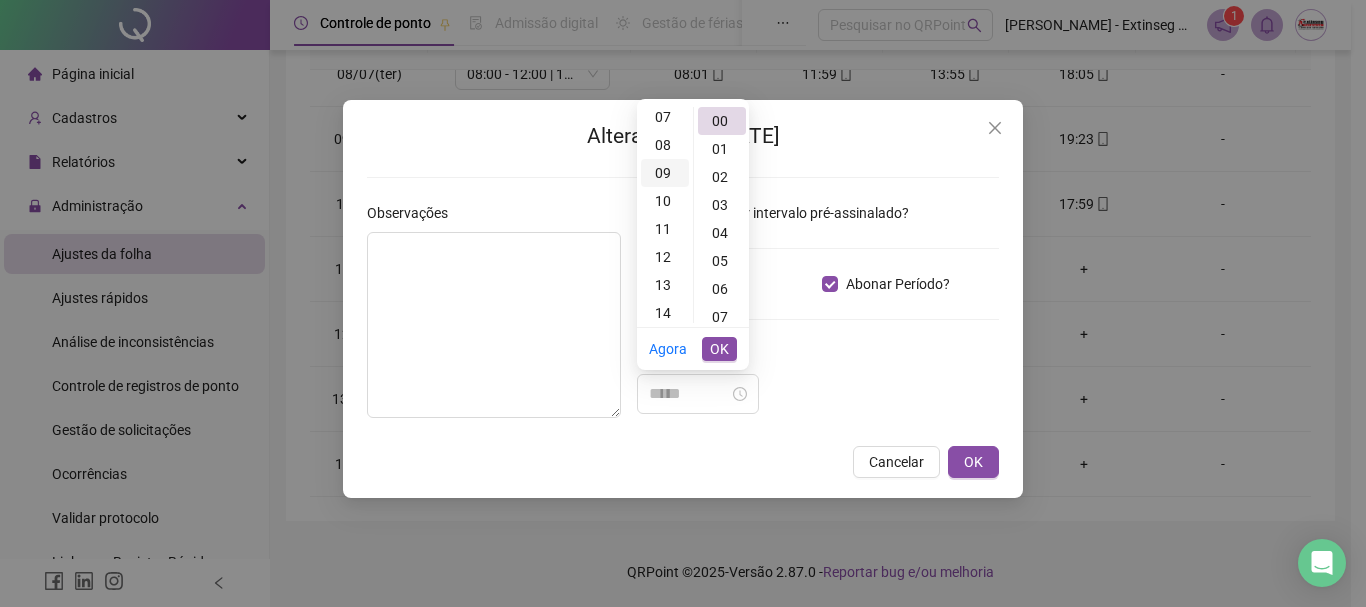 click on "08" at bounding box center (665, 145) 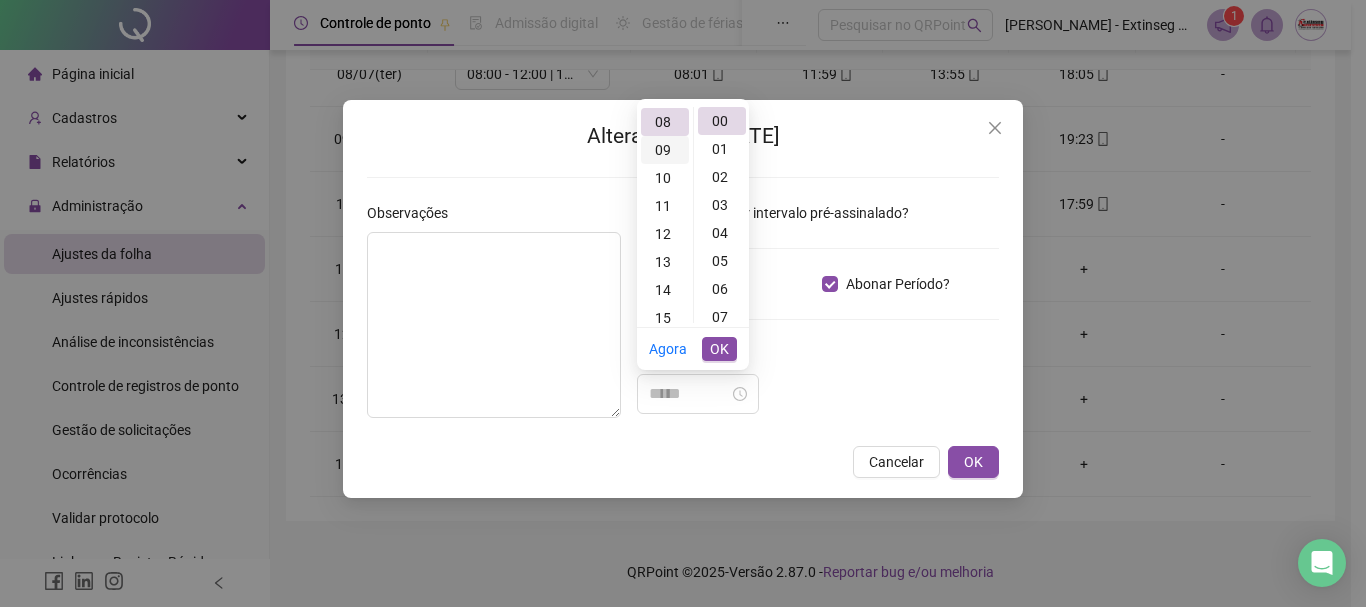 scroll, scrollTop: 224, scrollLeft: 0, axis: vertical 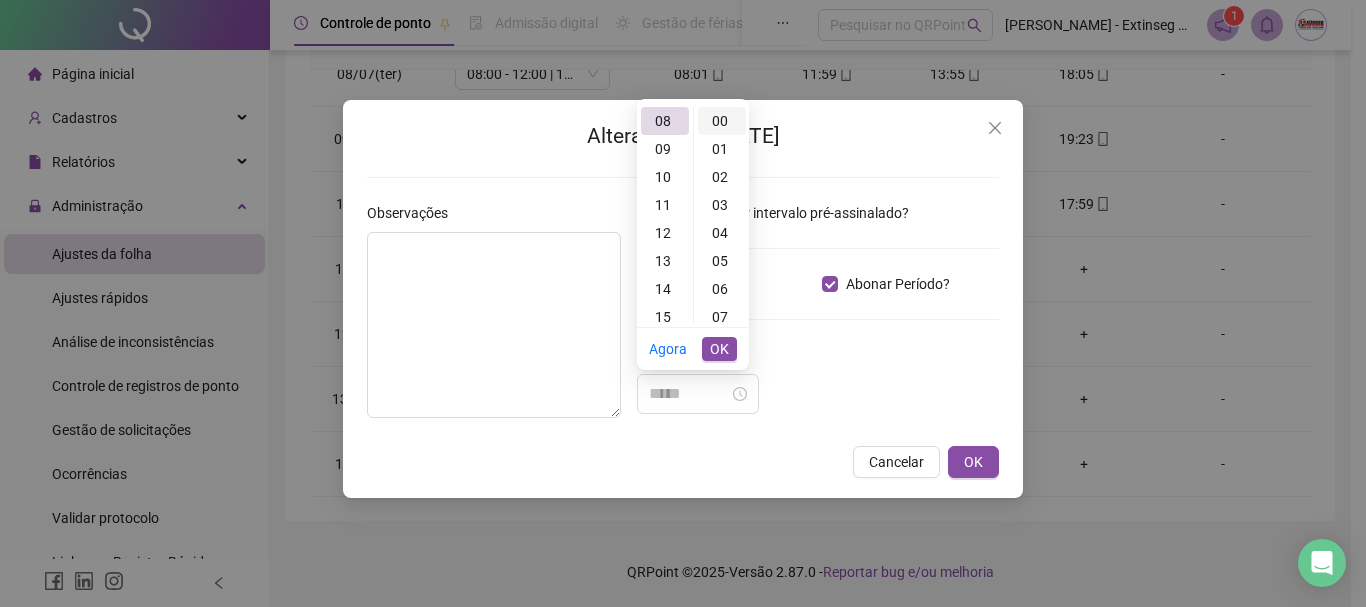 click on "00" at bounding box center [722, 121] 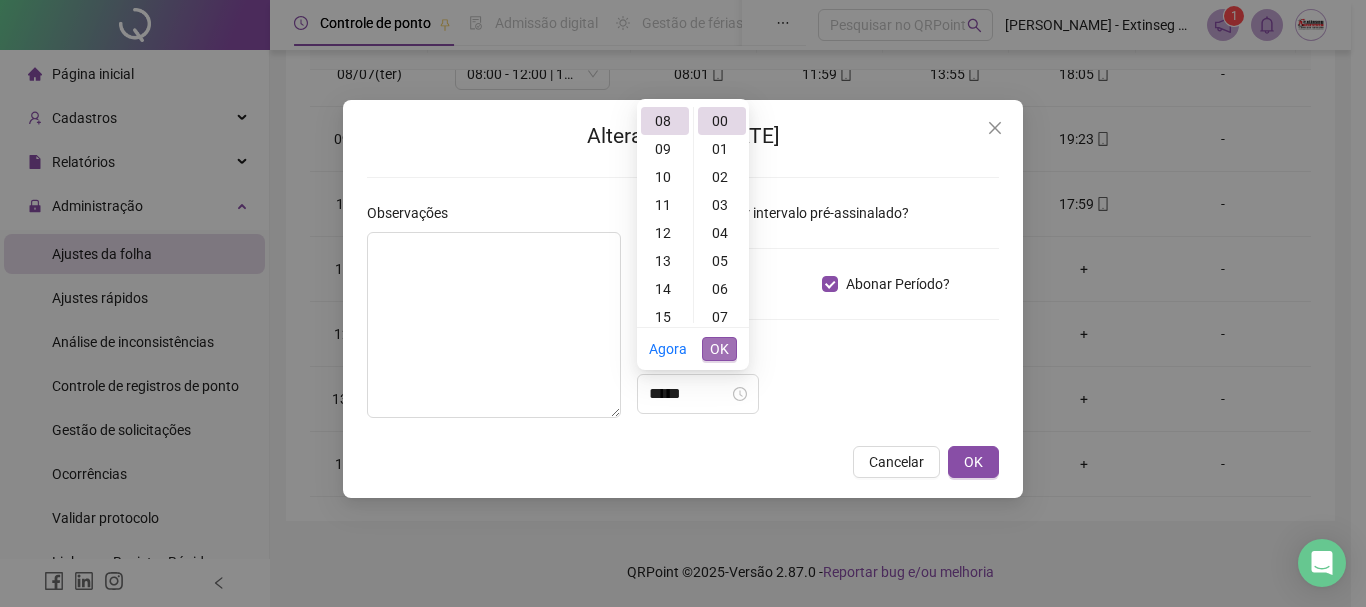 click on "OK" at bounding box center (719, 349) 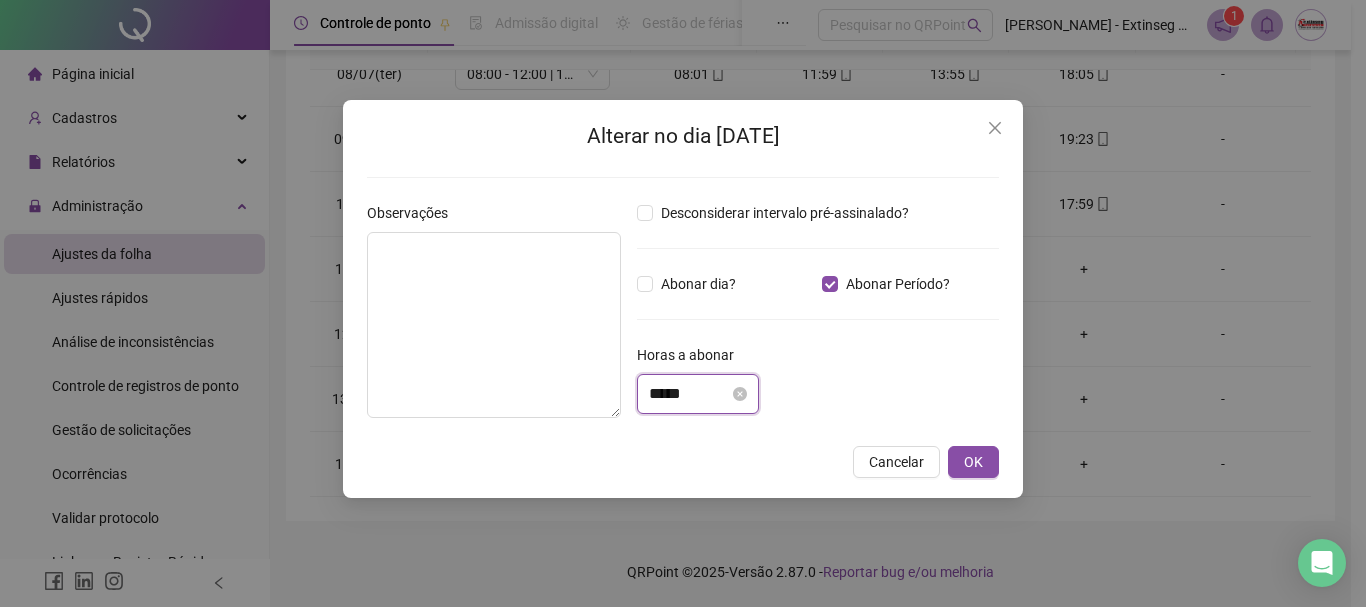 click on "*****" at bounding box center [689, 394] 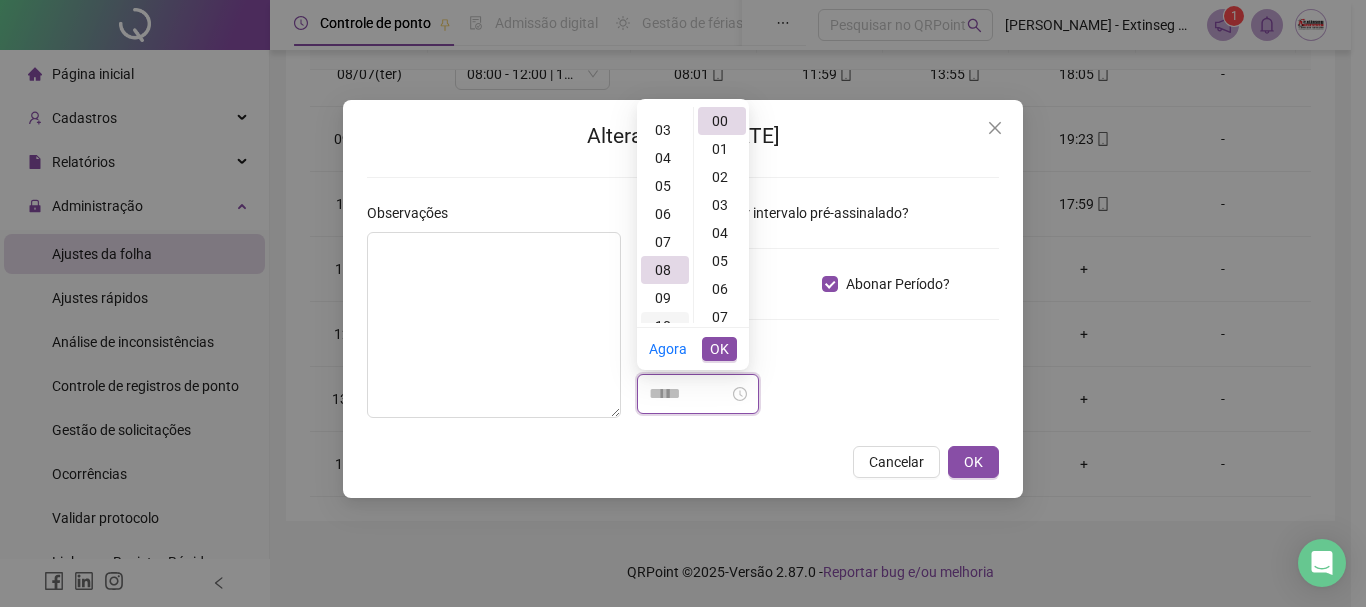 scroll, scrollTop: 24, scrollLeft: 0, axis: vertical 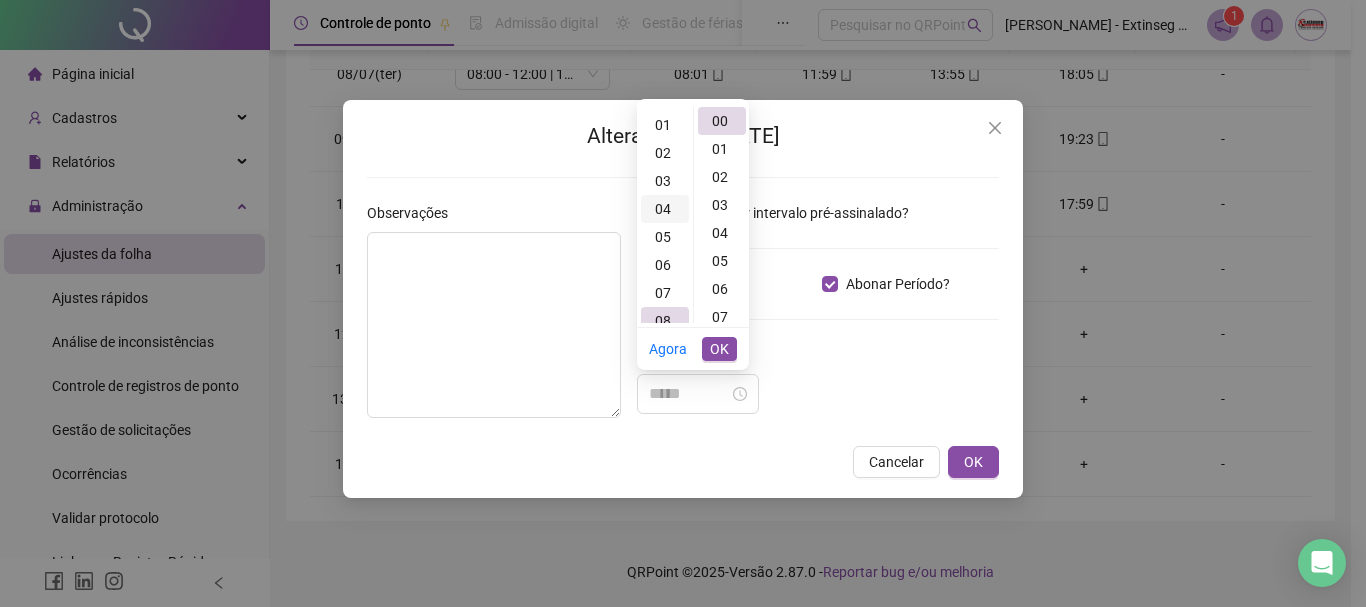 click on "04" at bounding box center [665, 209] 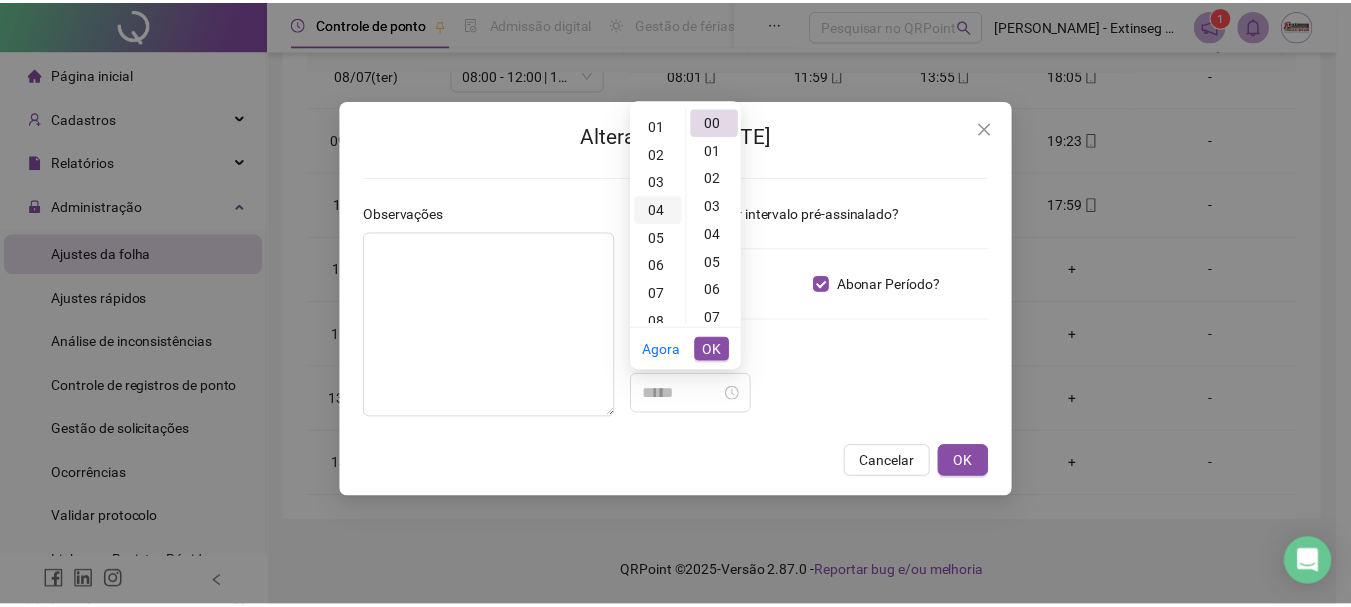 scroll, scrollTop: 112, scrollLeft: 0, axis: vertical 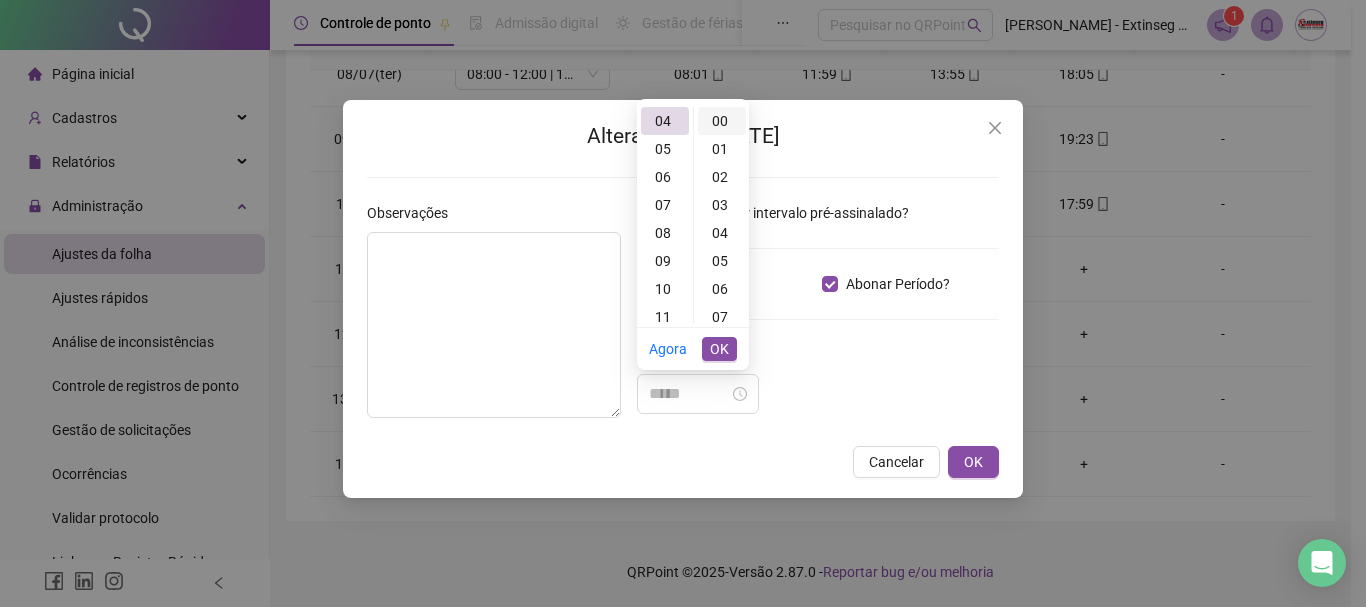 click on "00" at bounding box center [722, 121] 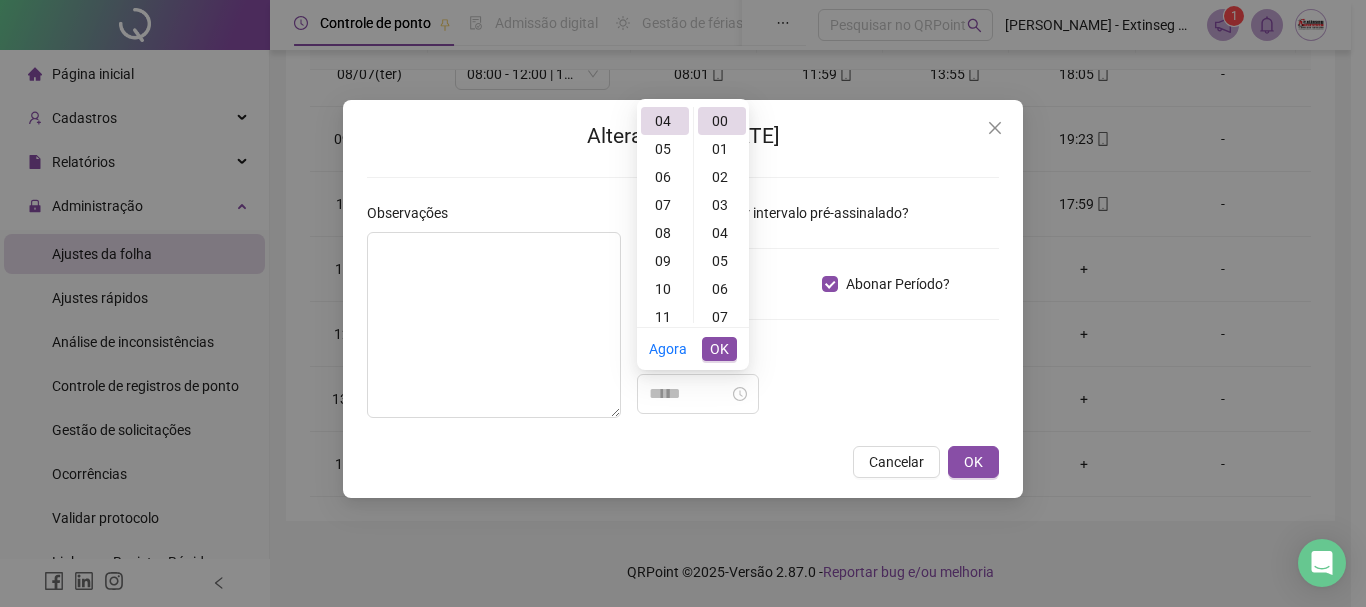 type on "*****" 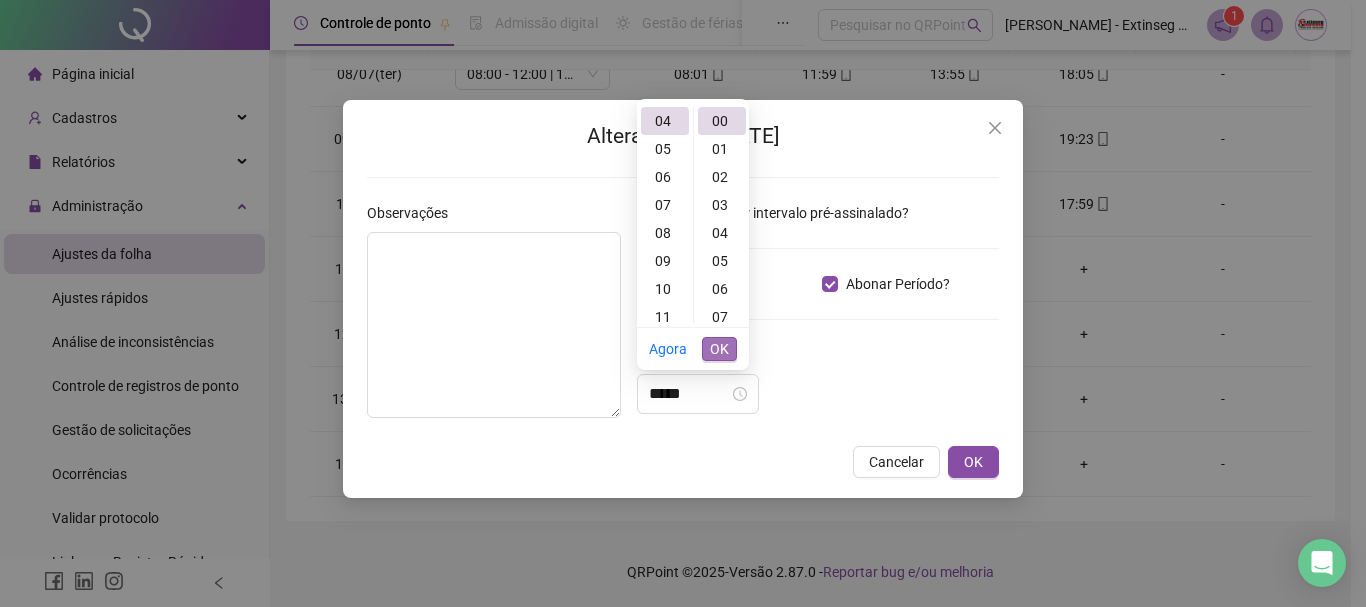 click on "OK" at bounding box center [719, 349] 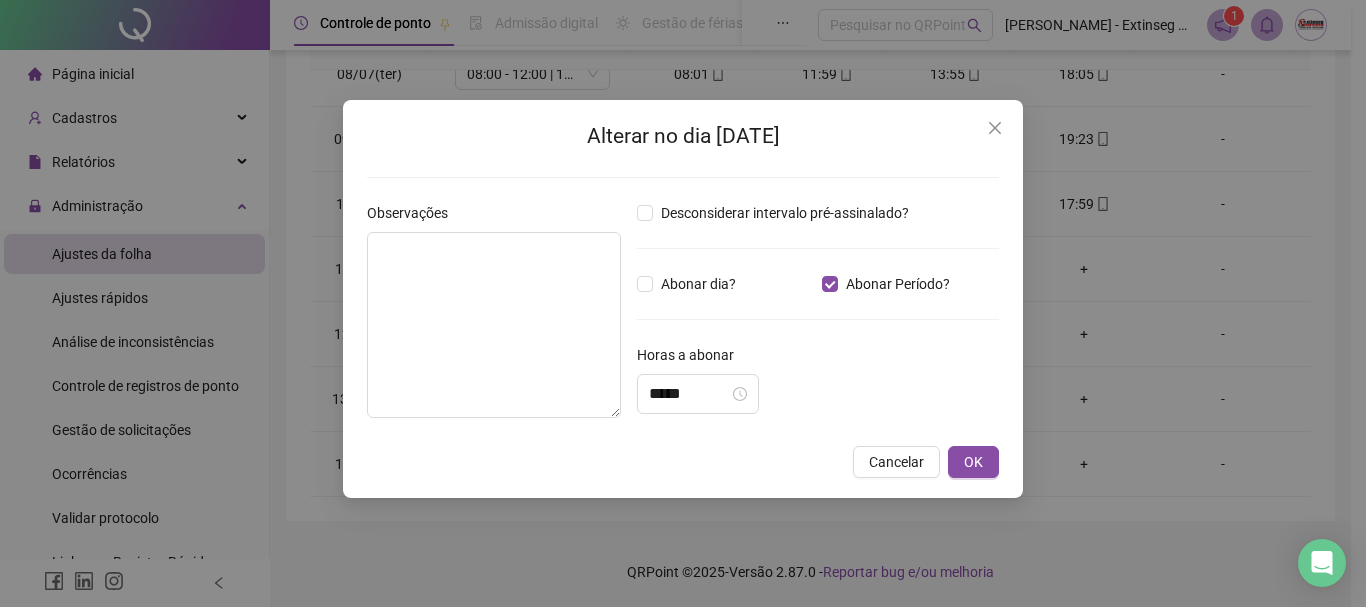 click on "Horas a abonar" at bounding box center (818, 359) 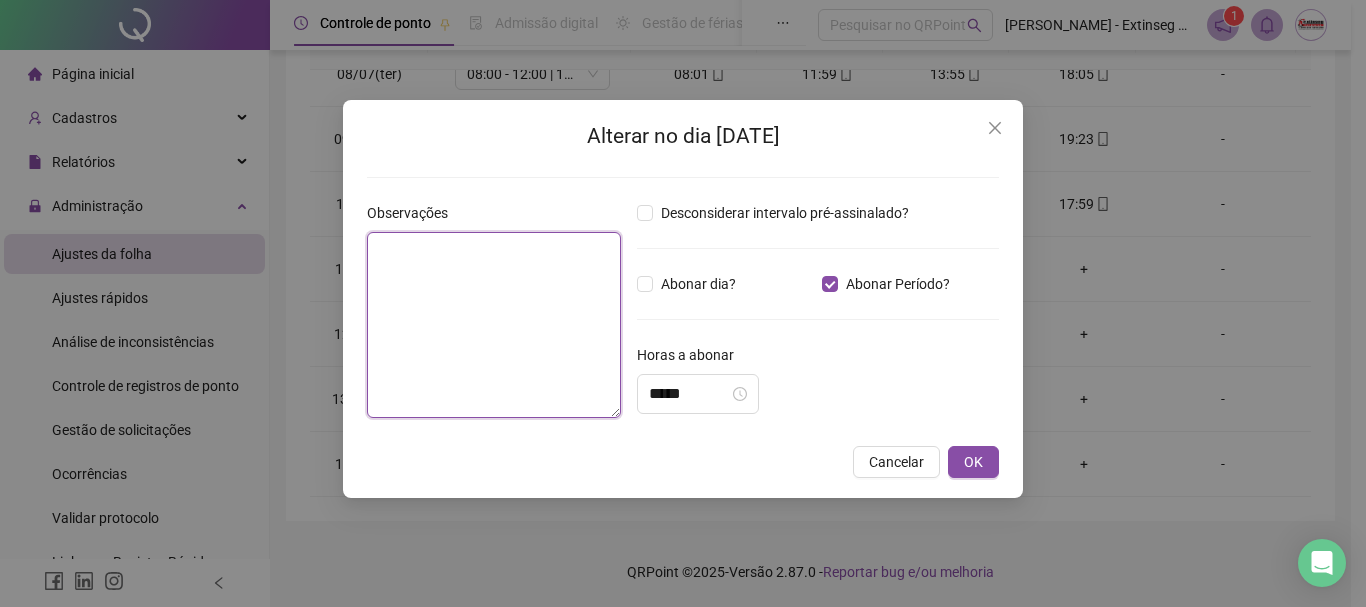 click at bounding box center (494, 325) 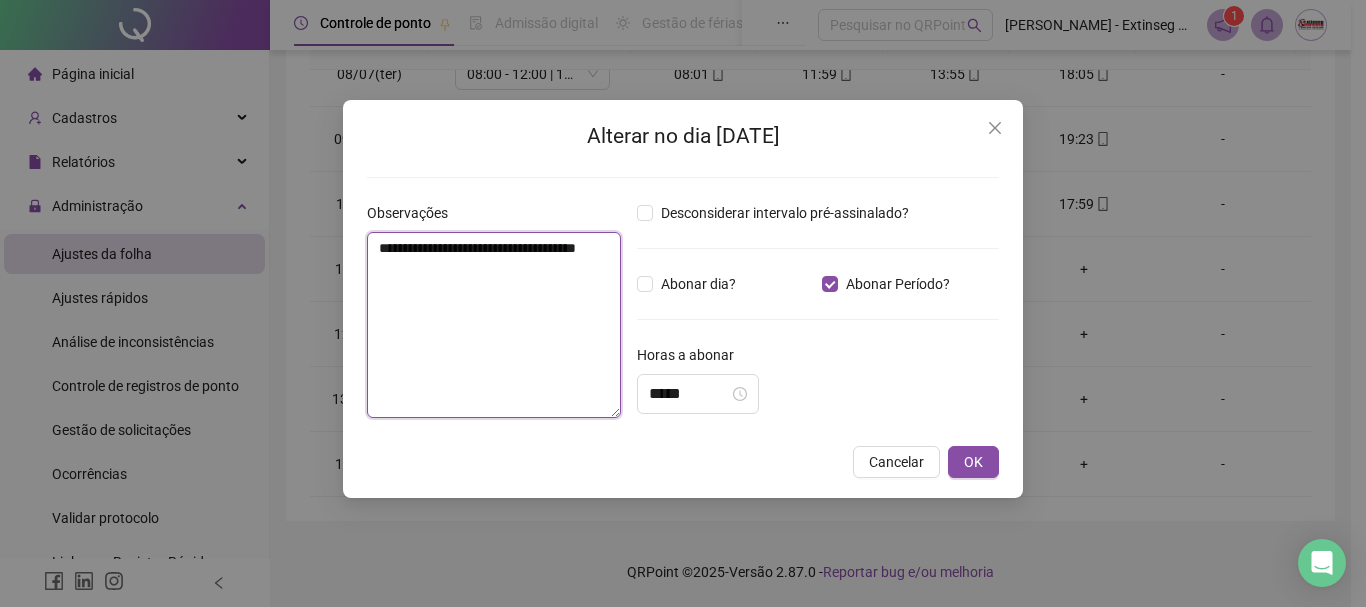 click on "**********" at bounding box center [494, 325] 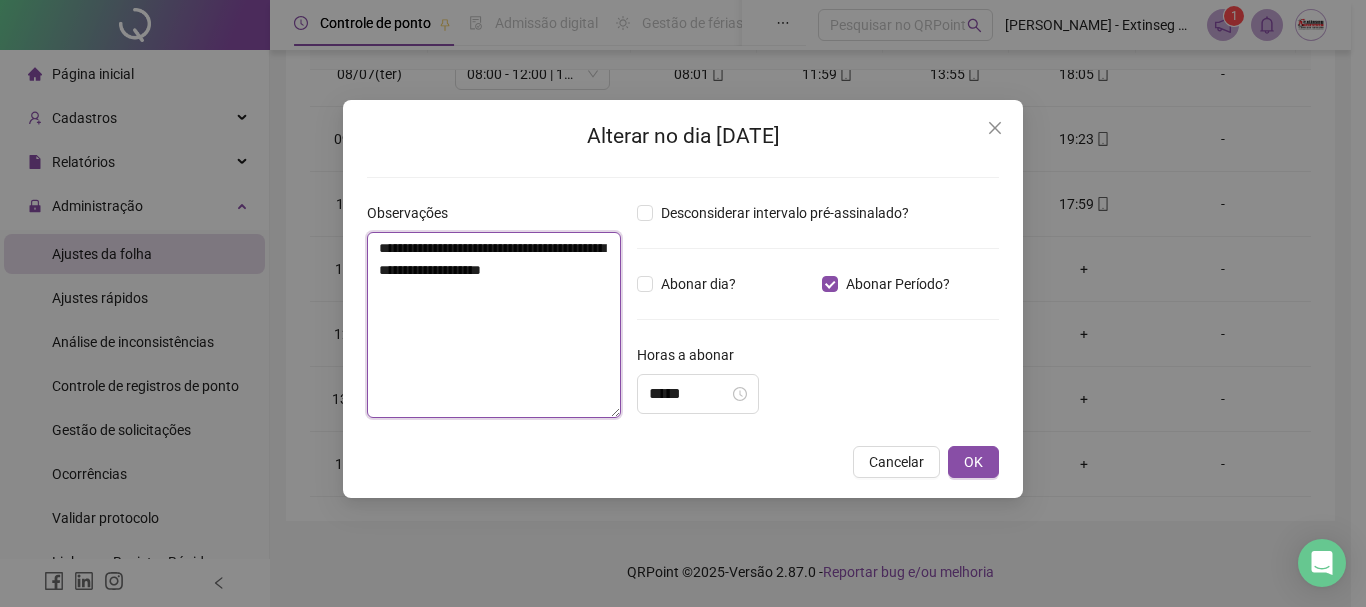 click on "**********" at bounding box center [494, 325] 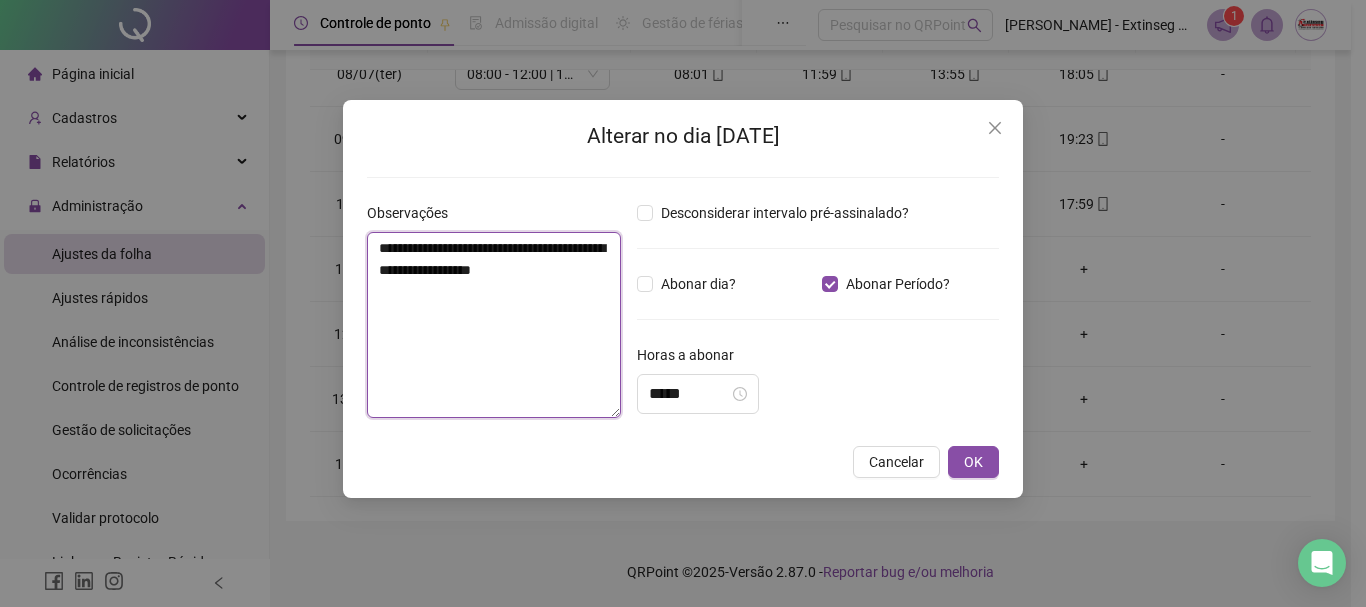 click on "**********" at bounding box center (494, 325) 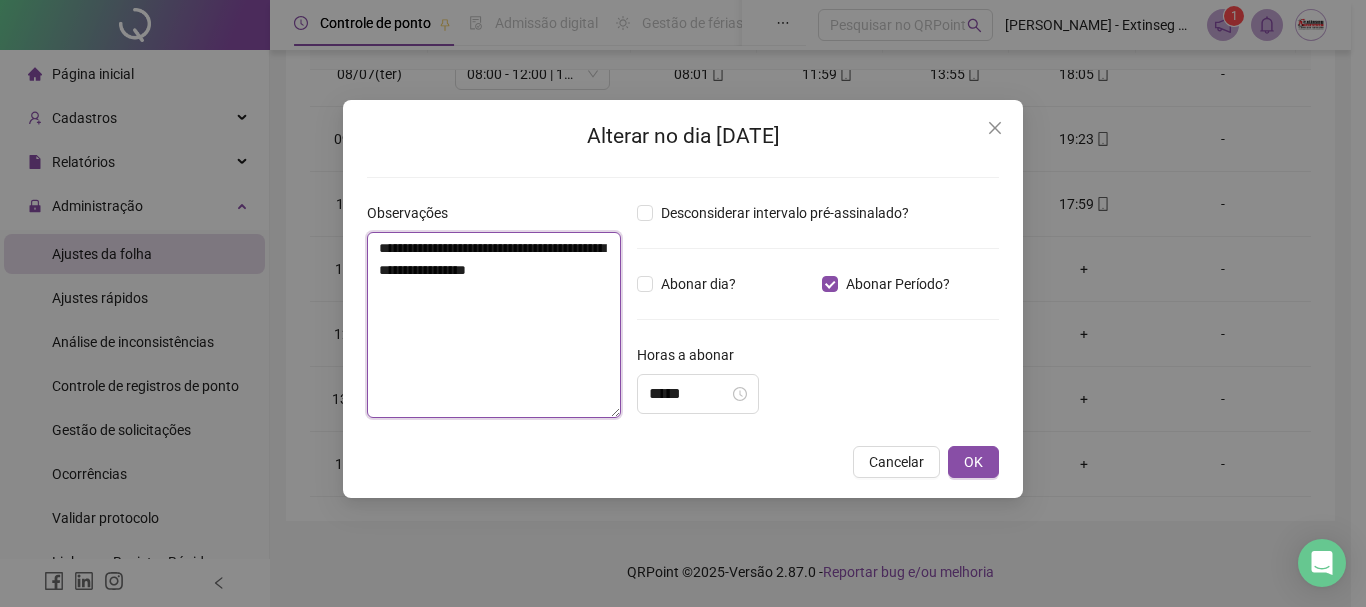 click on "**********" at bounding box center [494, 325] 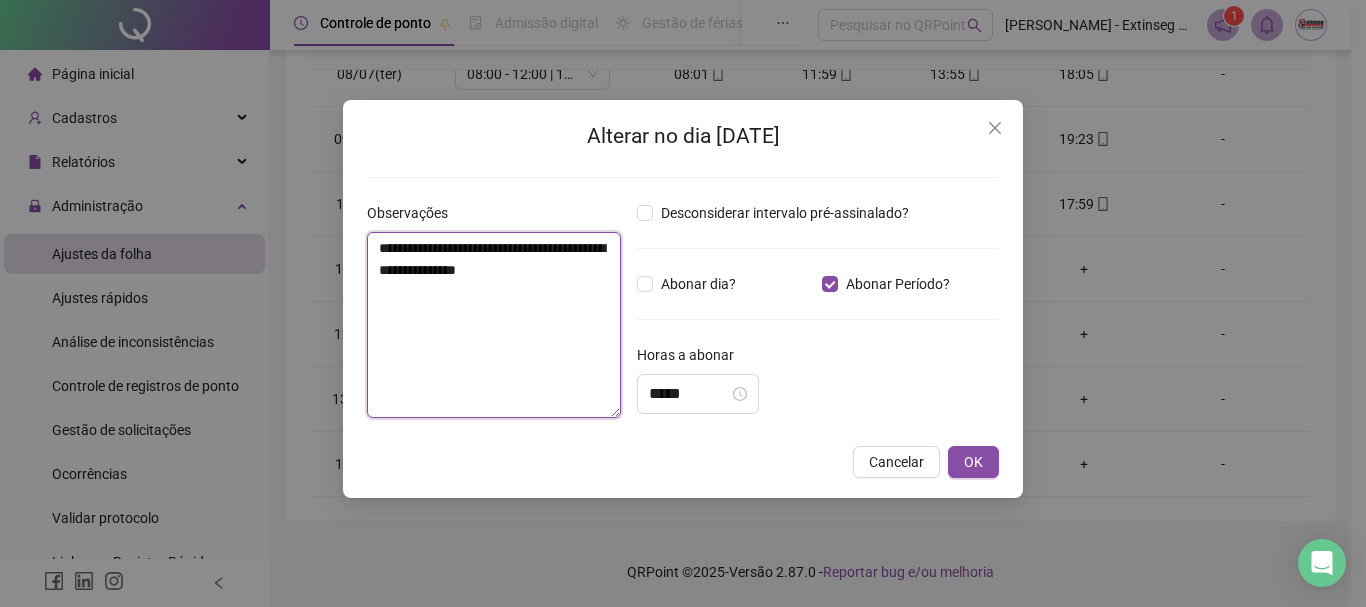 click on "**********" at bounding box center [494, 325] 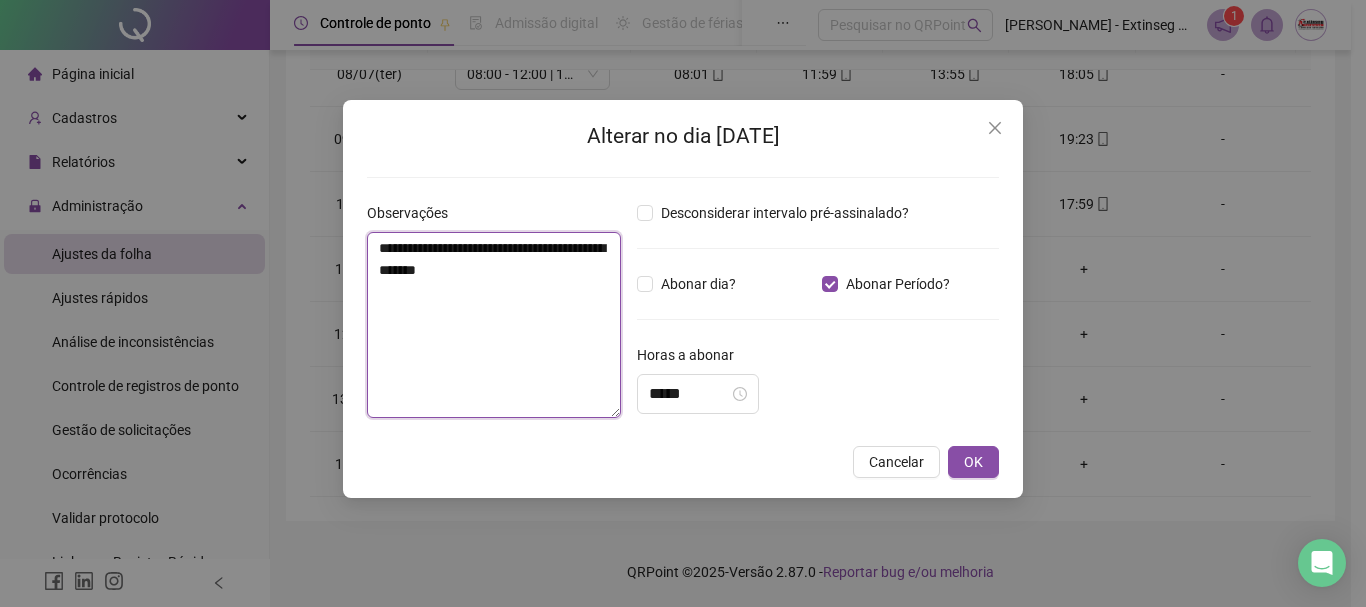click on "**********" at bounding box center (494, 325) 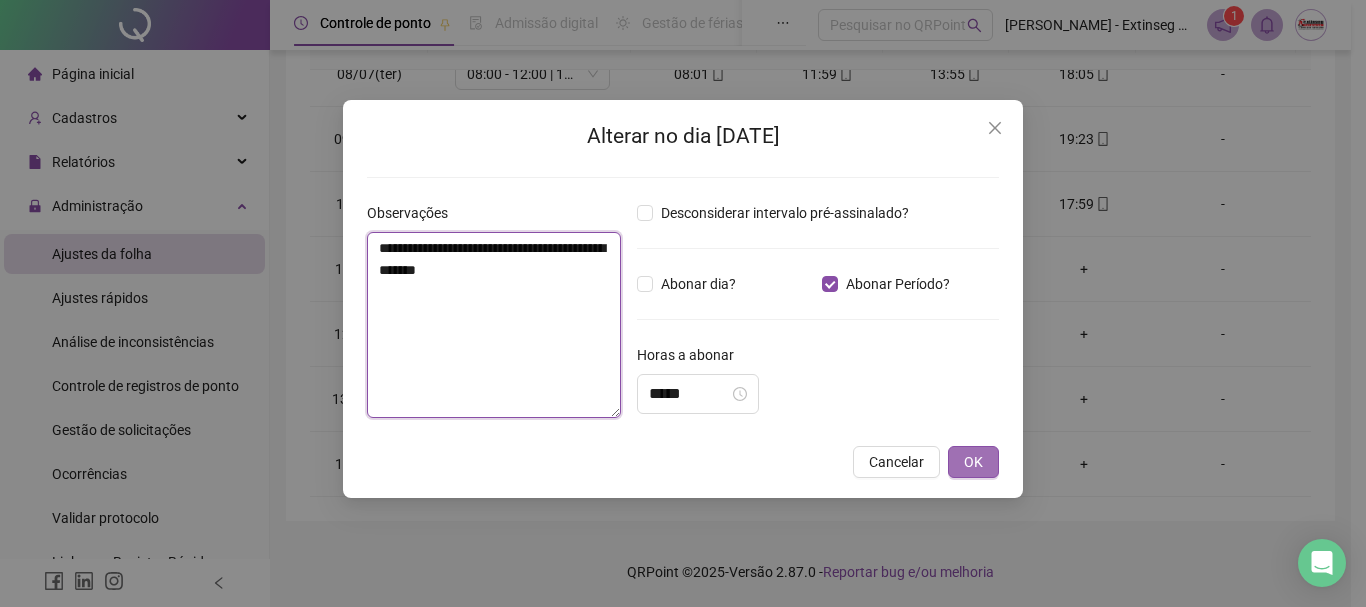 type on "**********" 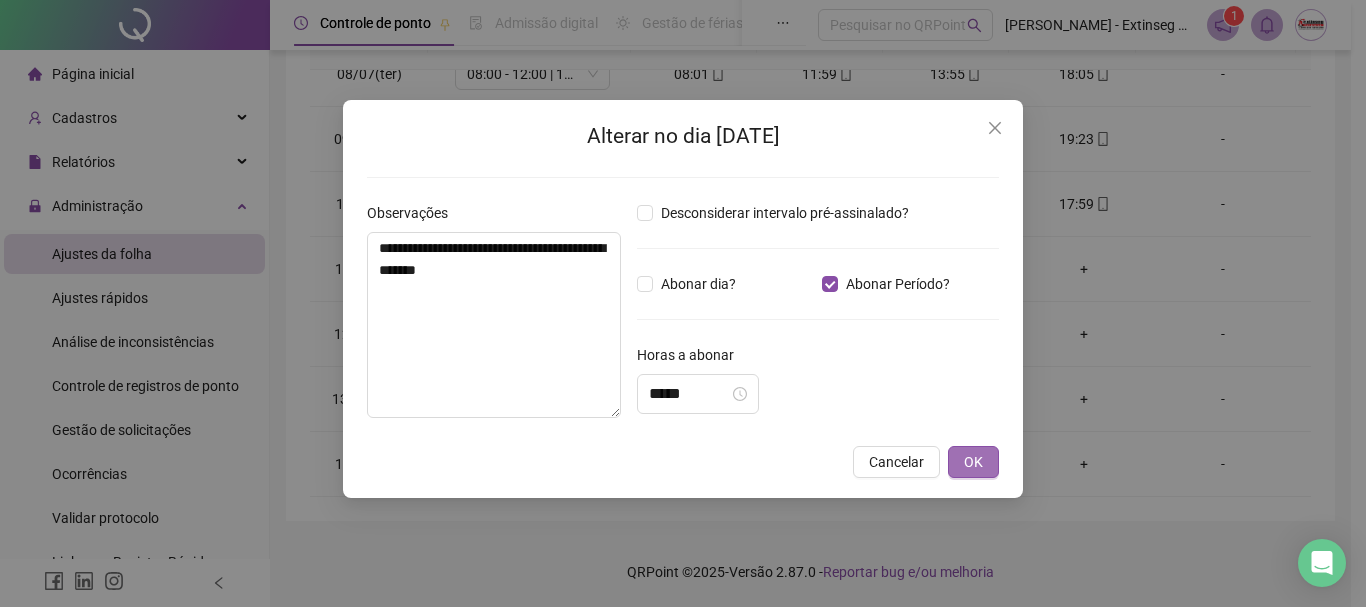 click on "OK" at bounding box center (973, 462) 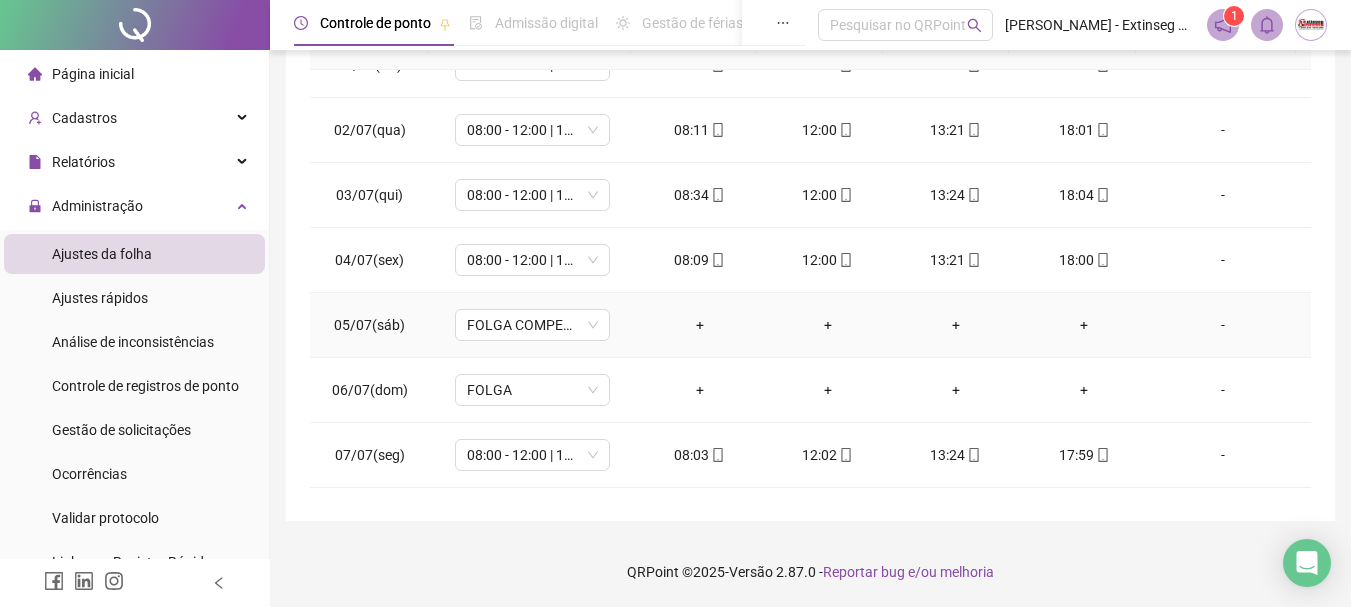 scroll, scrollTop: 0, scrollLeft: 0, axis: both 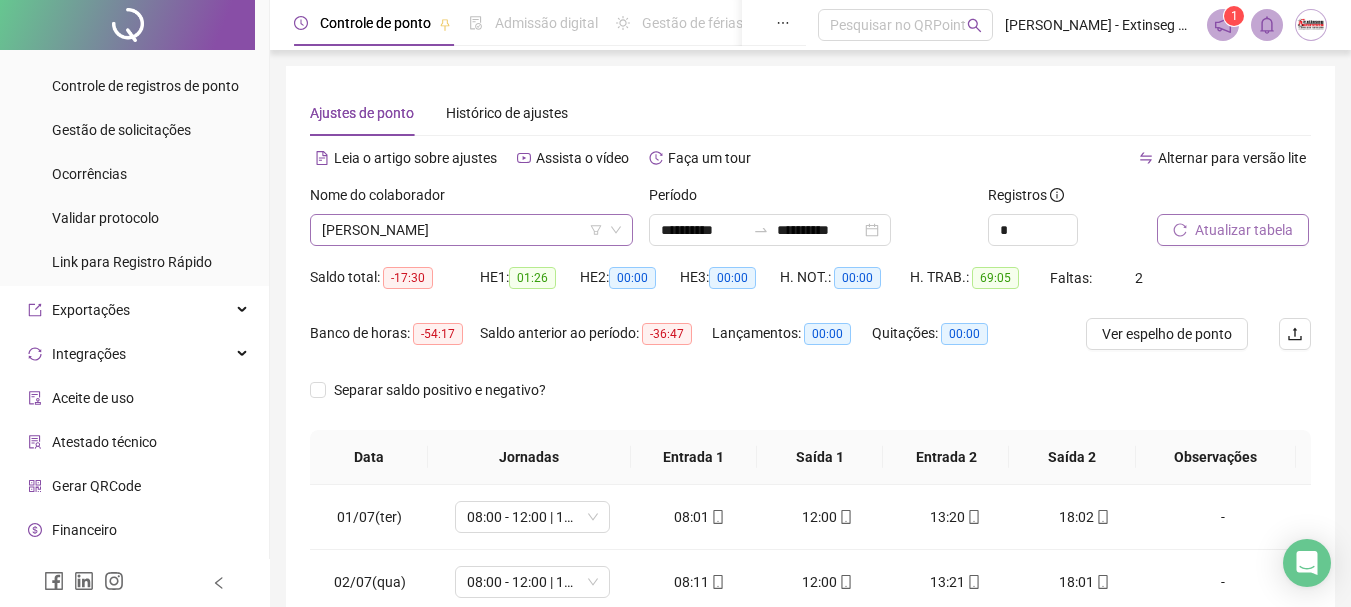 click on "[PERSON_NAME]" at bounding box center (471, 230) 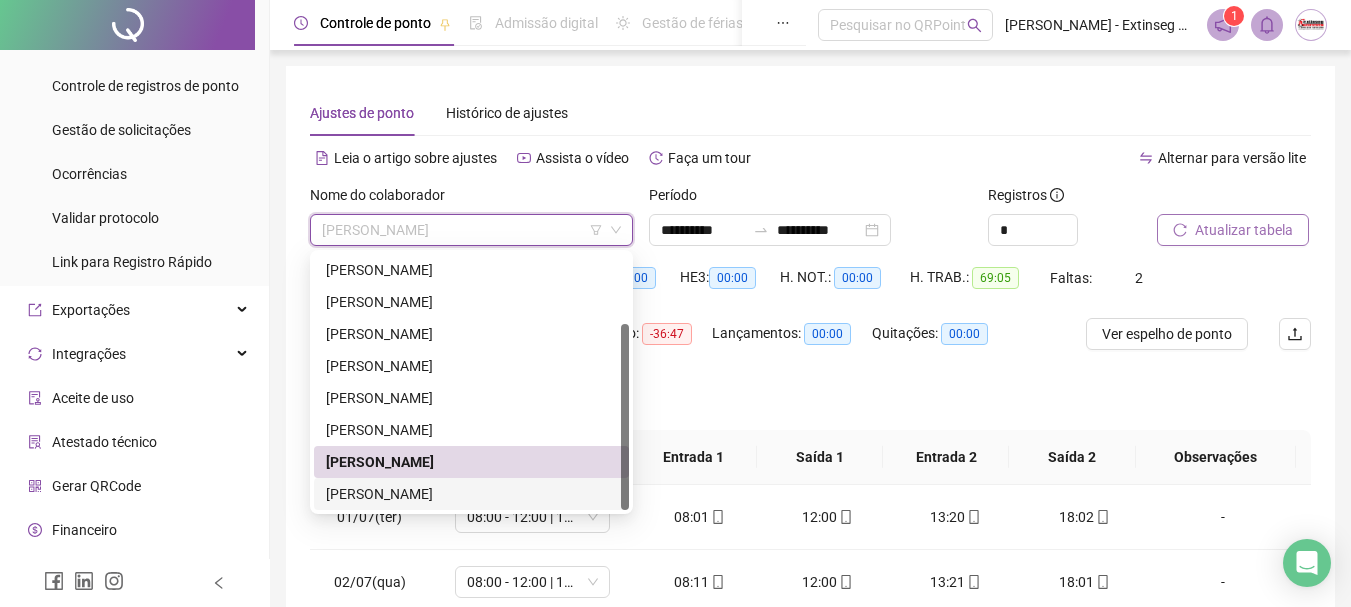 click on "[PERSON_NAME]" at bounding box center (471, 494) 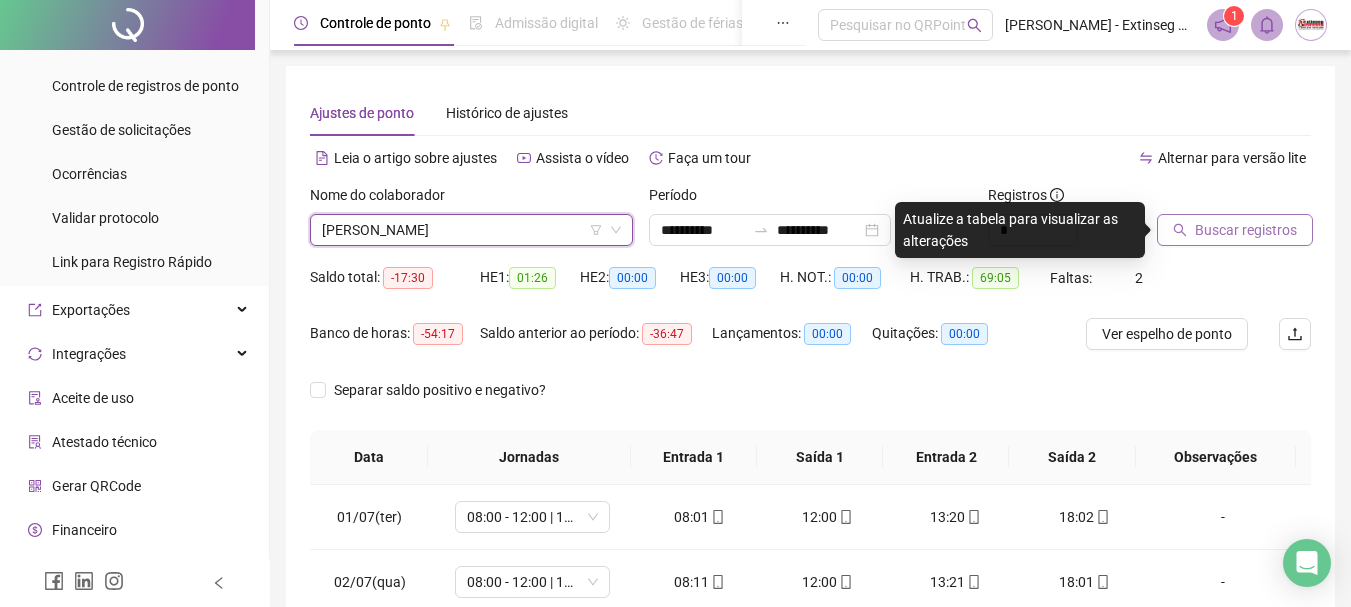 click on "Buscar registros" at bounding box center [1246, 230] 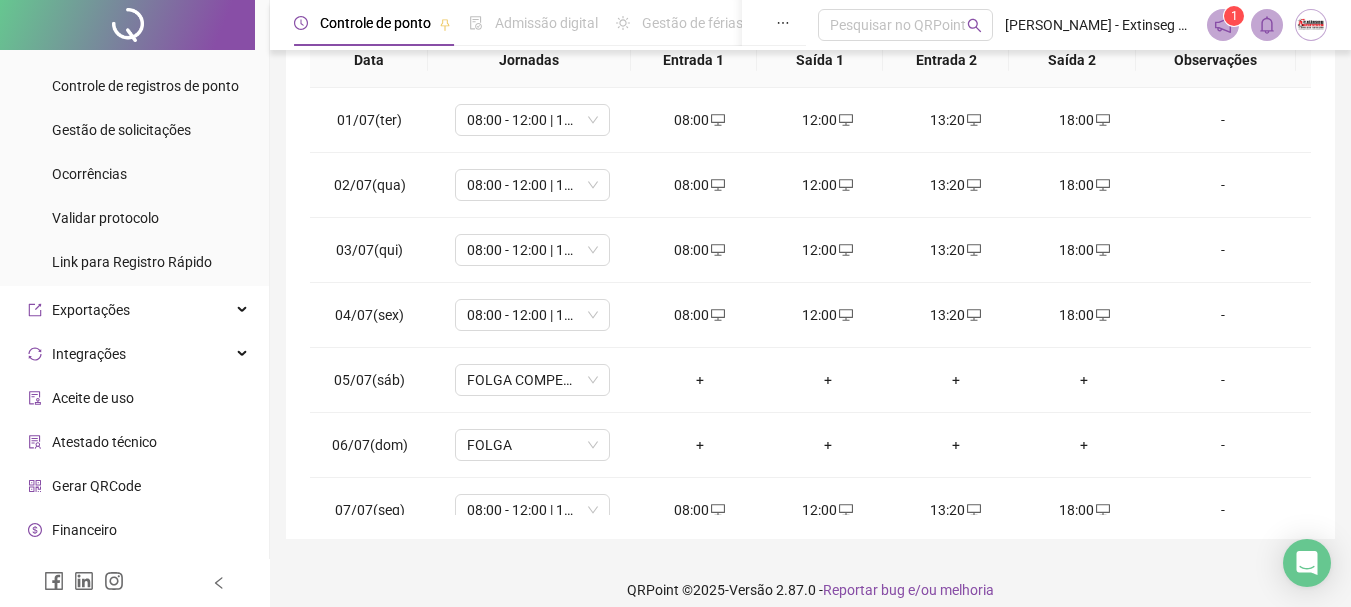scroll, scrollTop: 391, scrollLeft: 0, axis: vertical 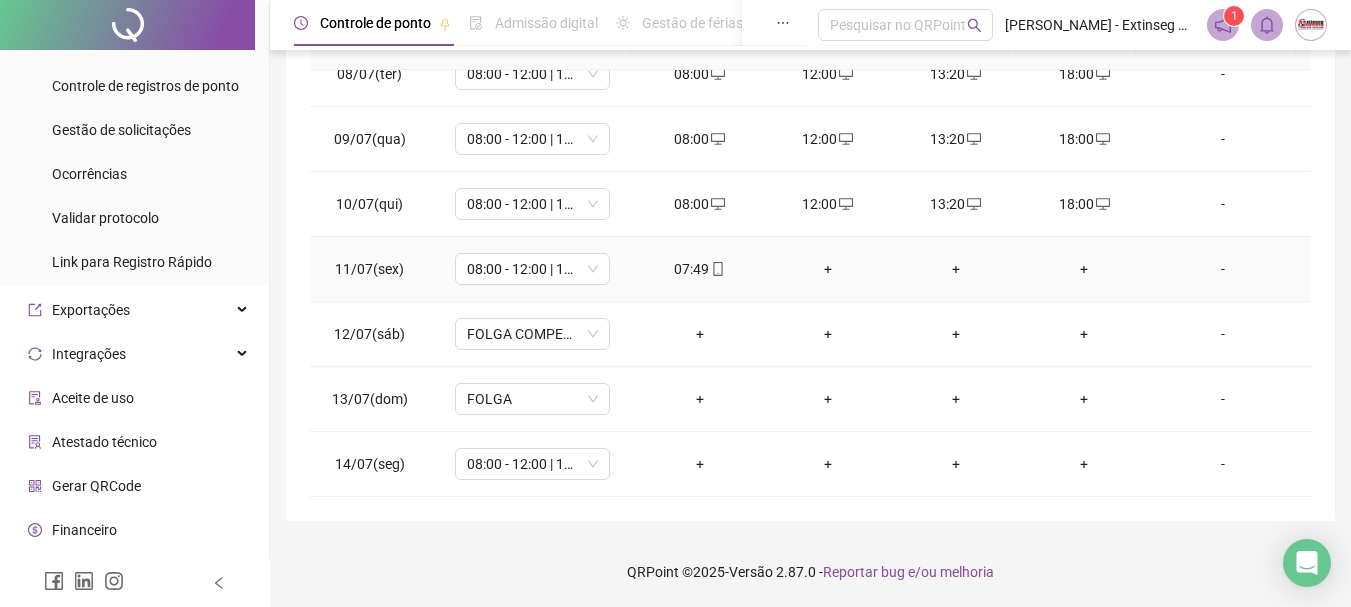 click on "+" at bounding box center [828, 269] 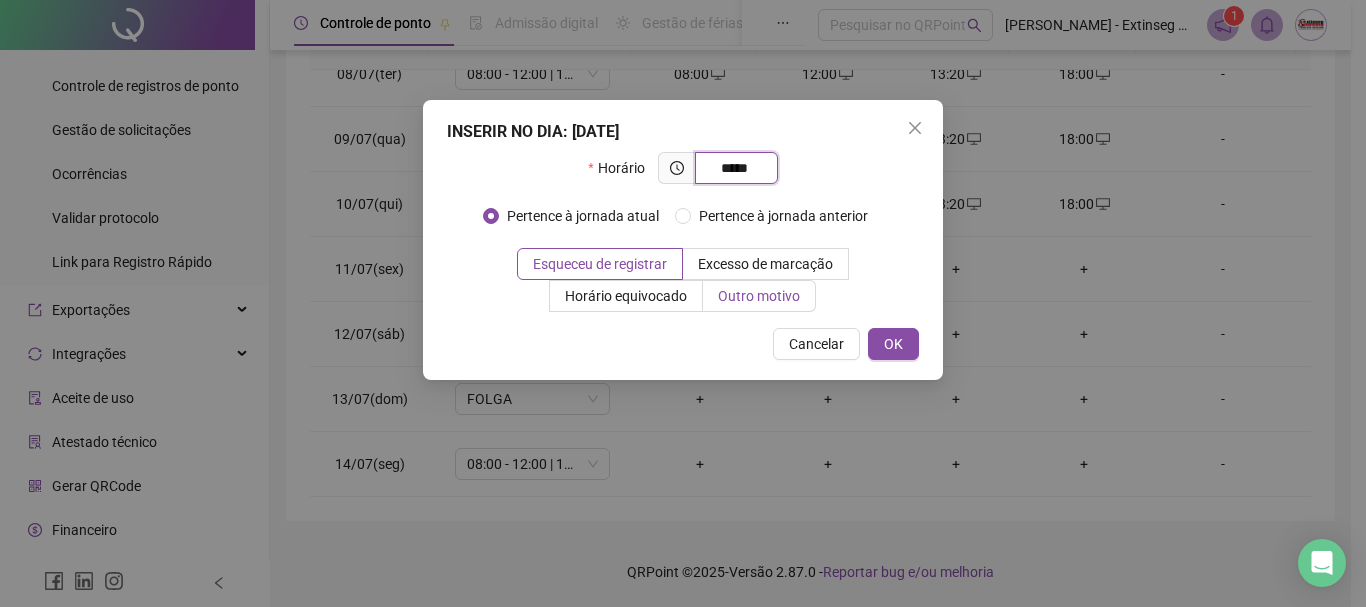 type on "*****" 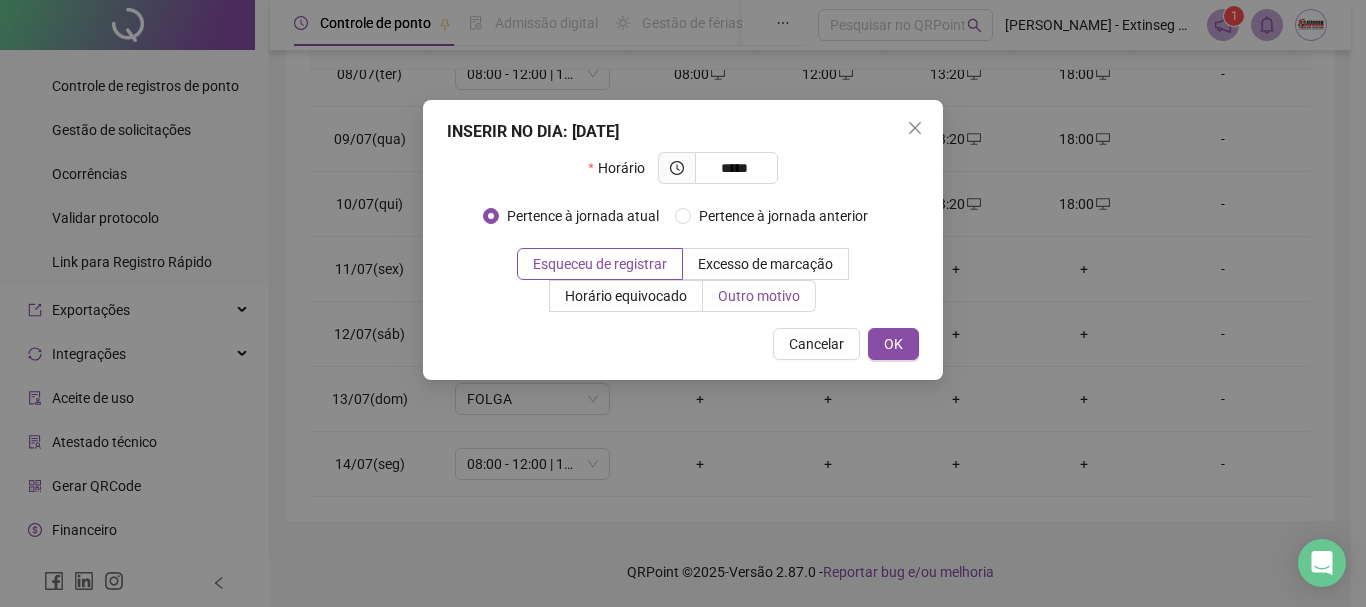 click on "Outro motivo" at bounding box center [759, 296] 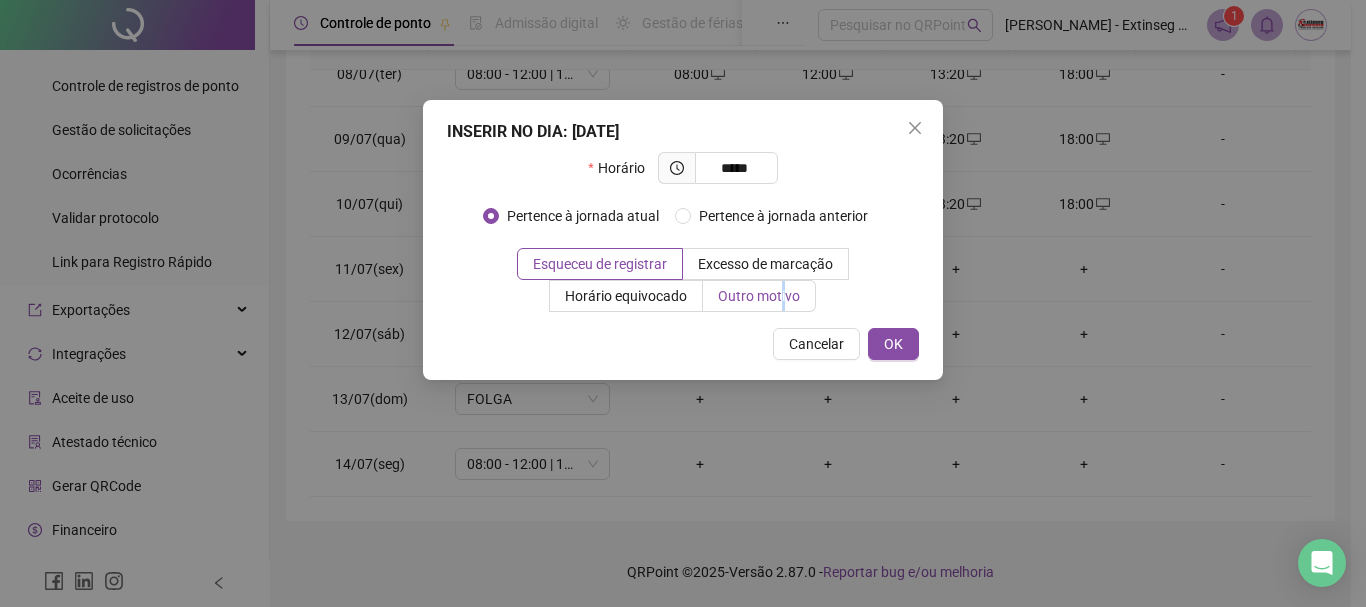 click on "Outro motivo" at bounding box center (759, 296) 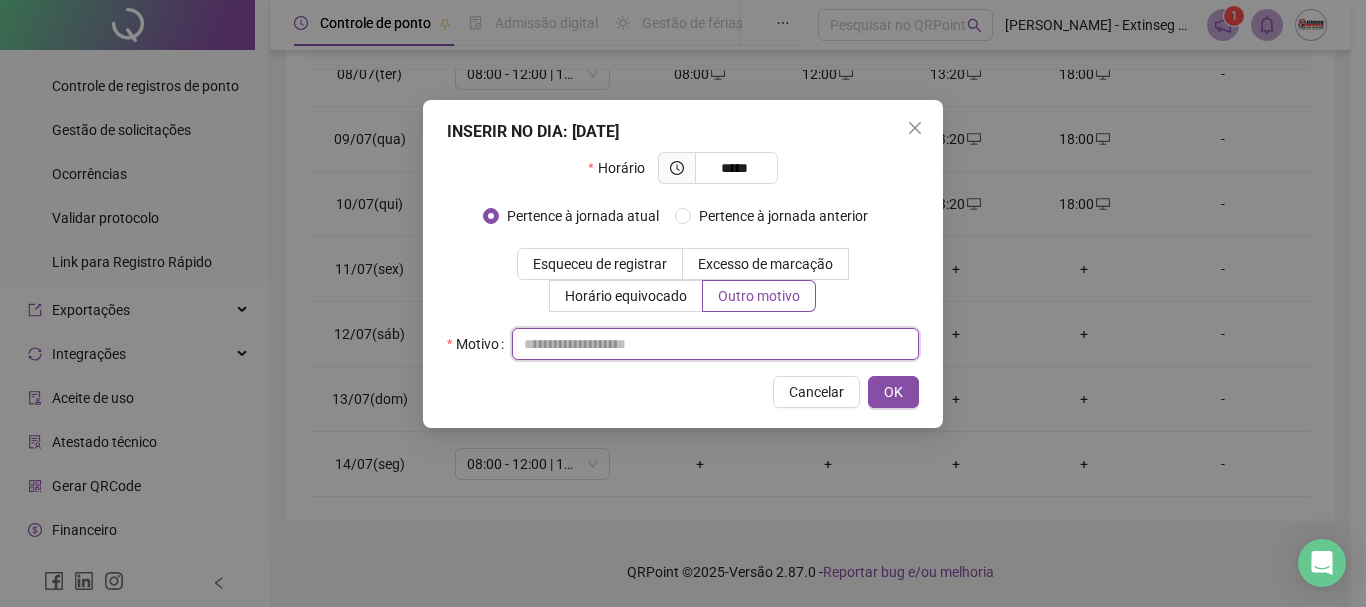 click at bounding box center [715, 344] 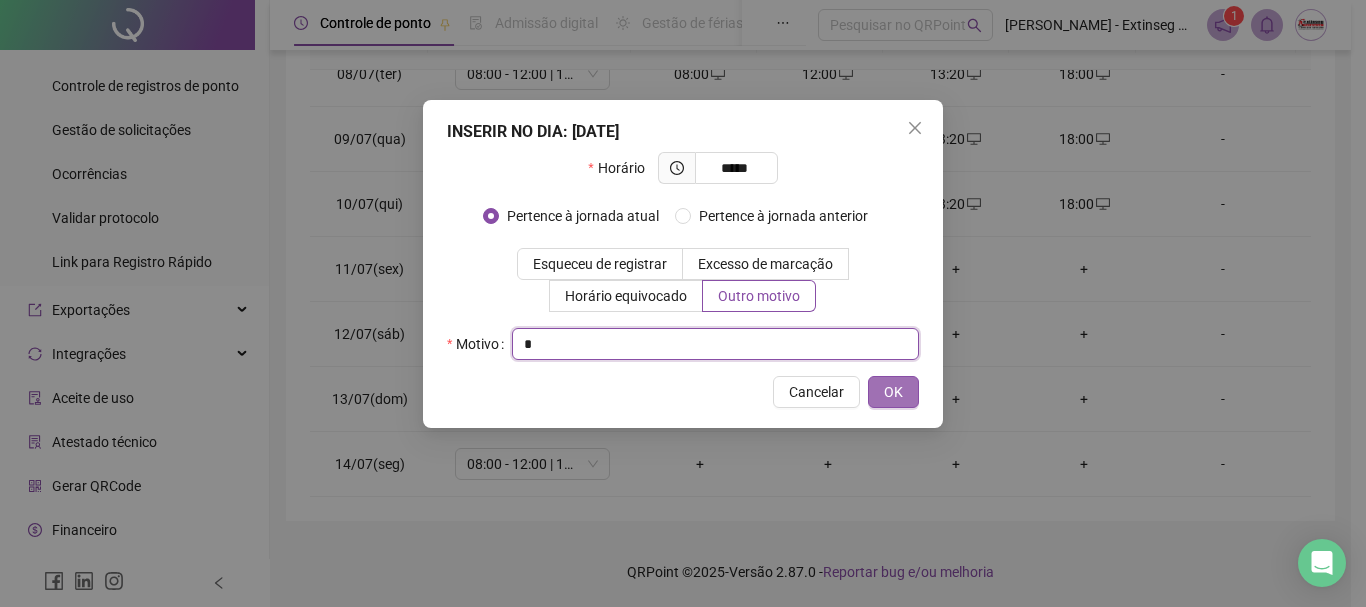 type on "*" 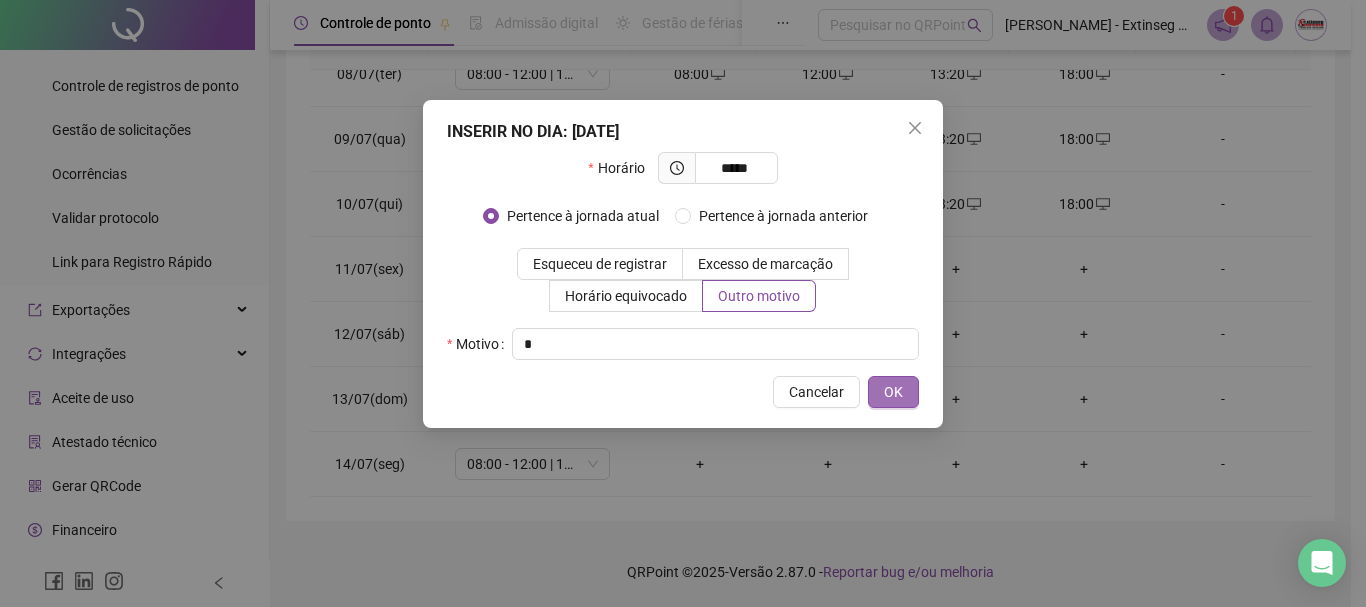 click on "OK" at bounding box center [893, 392] 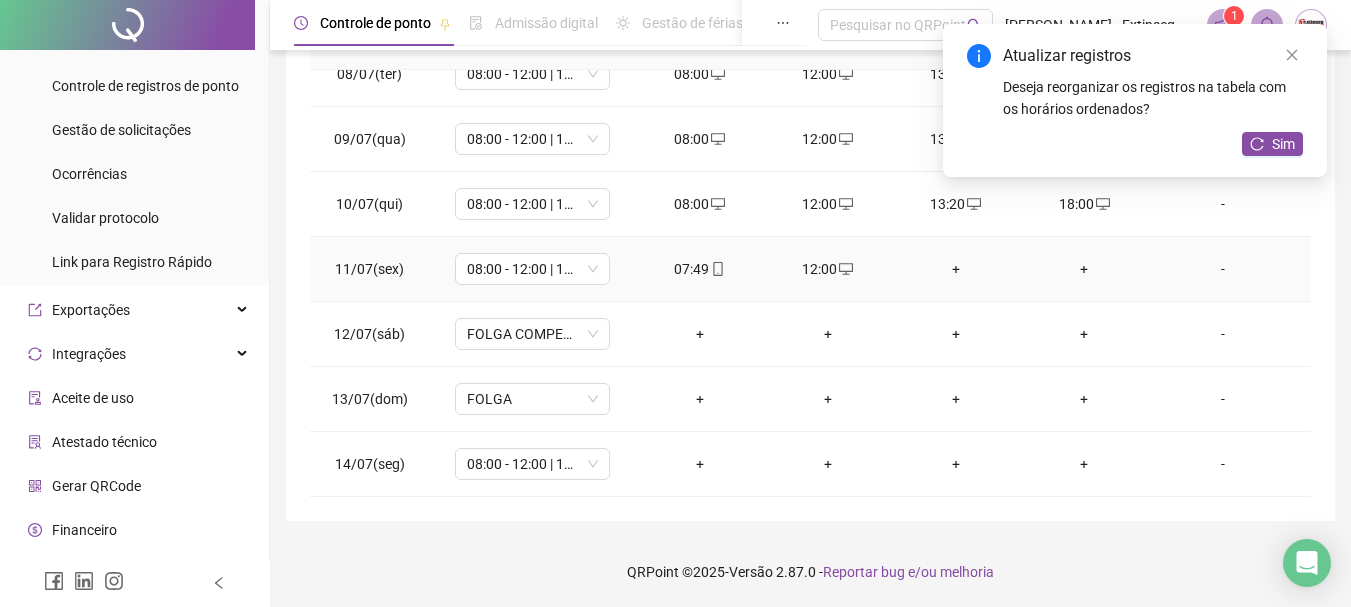 click on "+" at bounding box center [956, 269] 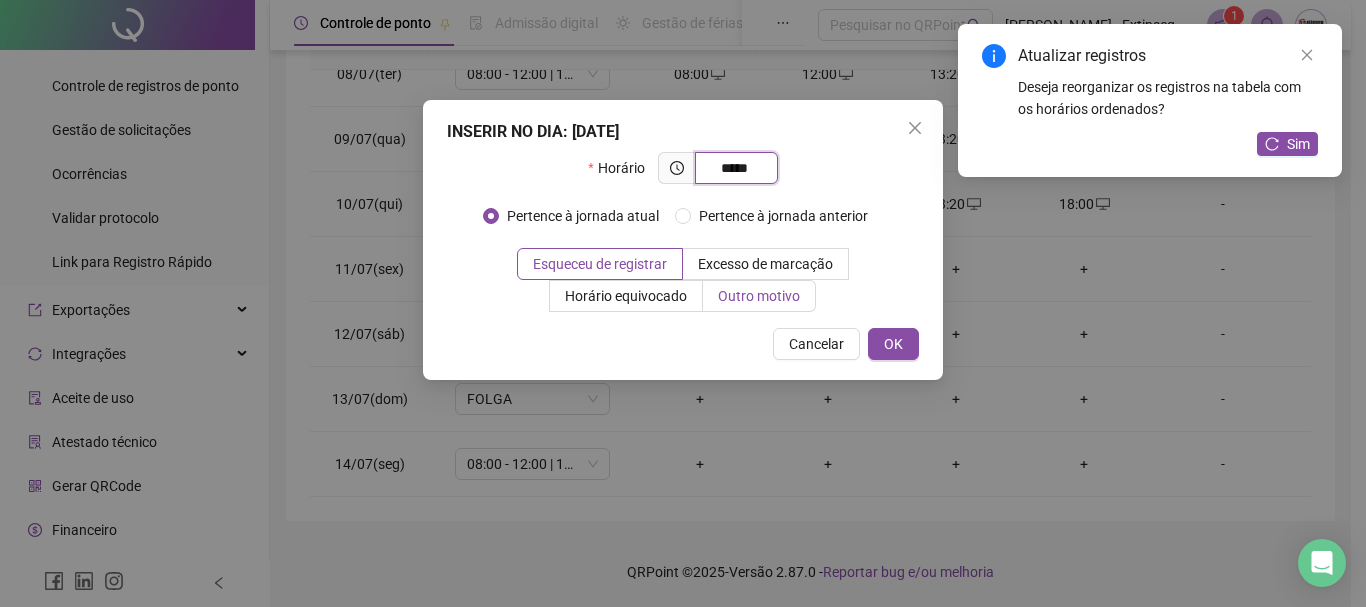 type on "*****" 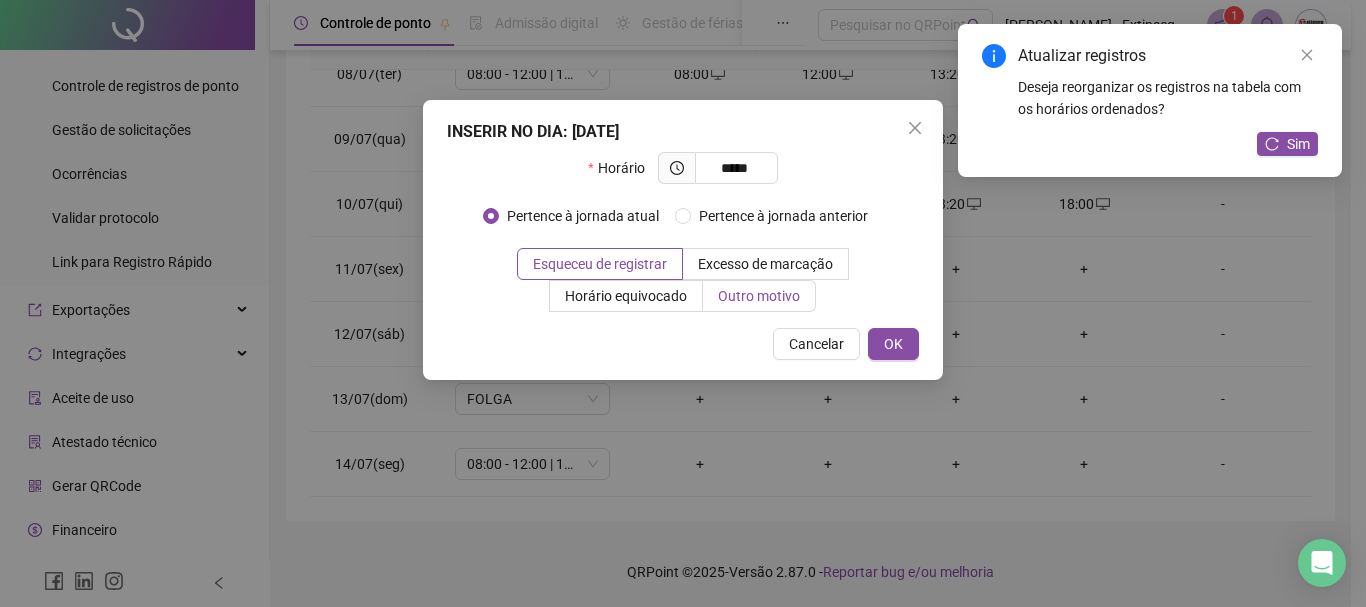 click on "Outro motivo" at bounding box center (759, 296) 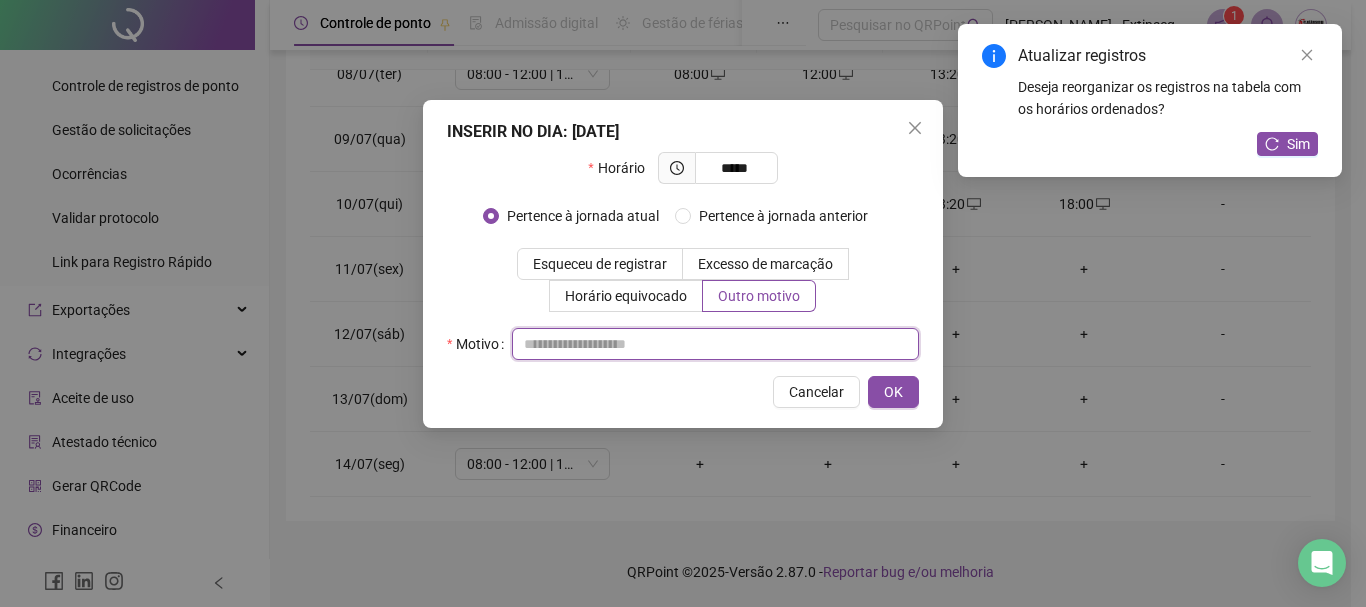 click at bounding box center [715, 344] 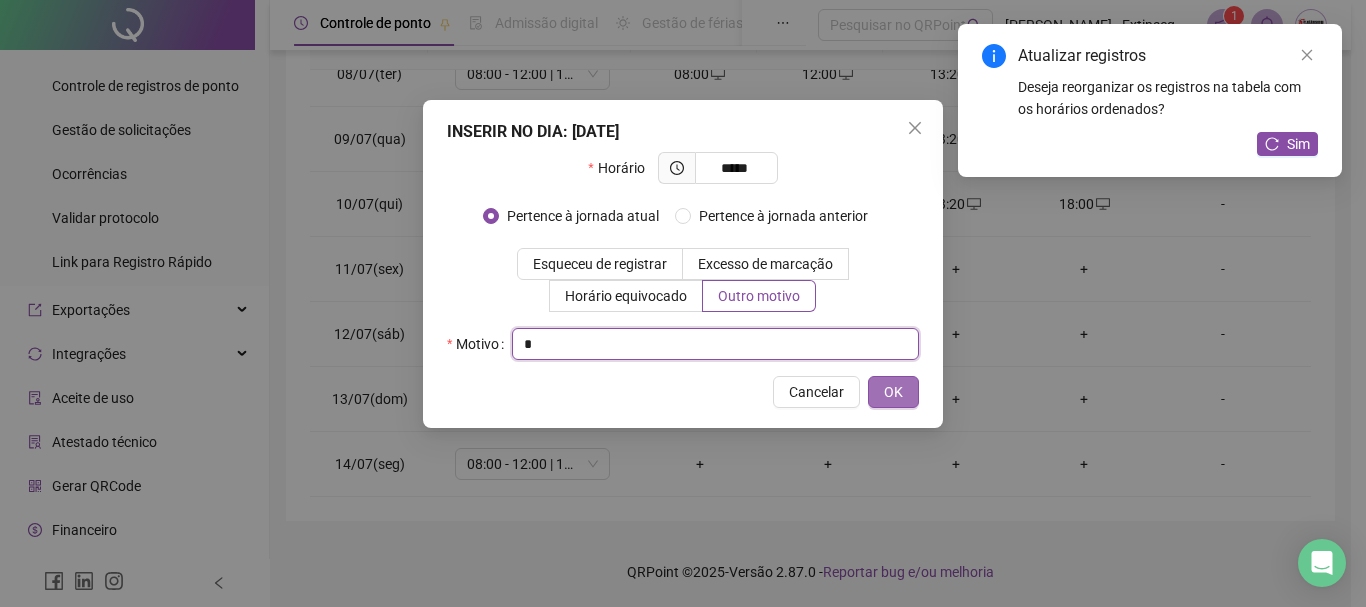 type on "*" 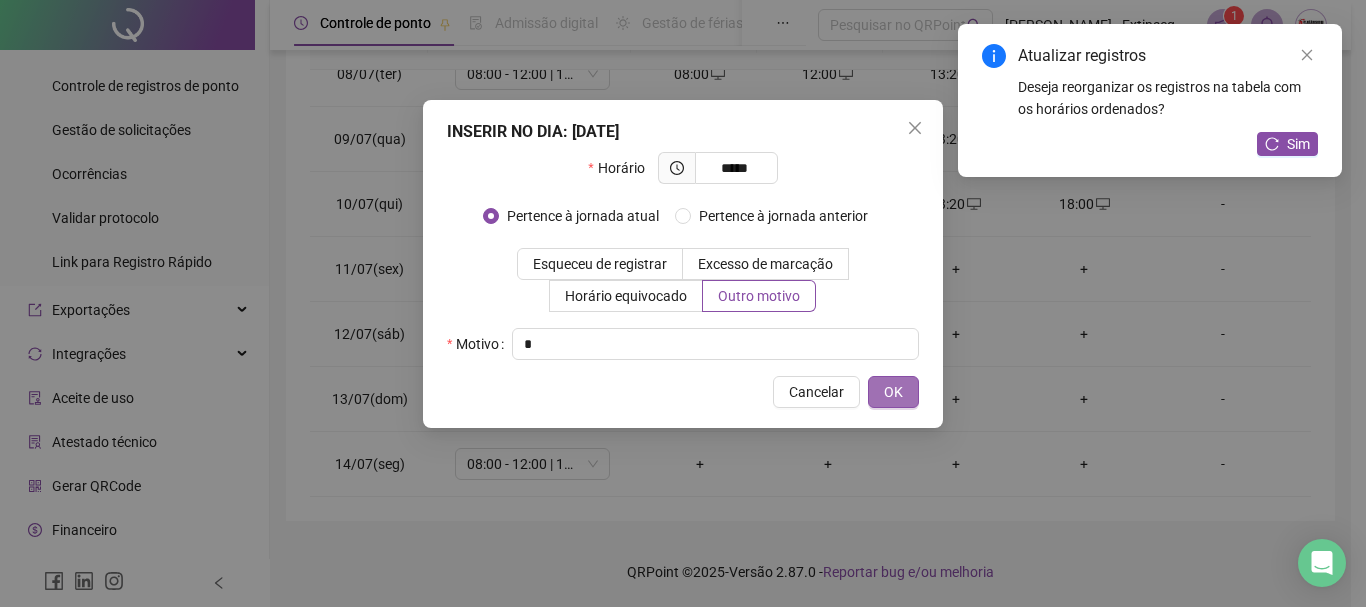 click on "OK" at bounding box center (893, 392) 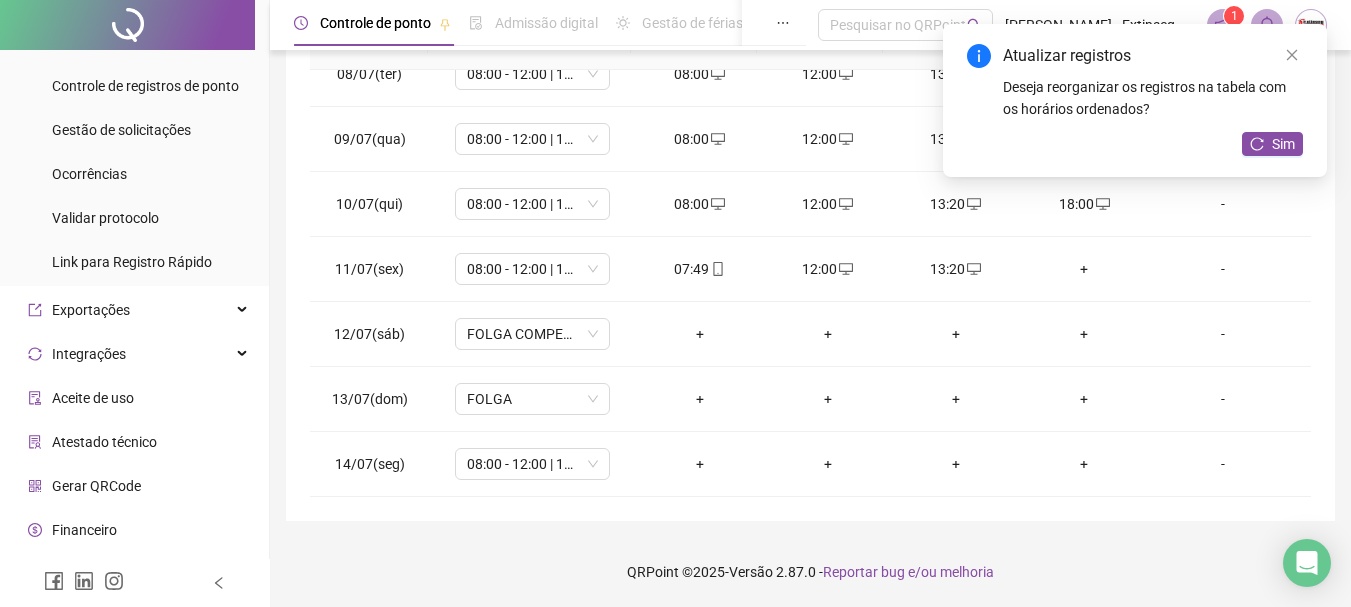 drag, startPoint x: 1287, startPoint y: 51, endPoint x: 1274, endPoint y: 67, distance: 20.615528 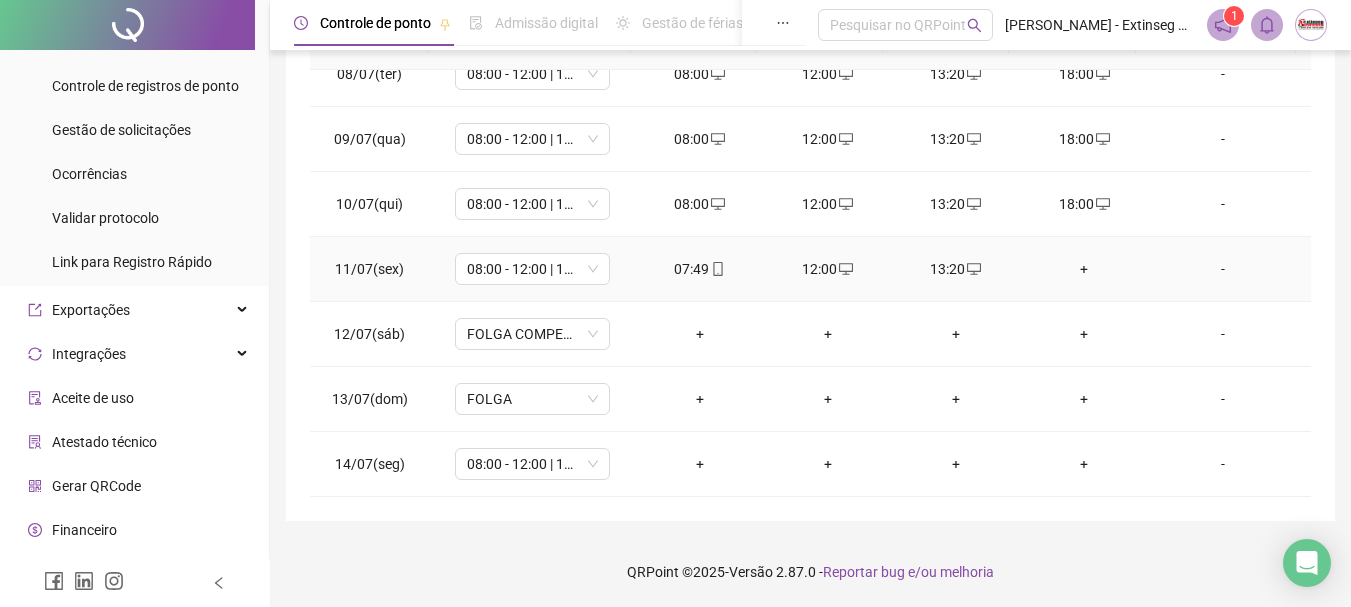 click on "+" at bounding box center [1084, 269] 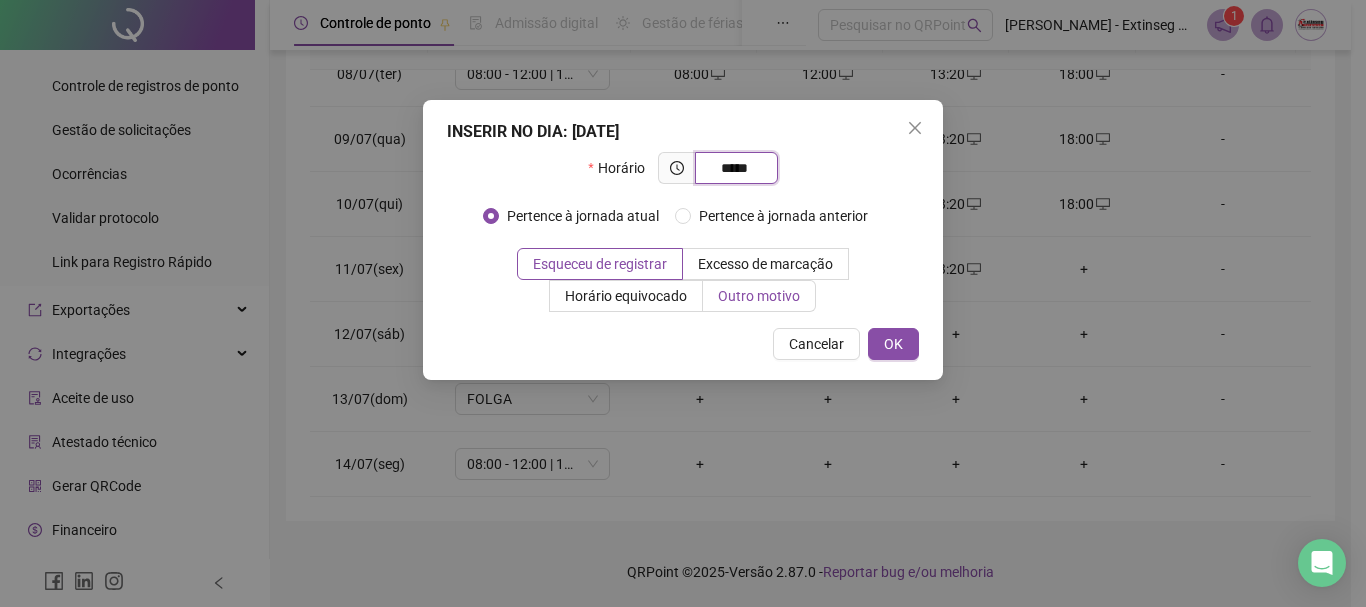 type on "*****" 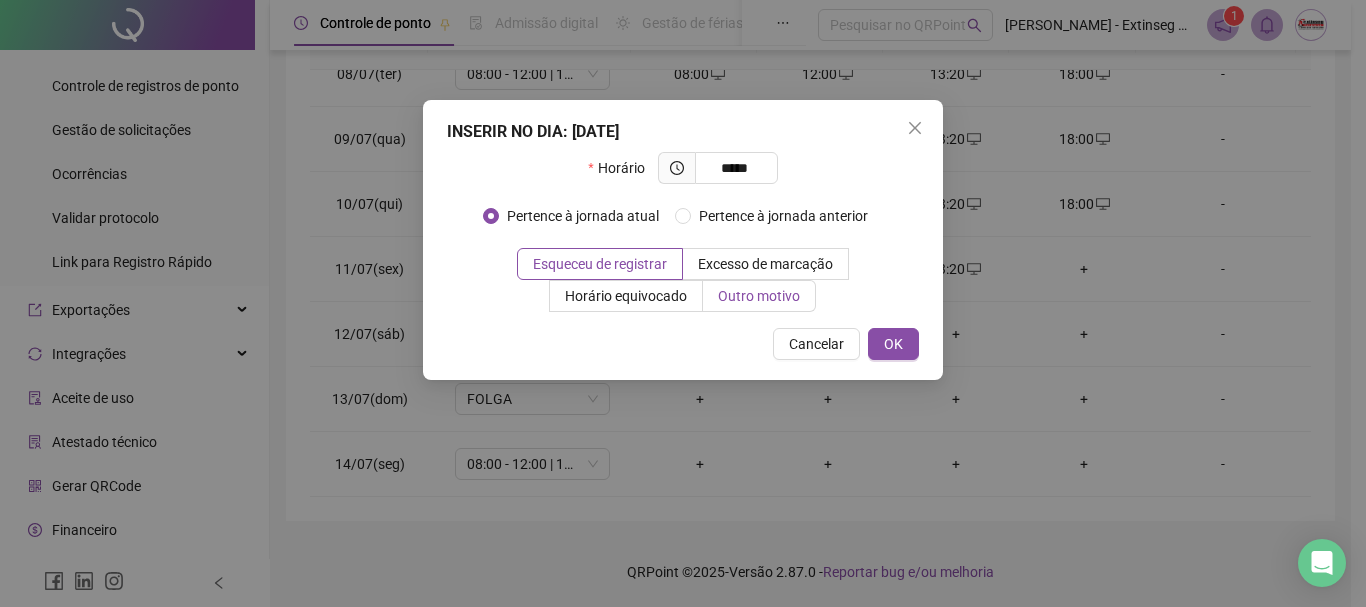 click on "Outro motivo" at bounding box center [759, 296] 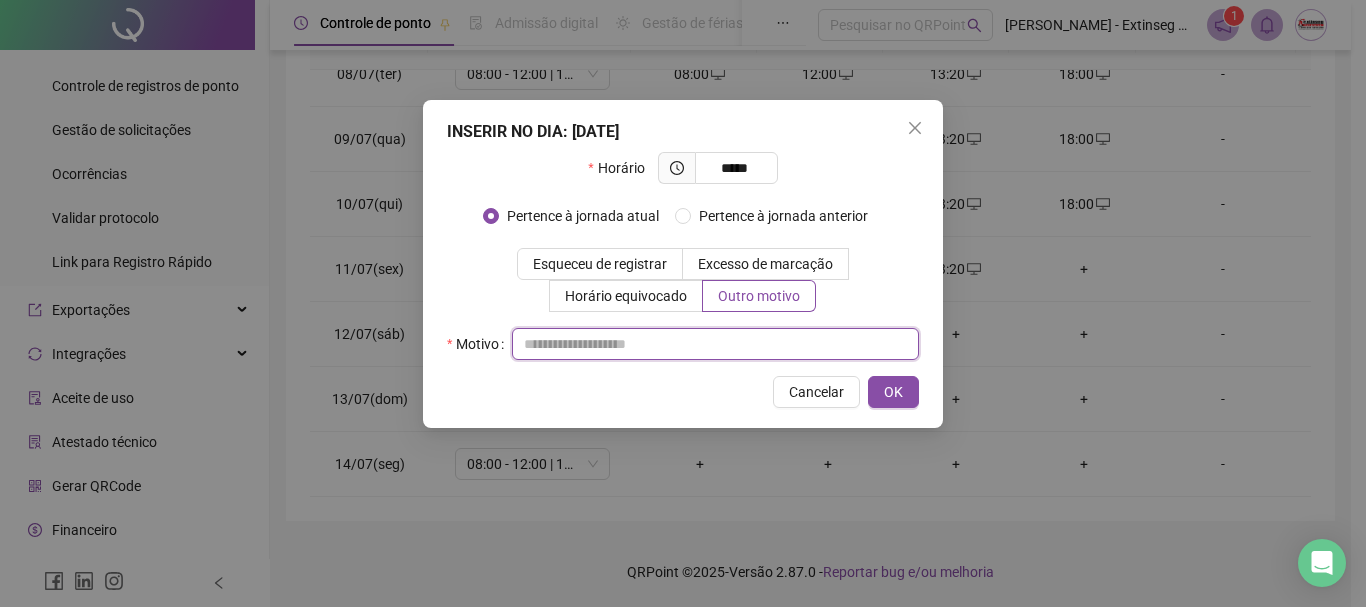 click at bounding box center [715, 344] 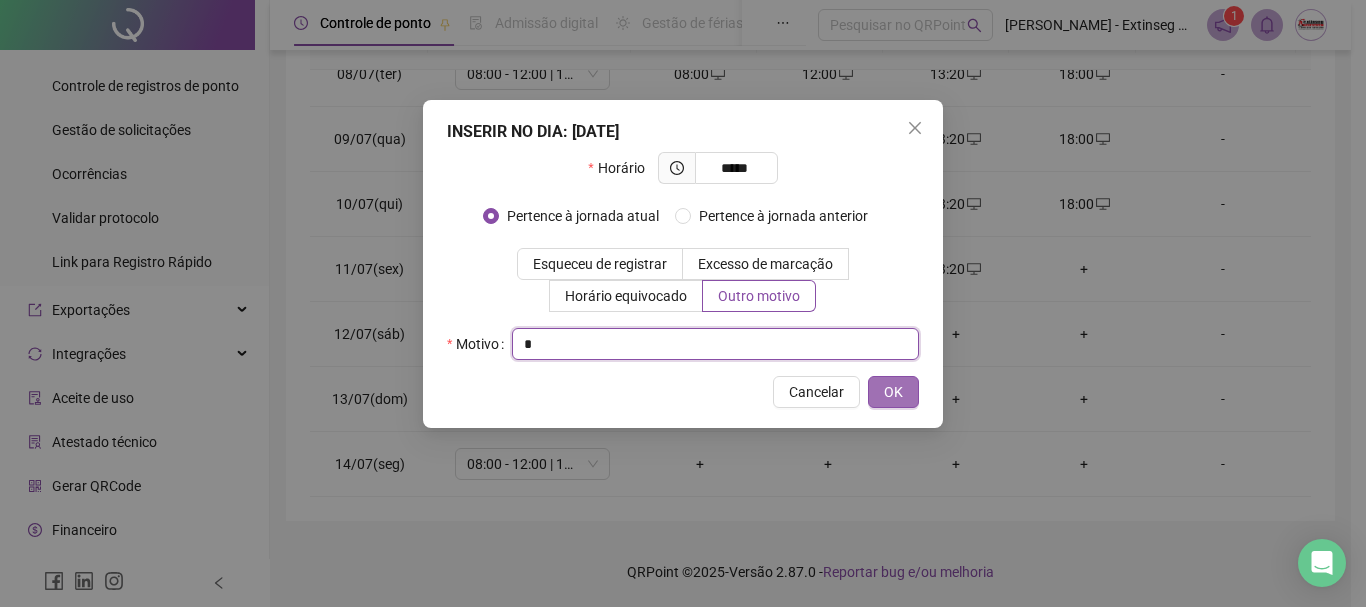 type on "*" 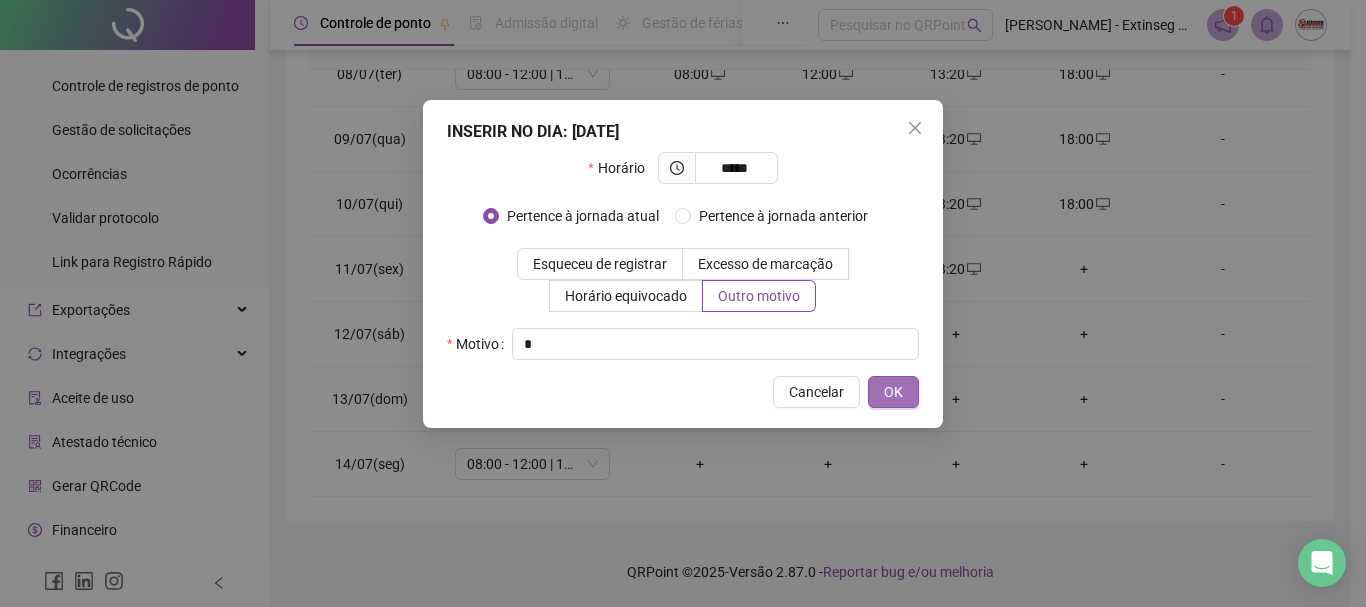 click on "OK" at bounding box center [893, 392] 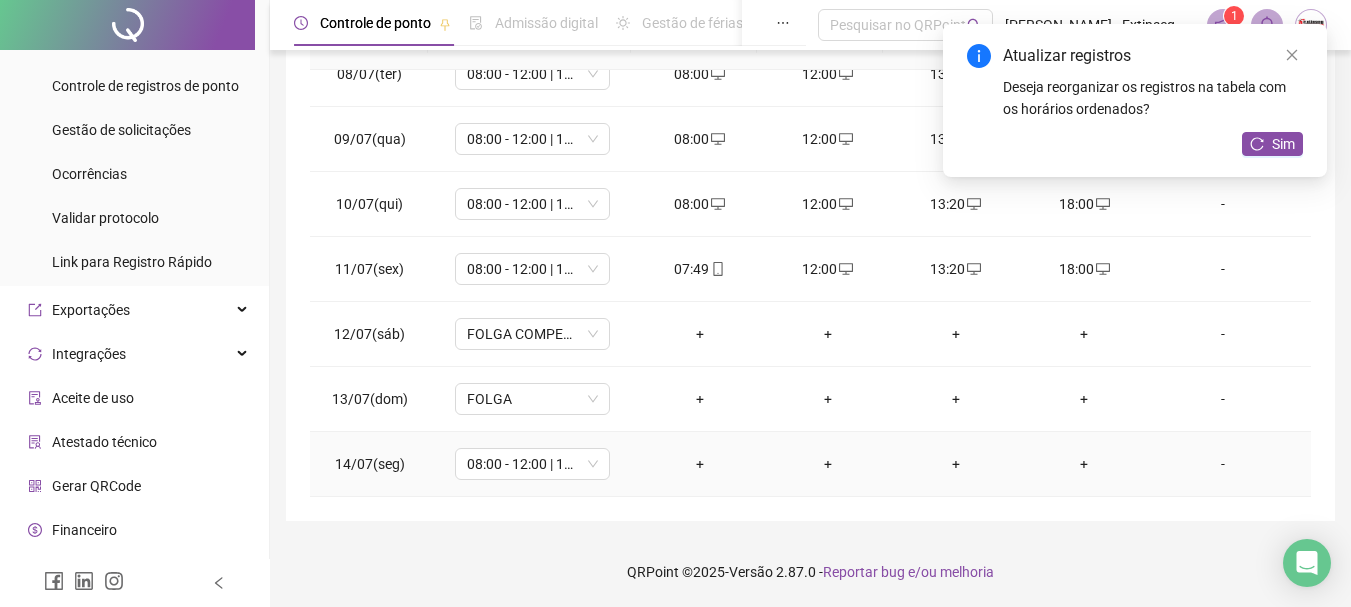 click on "+" at bounding box center [700, 464] 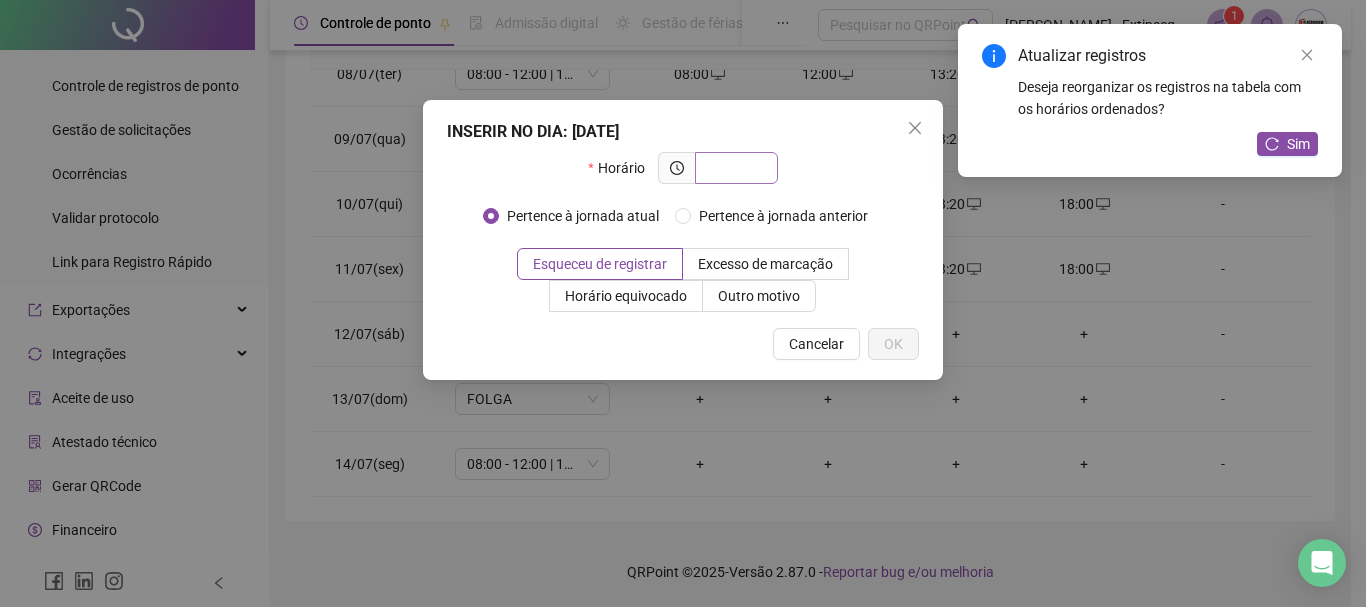 click at bounding box center (734, 168) 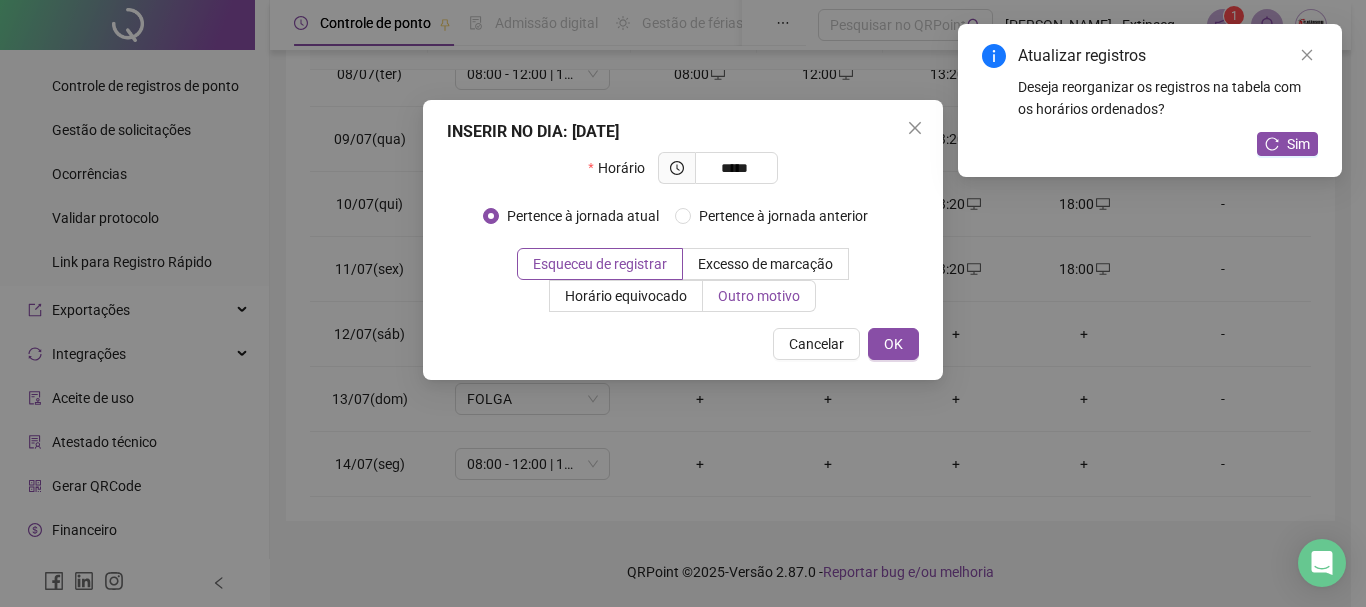 type on "*****" 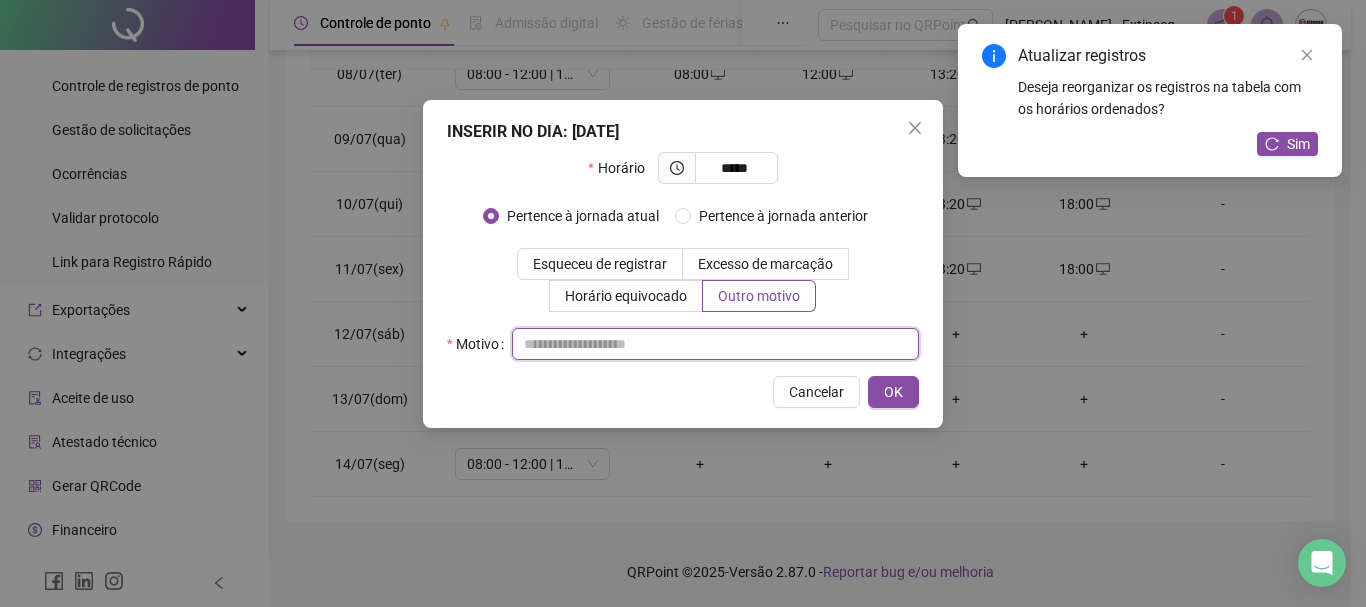 click at bounding box center [715, 344] 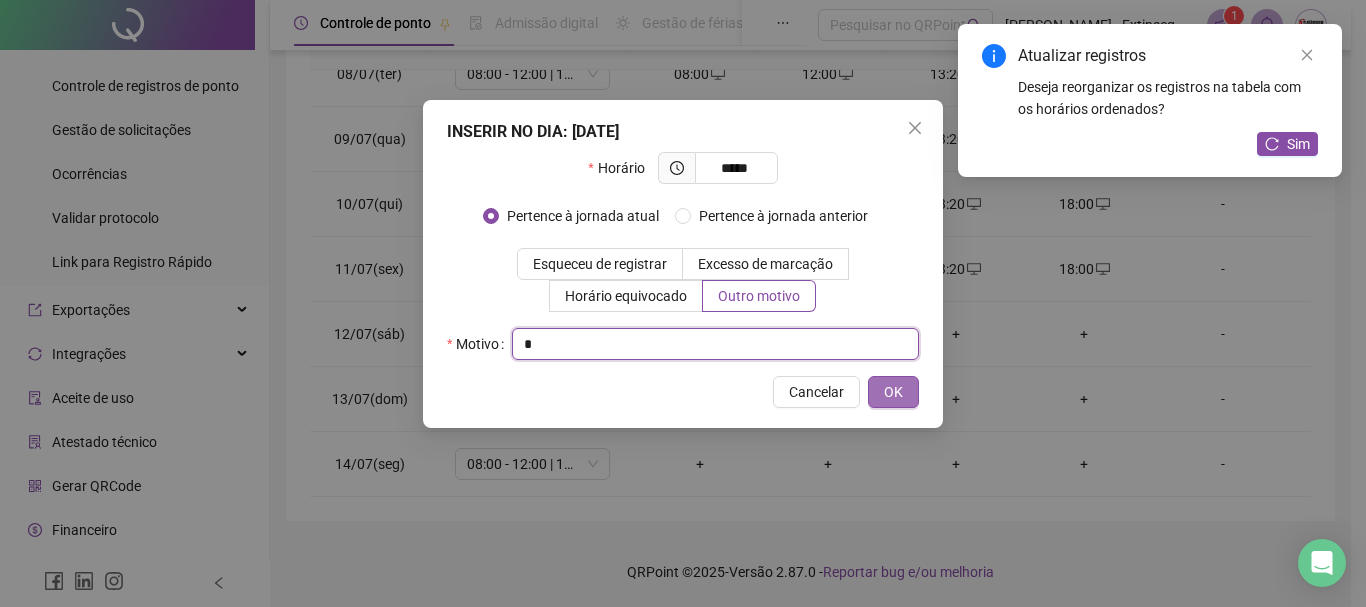 type on "*" 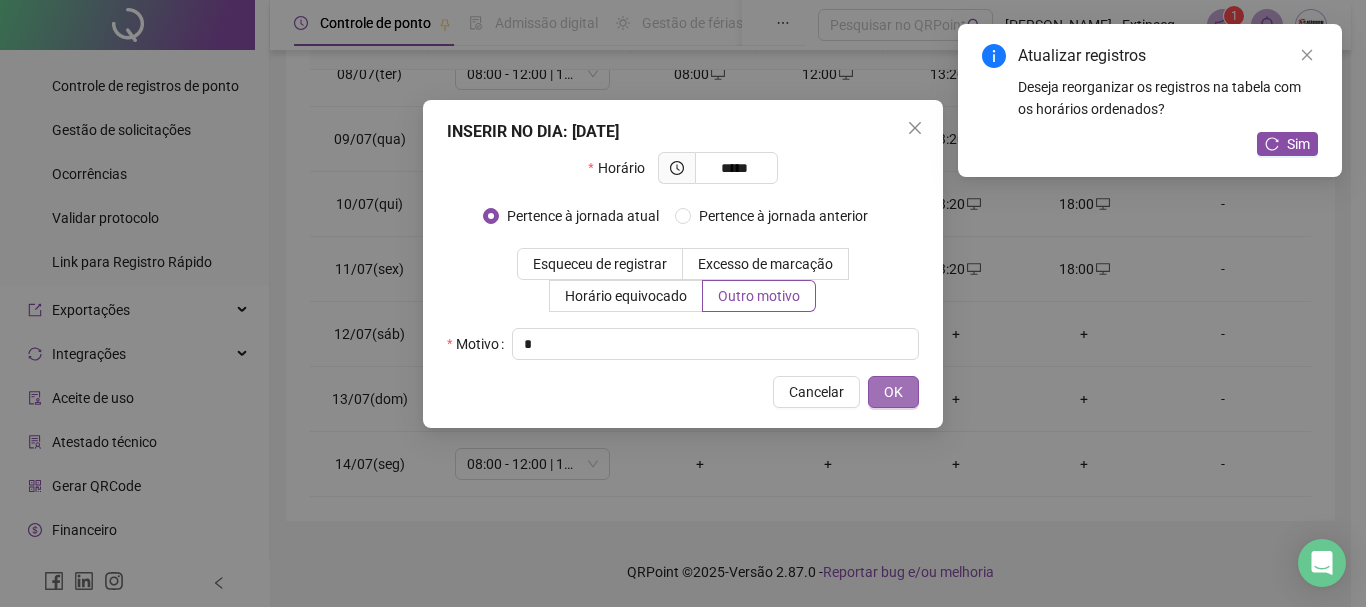 click on "OK" at bounding box center [893, 392] 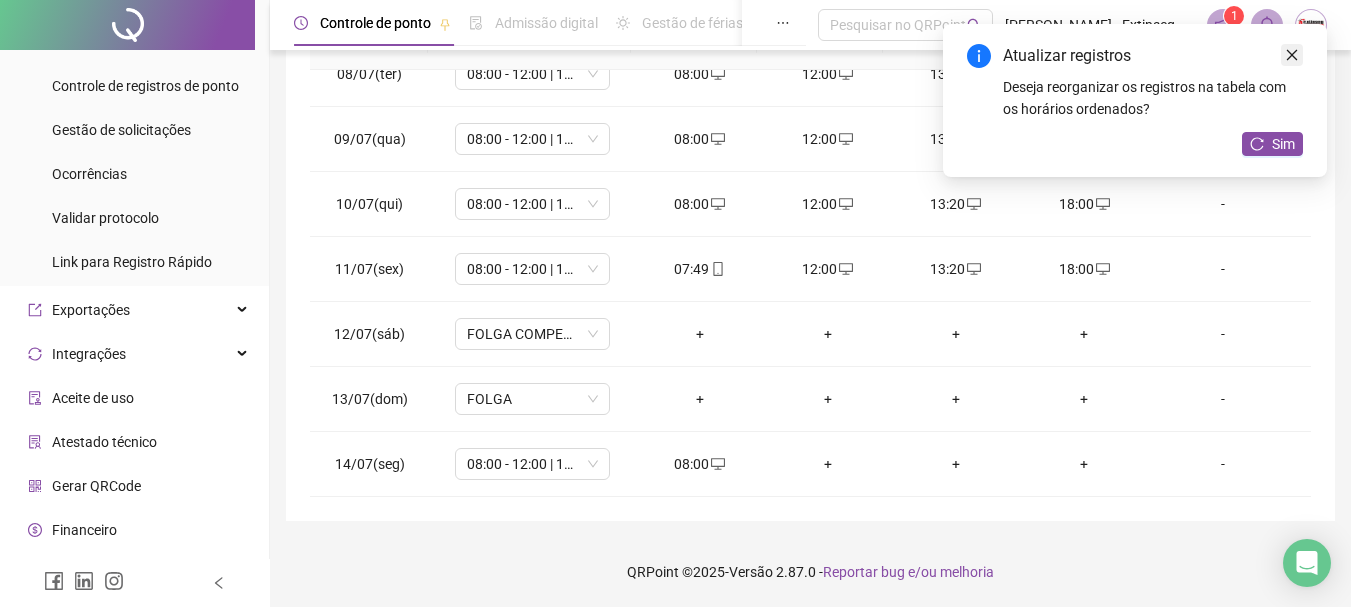click 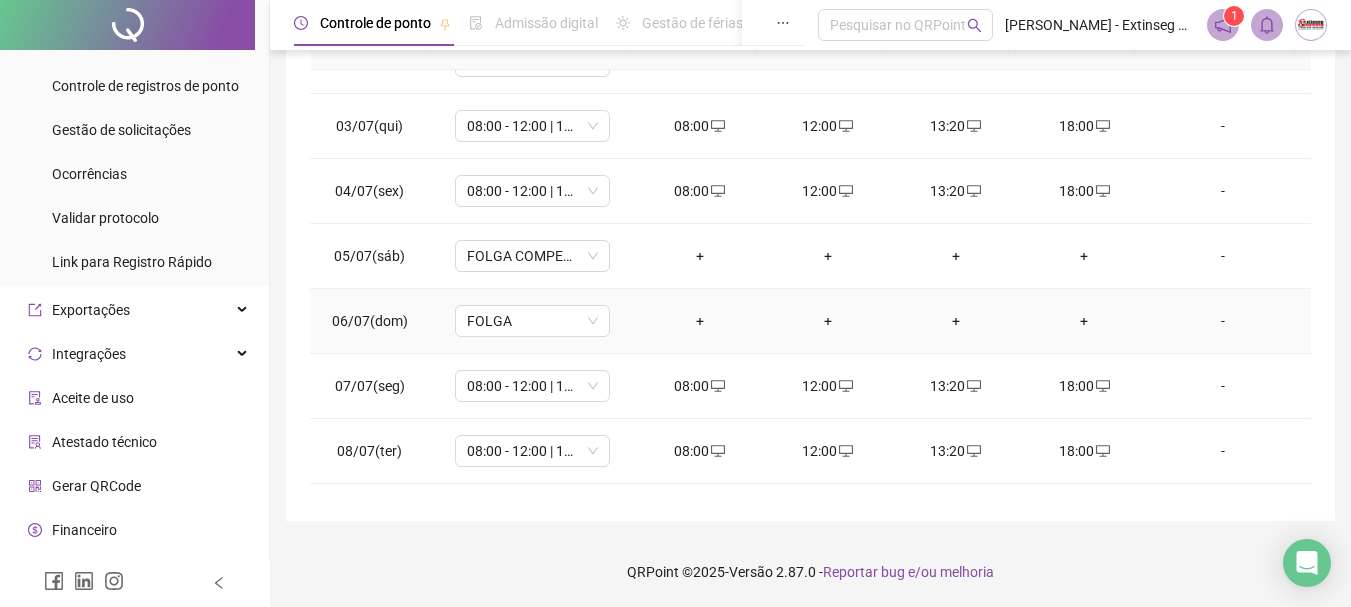 scroll, scrollTop: 0, scrollLeft: 0, axis: both 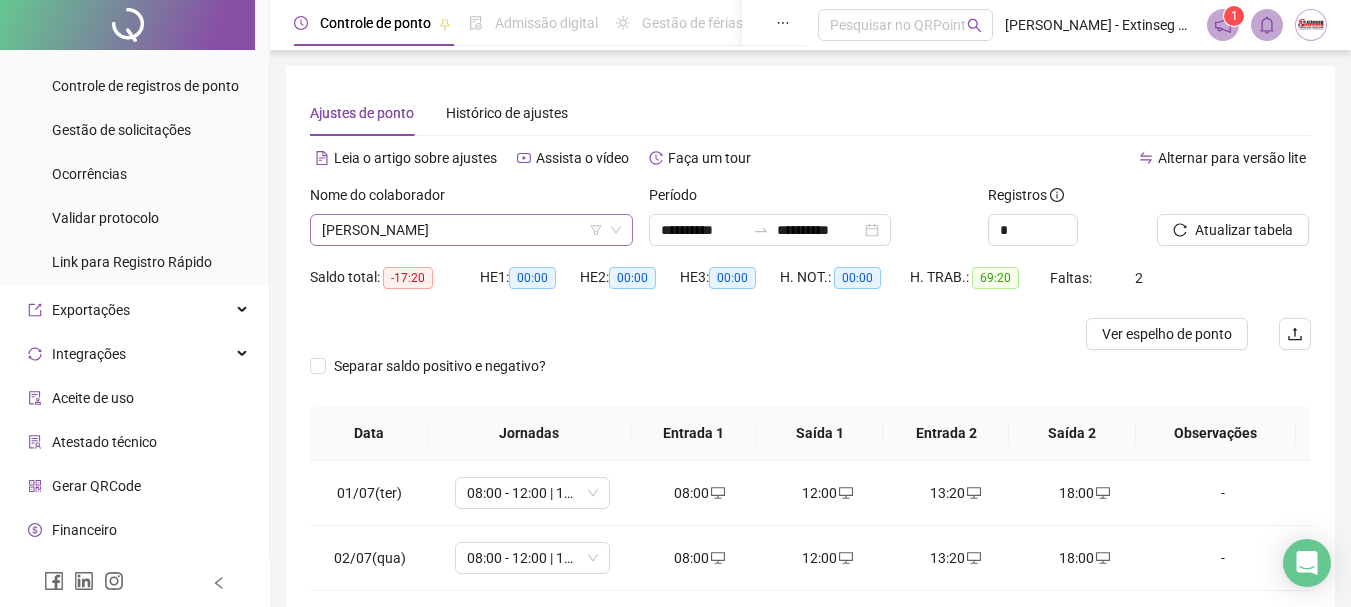 click on "[PERSON_NAME]" at bounding box center [471, 230] 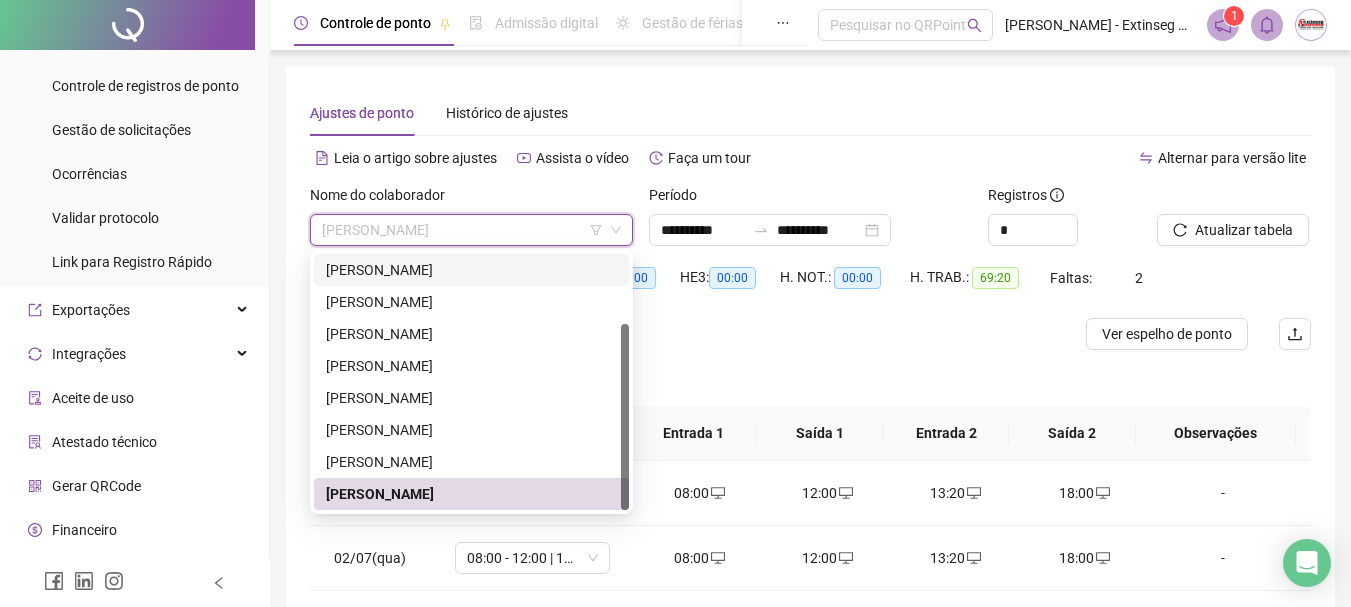 click on "[PERSON_NAME]" at bounding box center [471, 270] 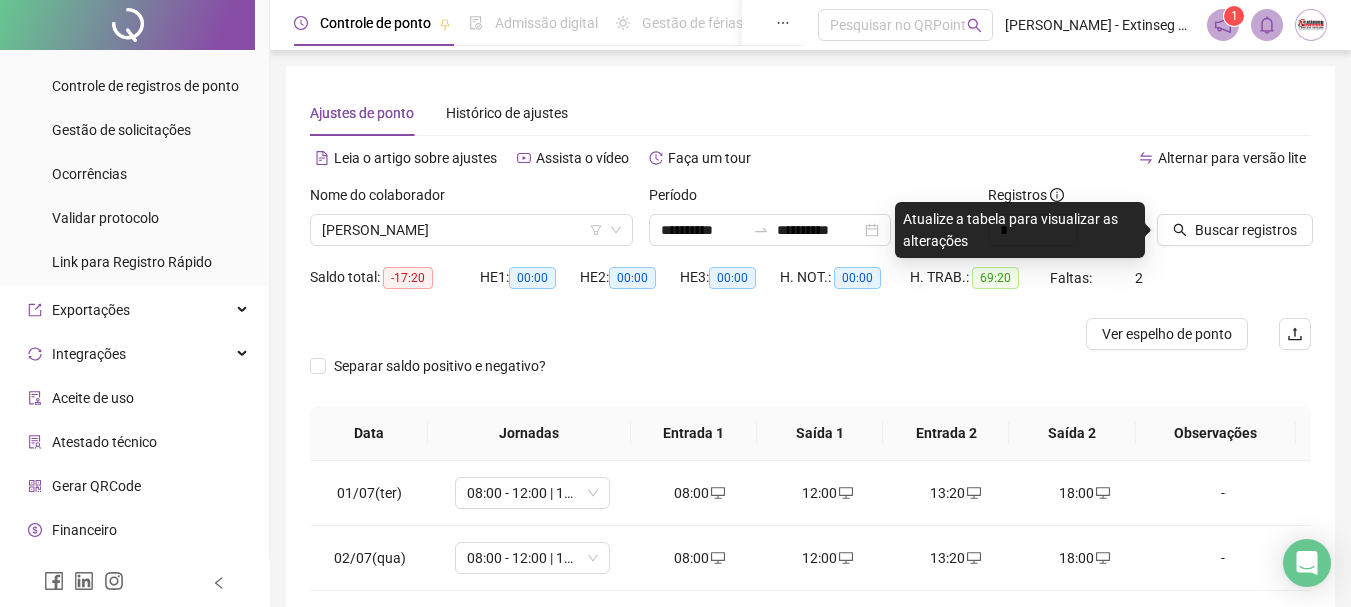 click on "Buscar registros" at bounding box center [1234, 223] 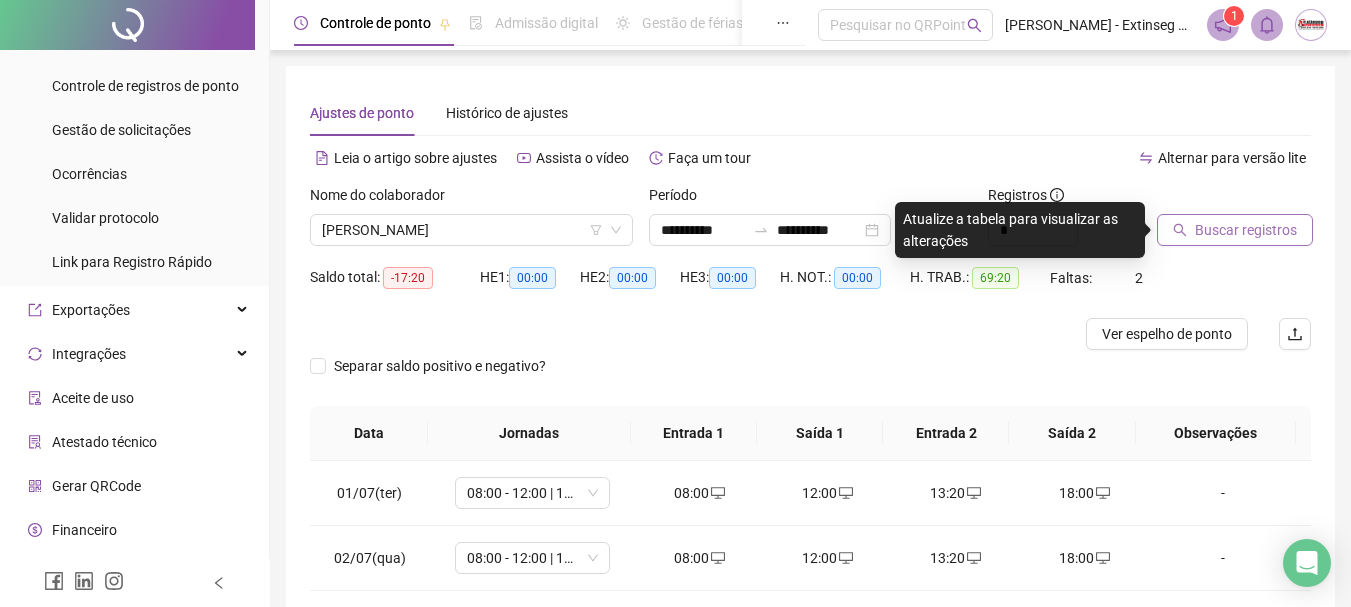 click on "Buscar registros" at bounding box center [1246, 230] 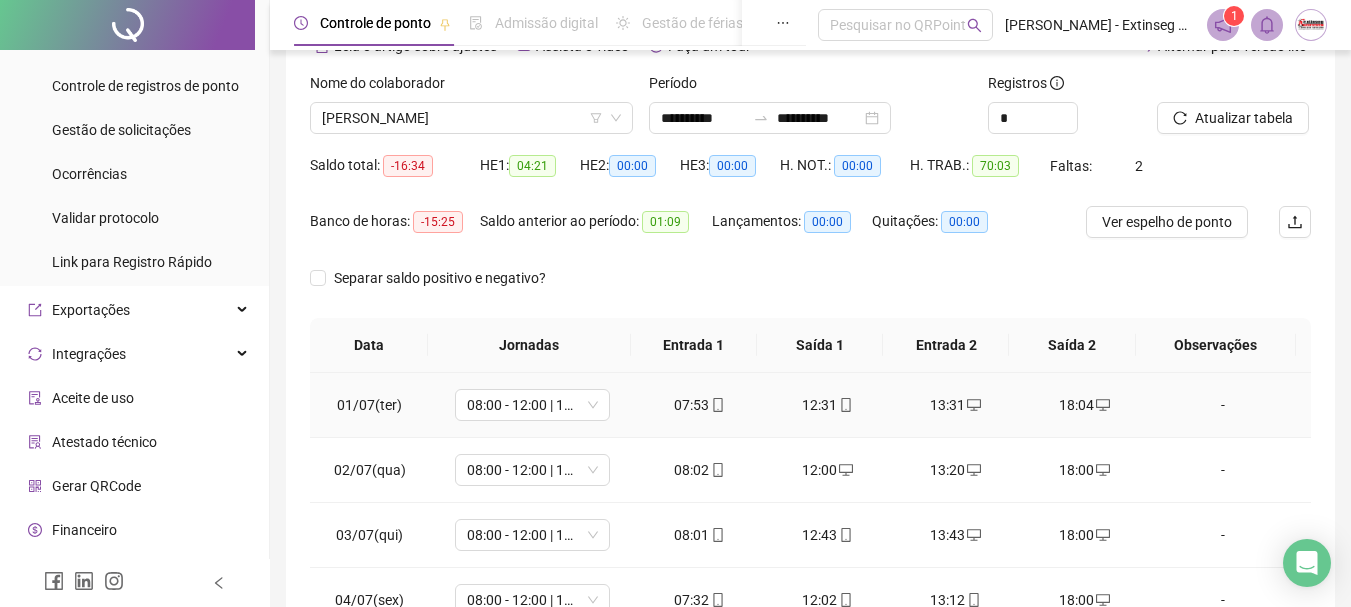 scroll, scrollTop: 400, scrollLeft: 0, axis: vertical 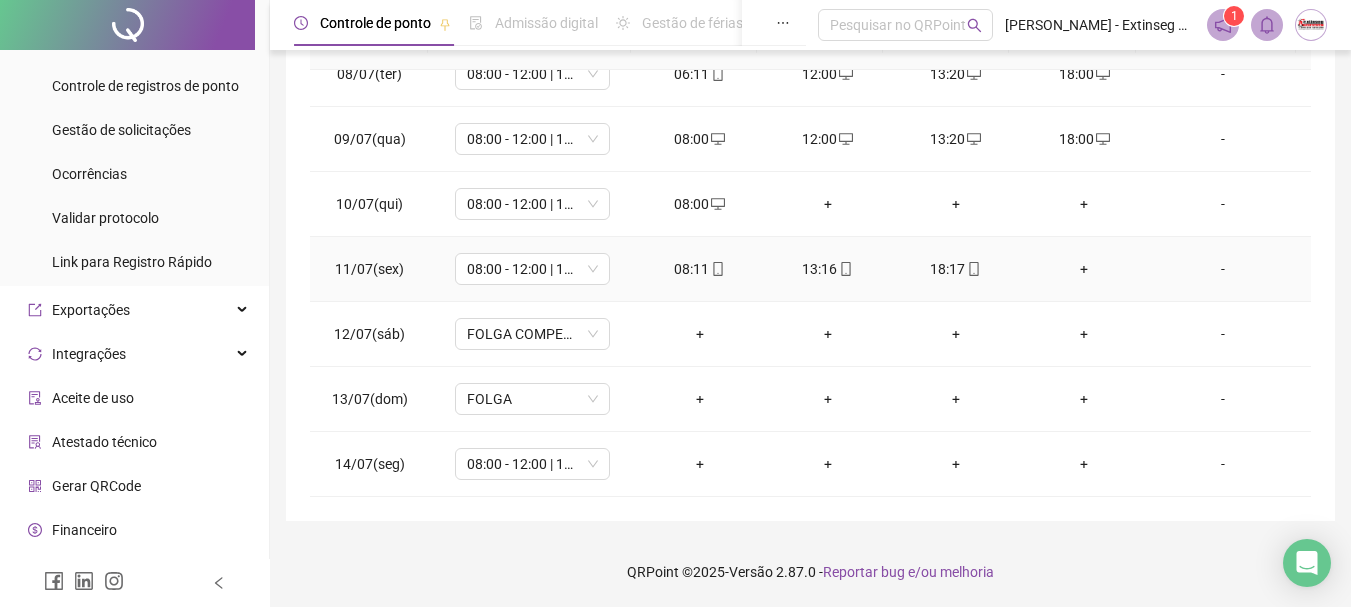 click on "+" at bounding box center [1084, 269] 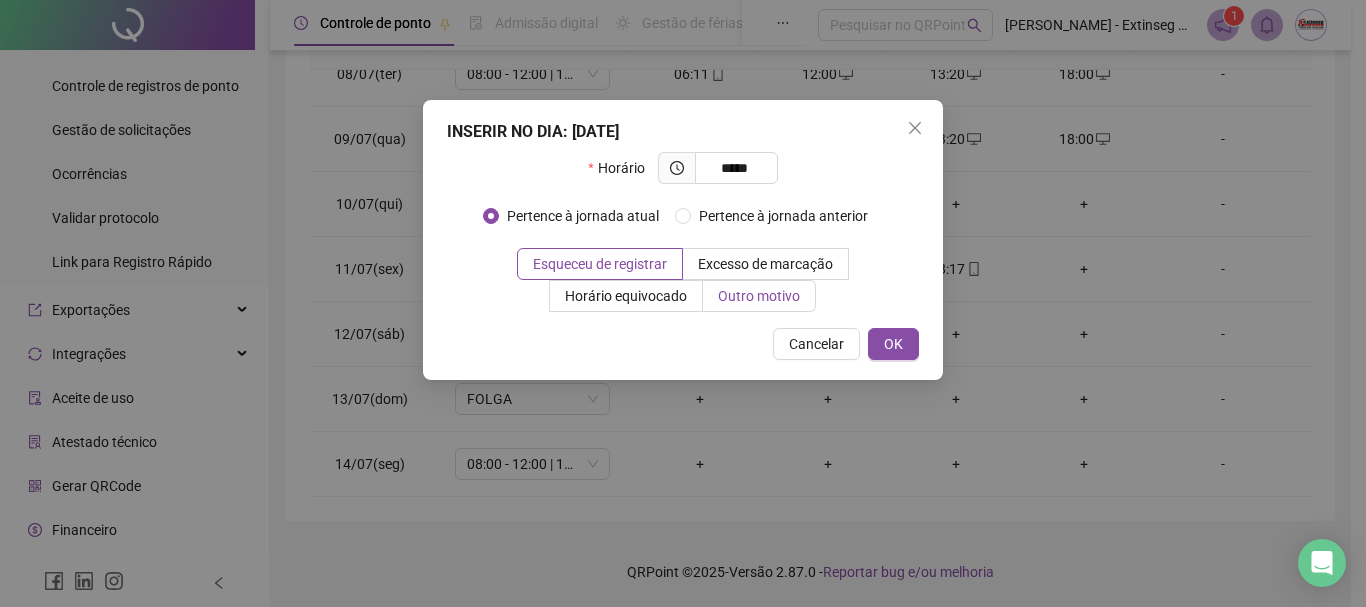 type on "*****" 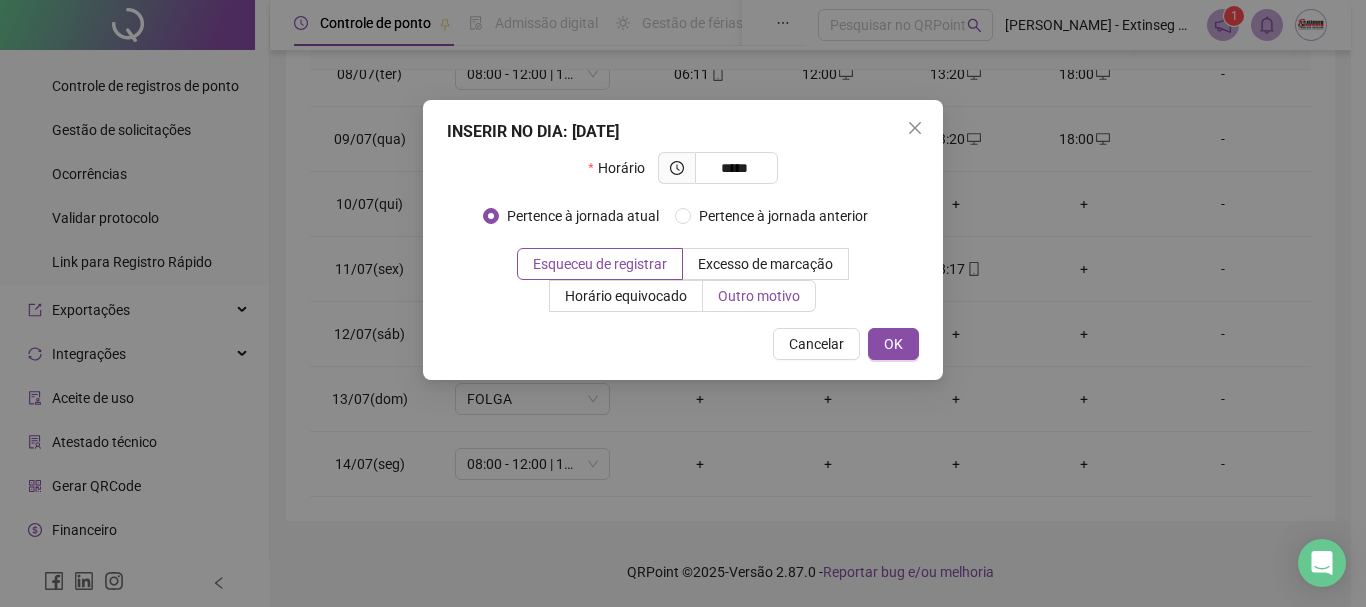 click on "Outro motivo" at bounding box center [759, 296] 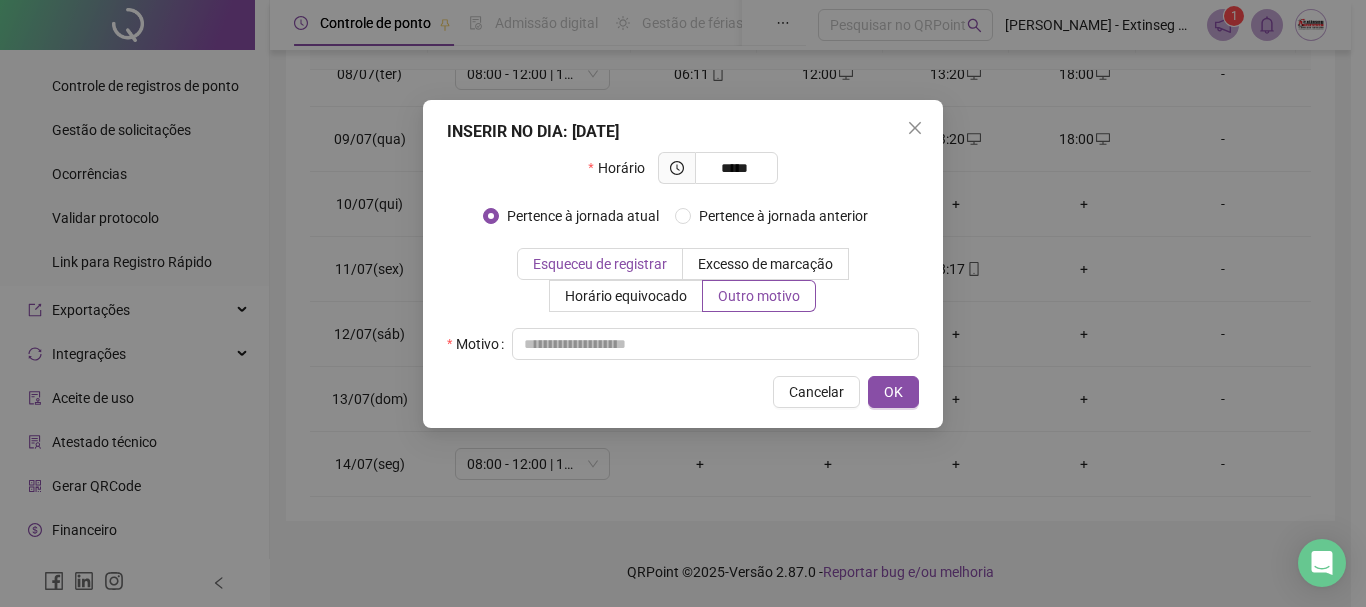 click on "Esqueceu de registrar" at bounding box center [600, 264] 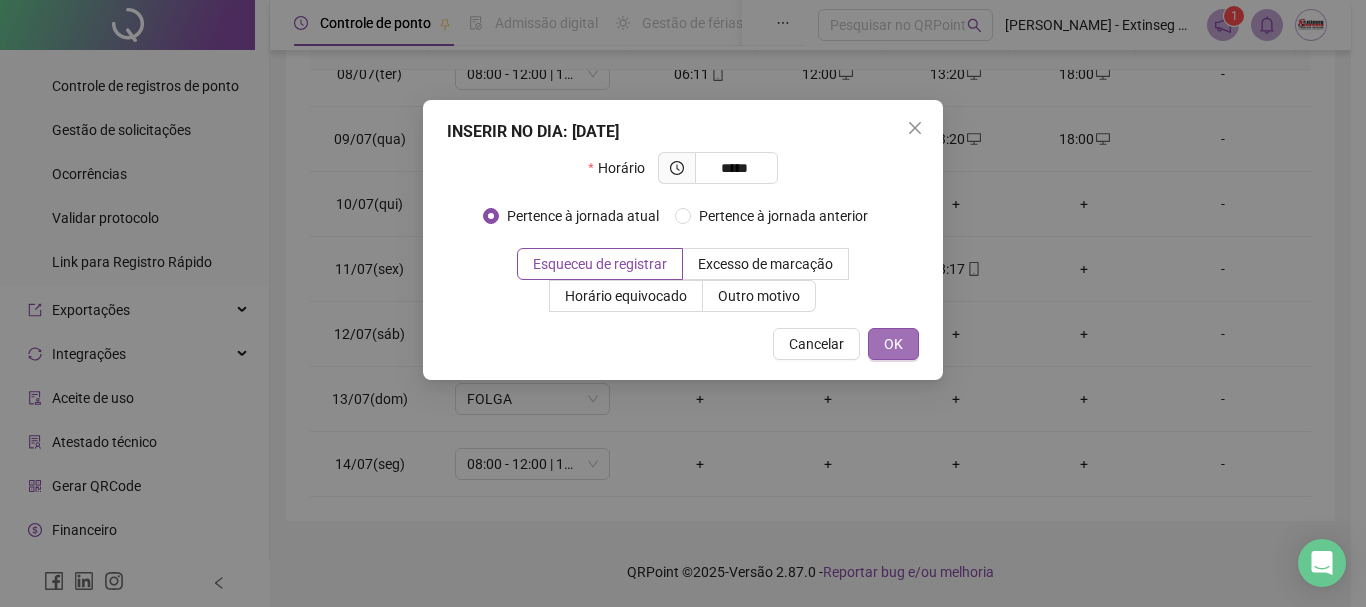 click on "OK" at bounding box center (893, 344) 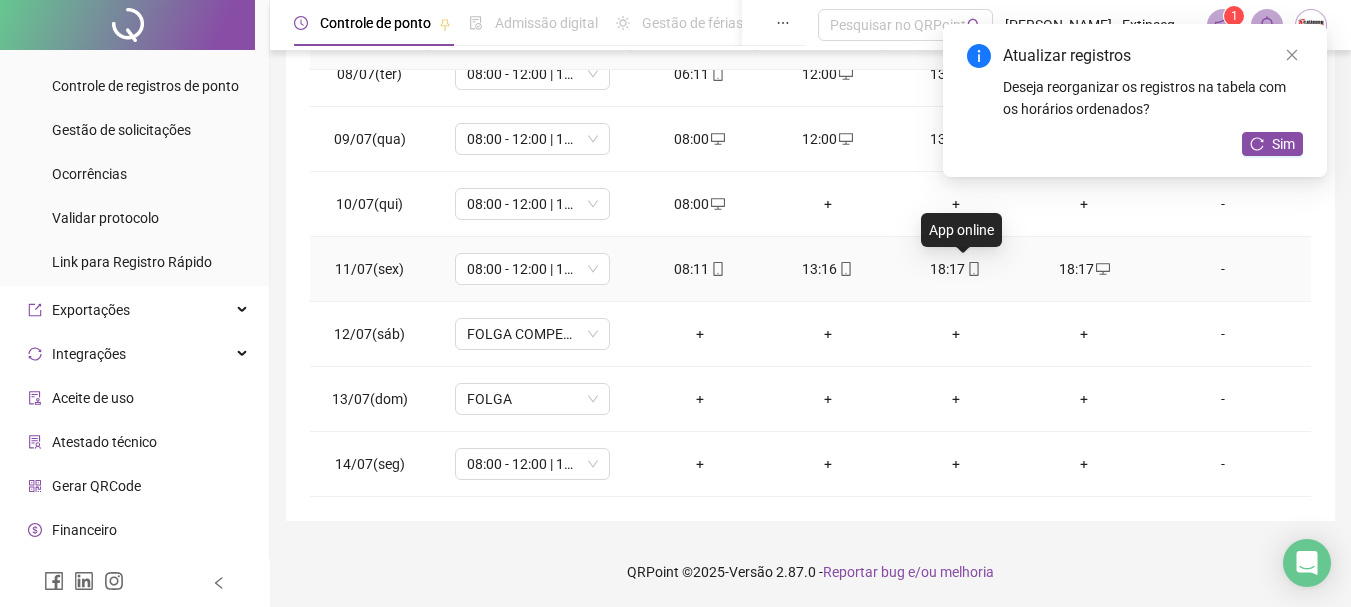 click 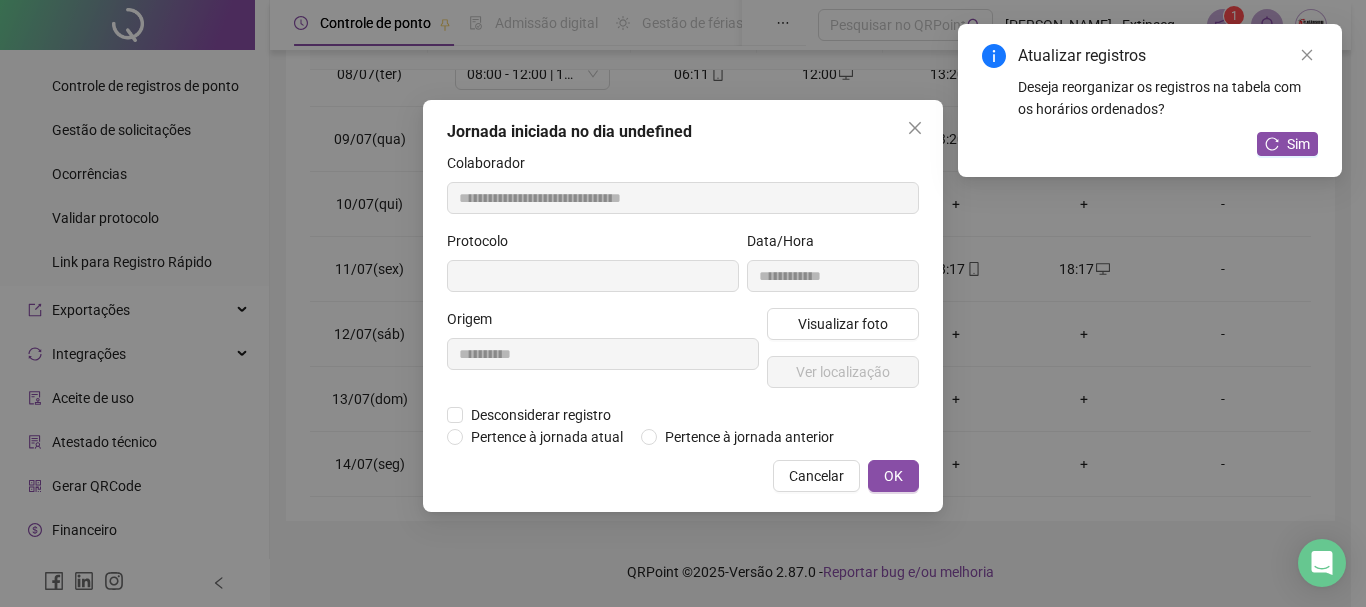 type on "**********" 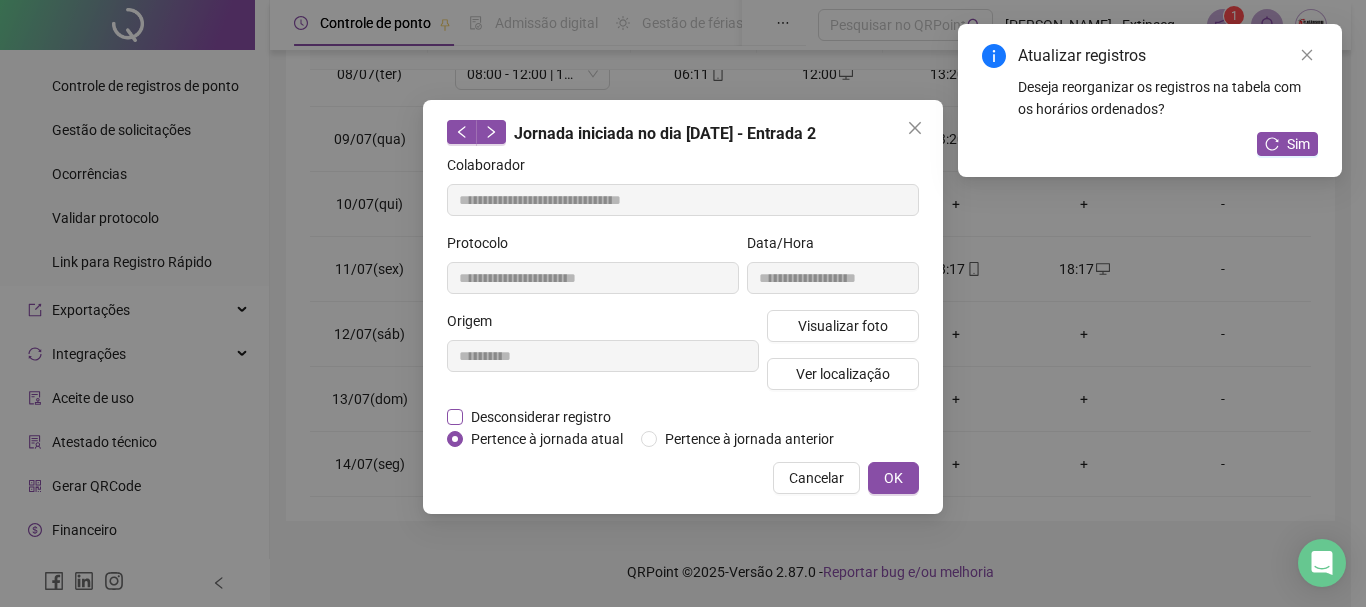 click on "Desconsiderar registro" at bounding box center (541, 417) 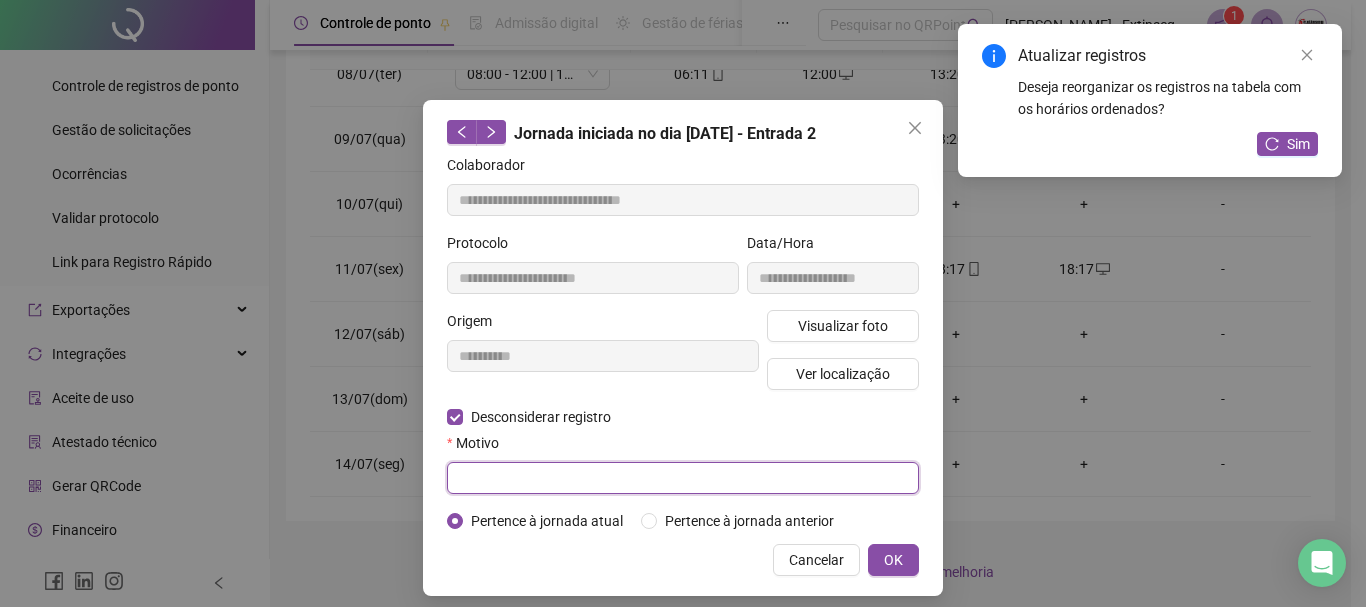 click at bounding box center [683, 478] 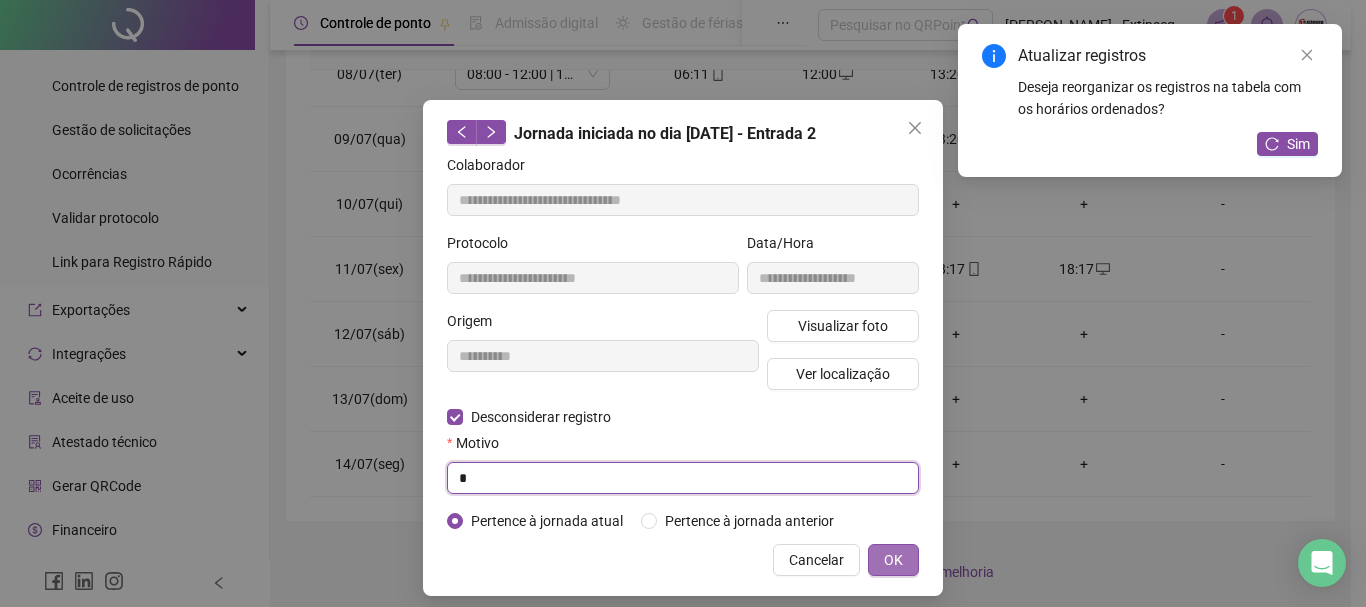 type on "*" 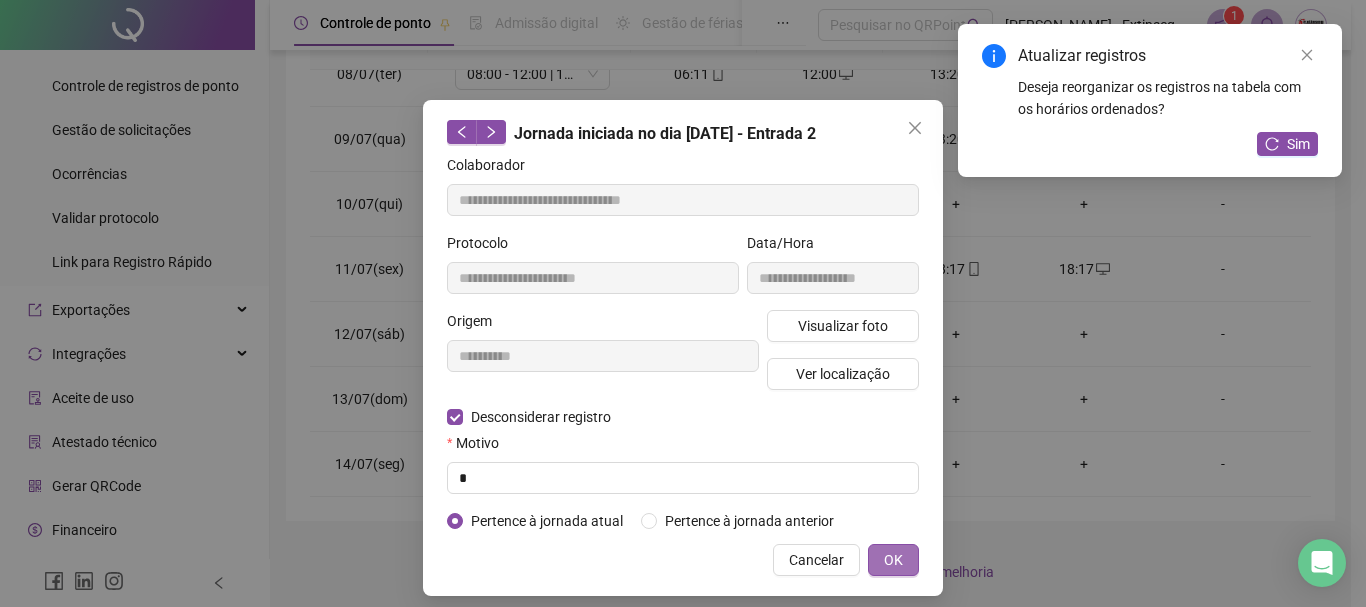 click on "OK" at bounding box center [893, 560] 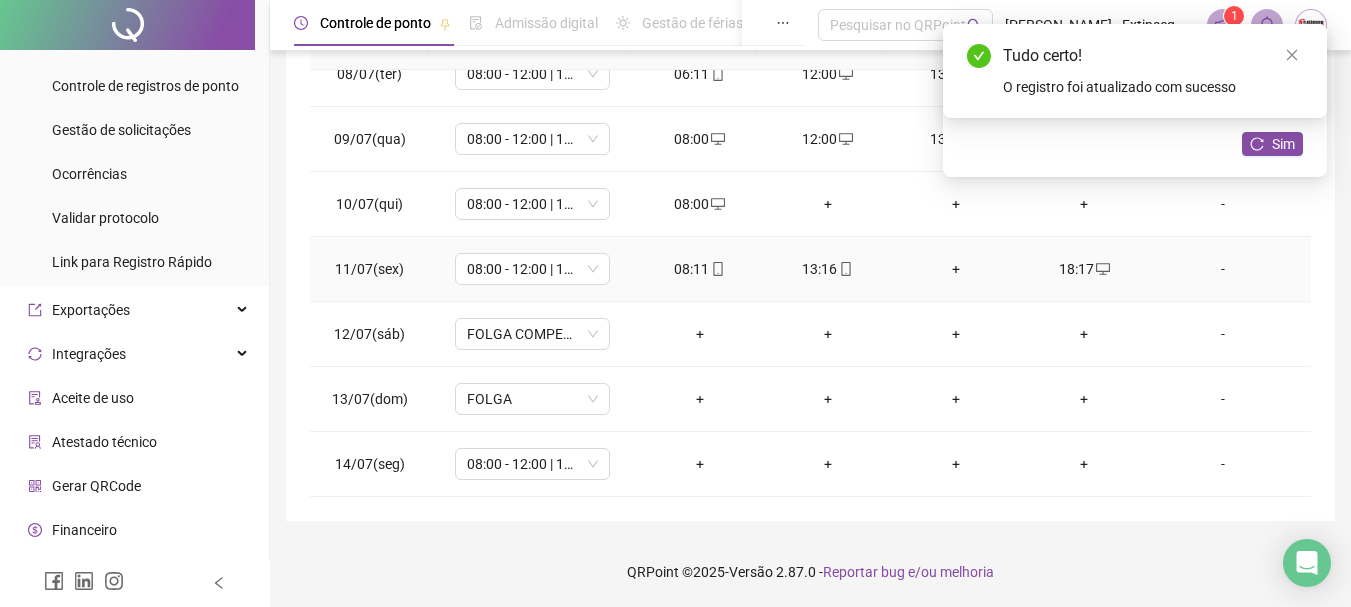 click on "+" at bounding box center (956, 269) 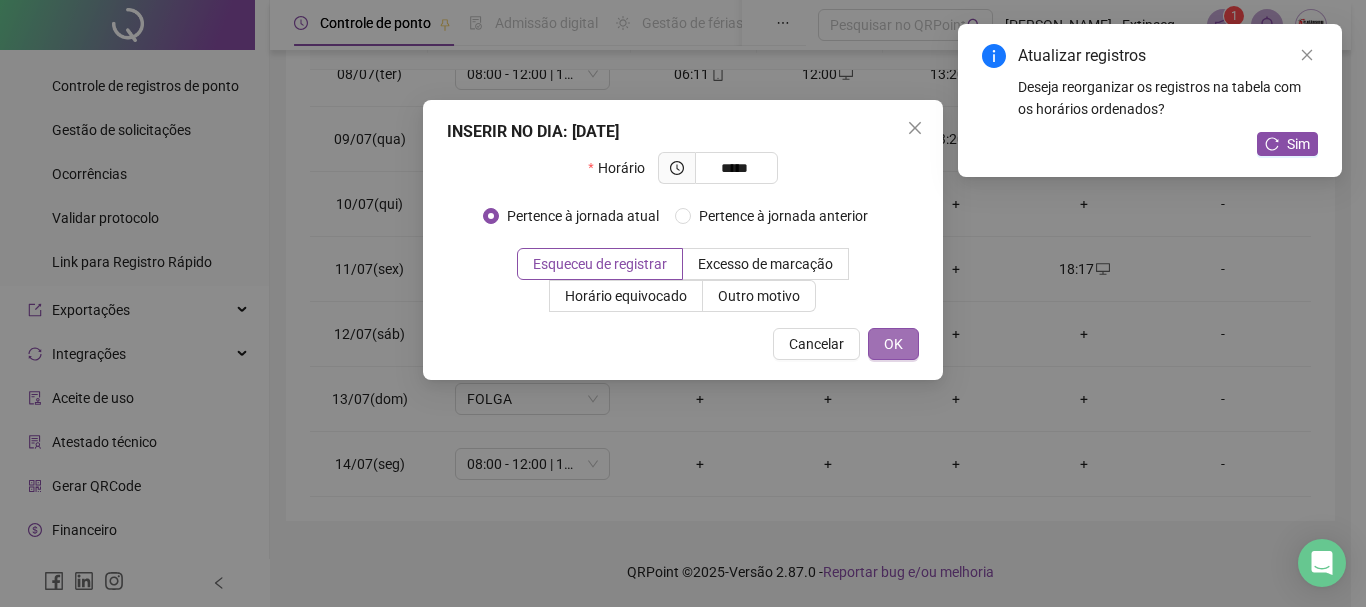type on "*****" 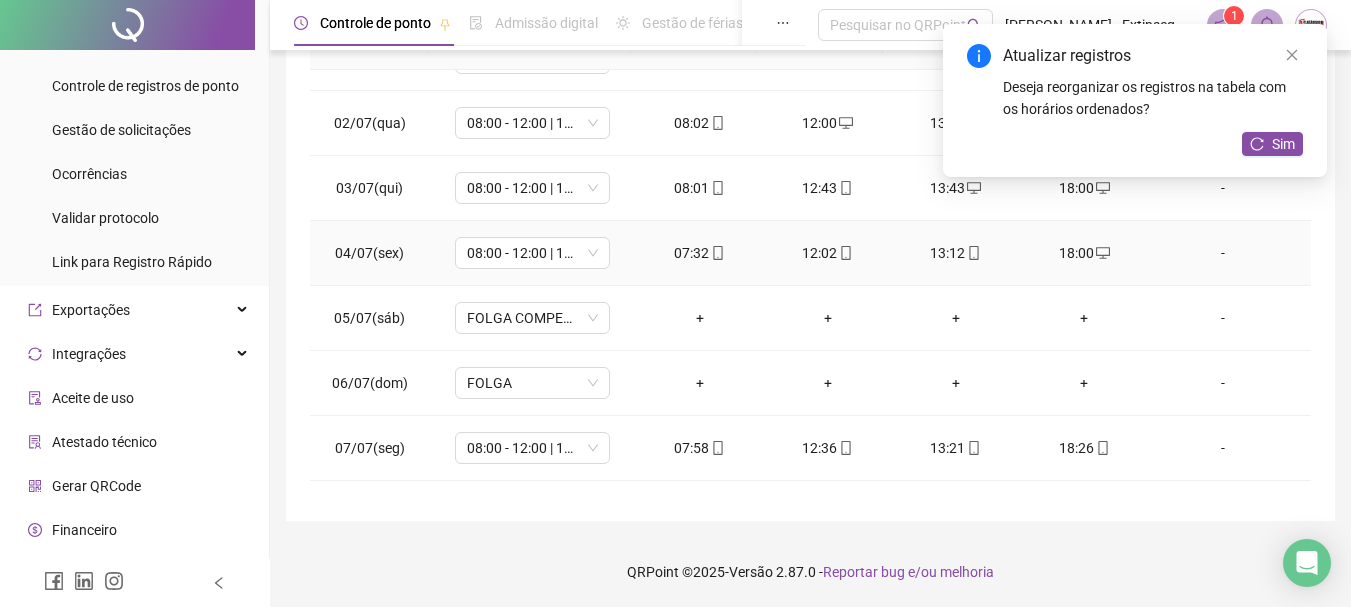 scroll, scrollTop: 0, scrollLeft: 0, axis: both 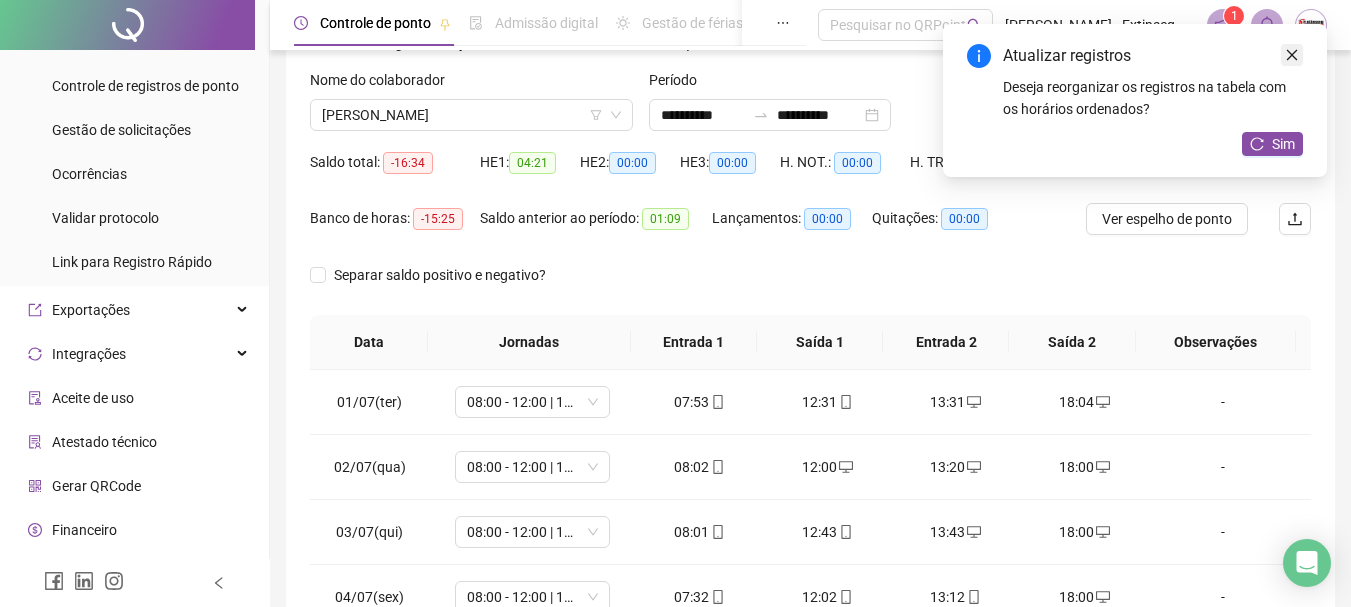 drag, startPoint x: 1293, startPoint y: 51, endPoint x: 1292, endPoint y: 63, distance: 12.0415945 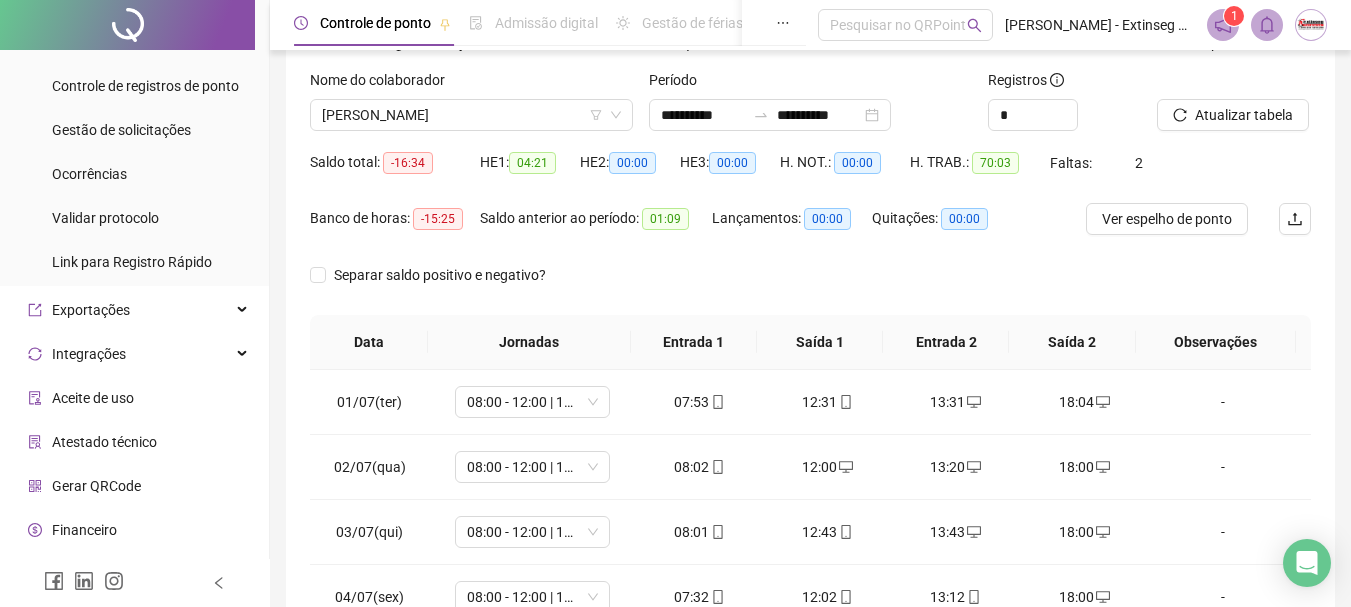 scroll, scrollTop: 415, scrollLeft: 0, axis: vertical 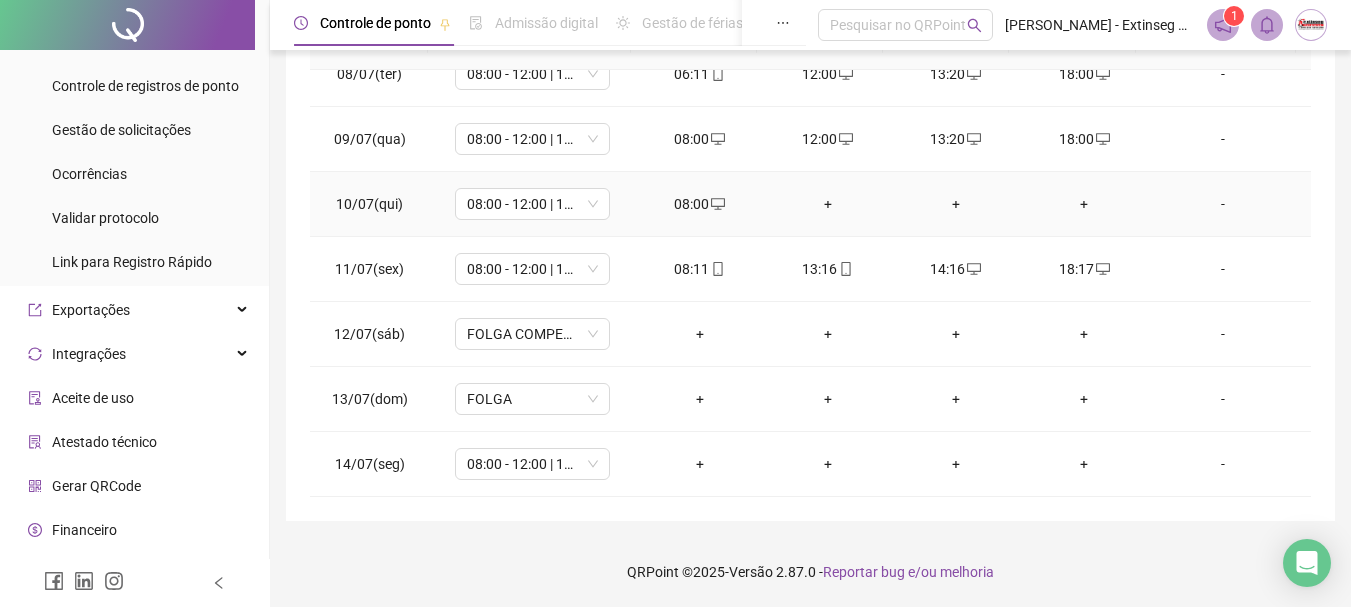 click on "+" at bounding box center (828, 204) 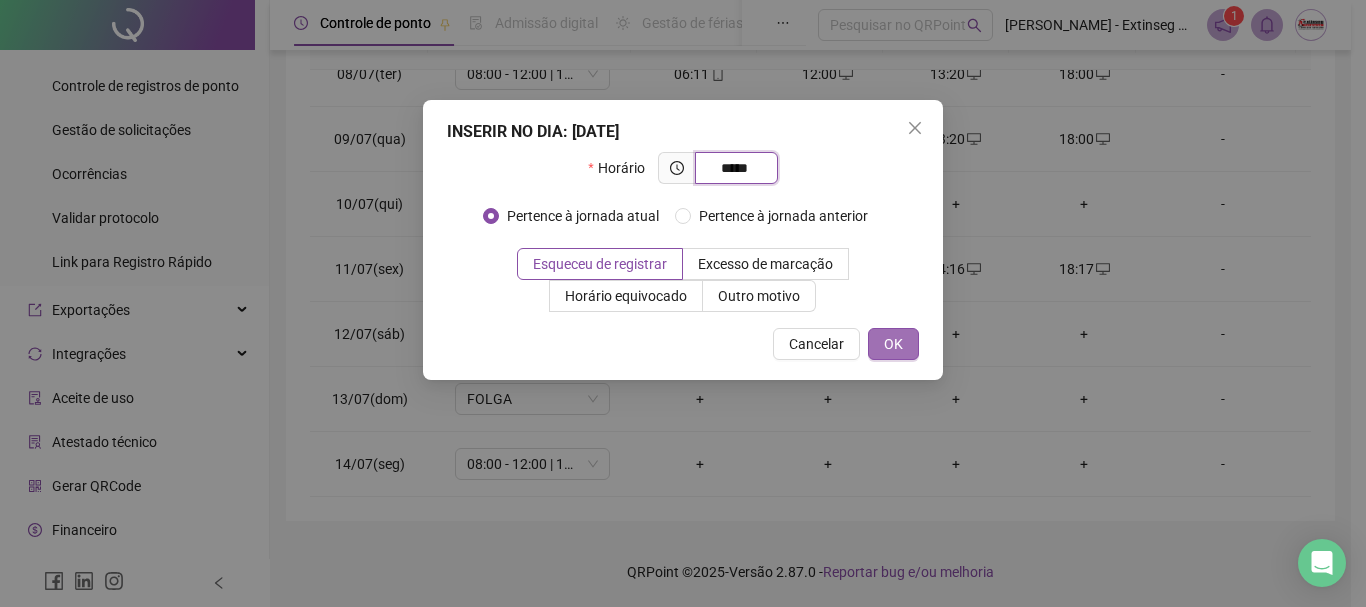 type on "*****" 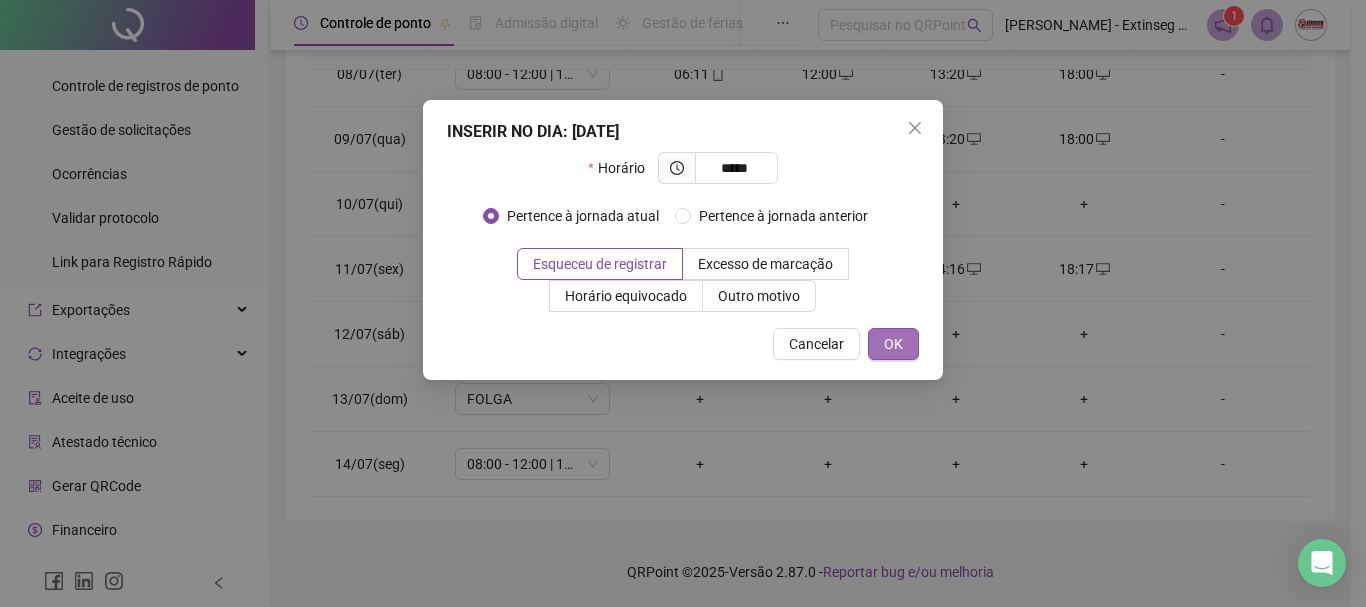 click on "OK" at bounding box center [893, 344] 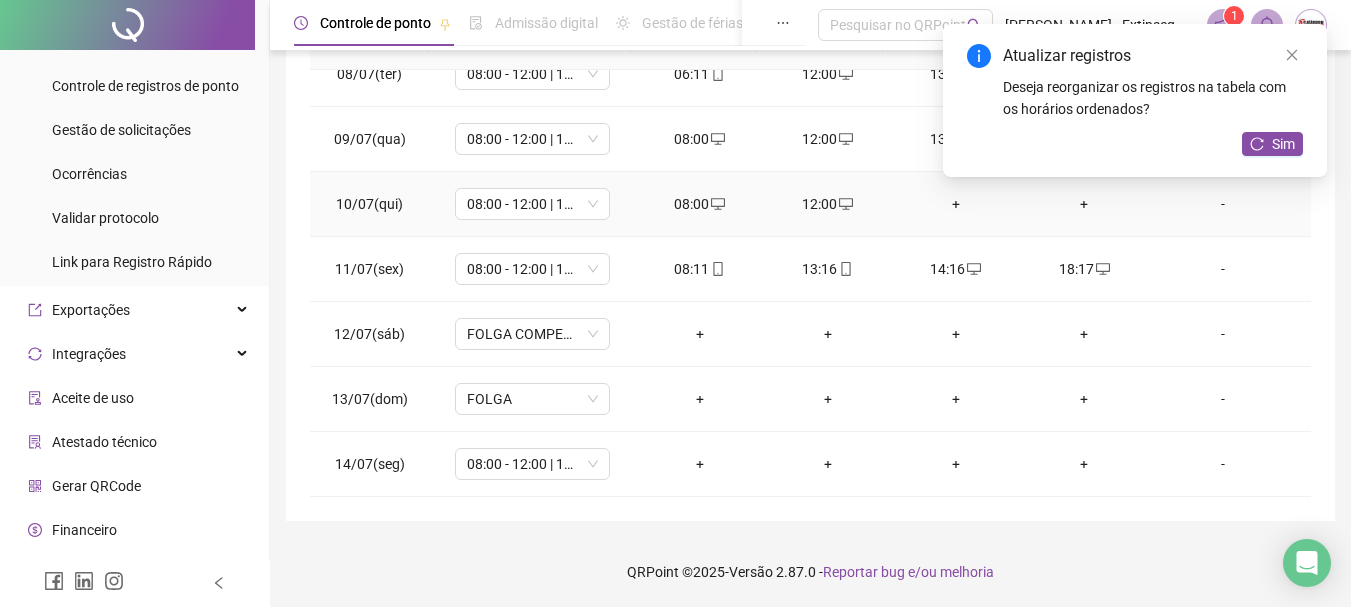 click on "+" at bounding box center (956, 204) 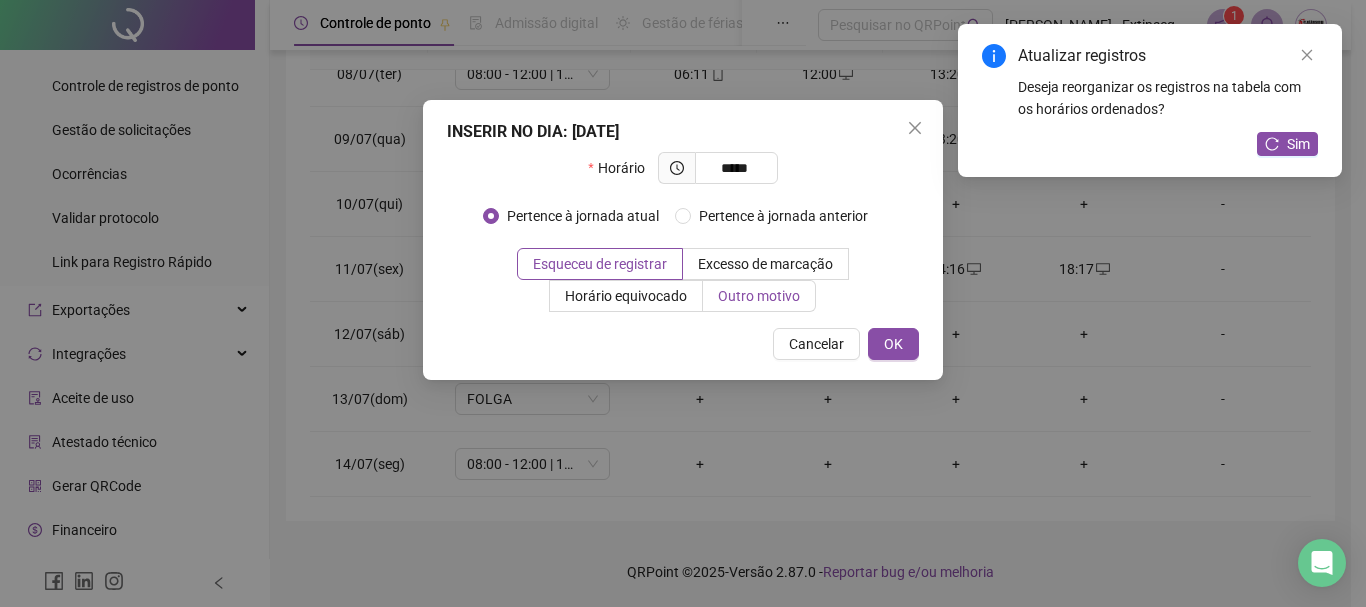 type on "*****" 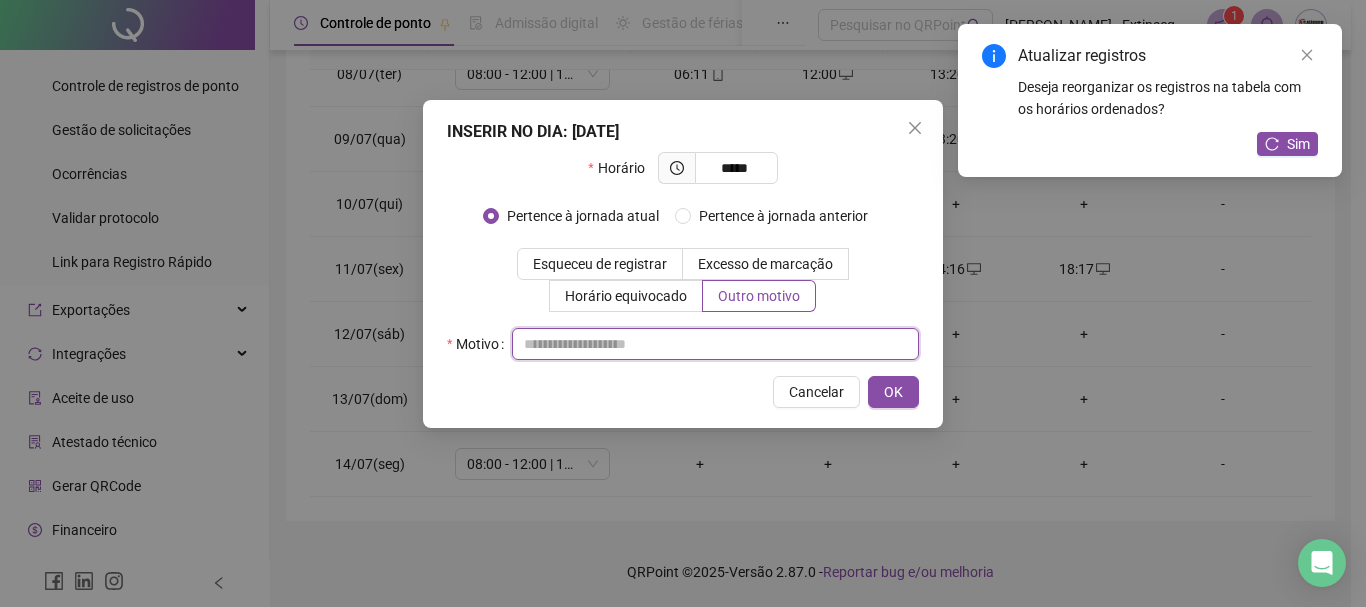click at bounding box center (715, 344) 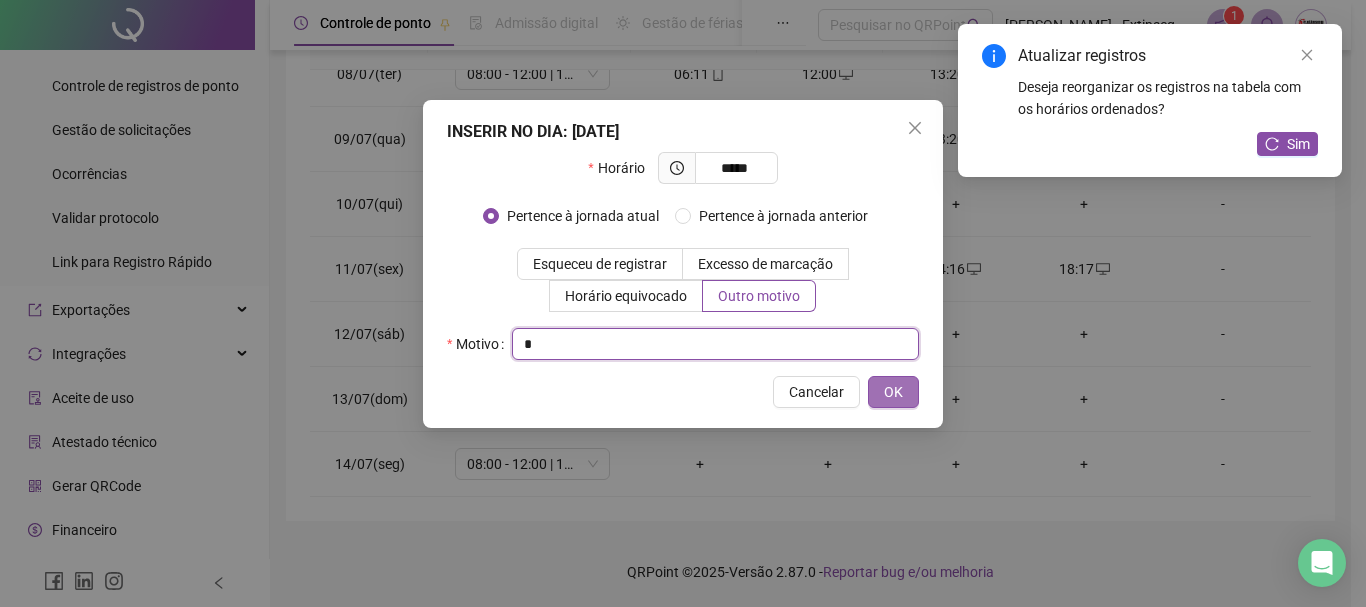 type on "*" 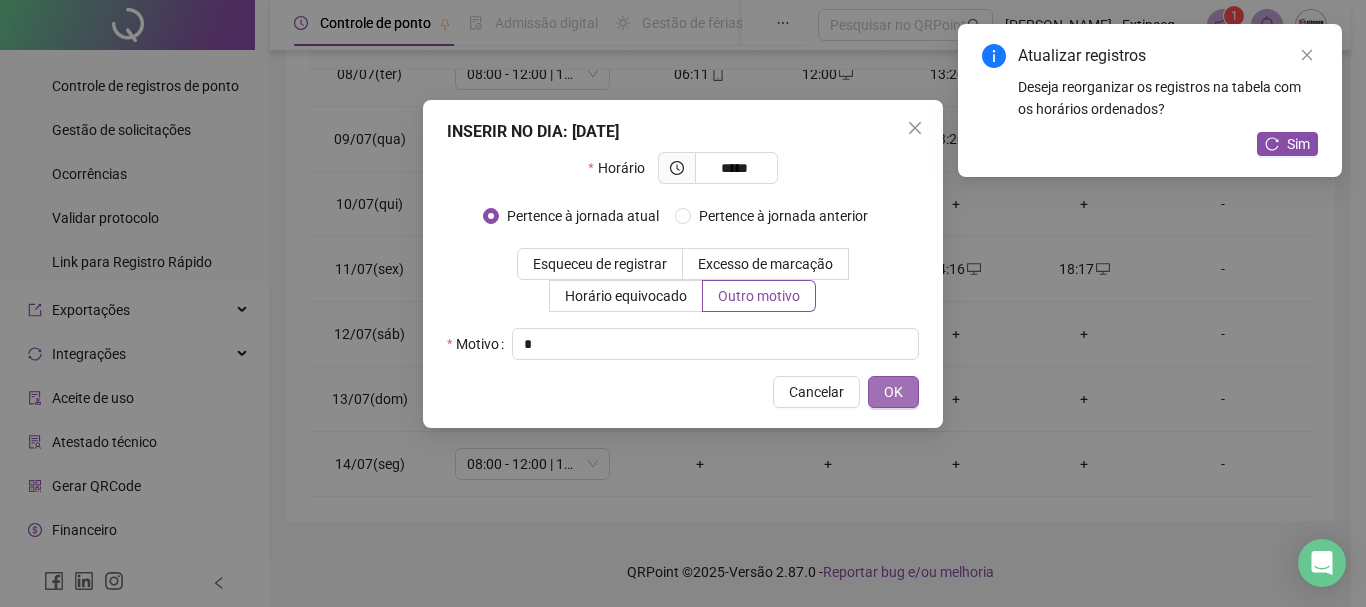 click on "OK" at bounding box center [893, 392] 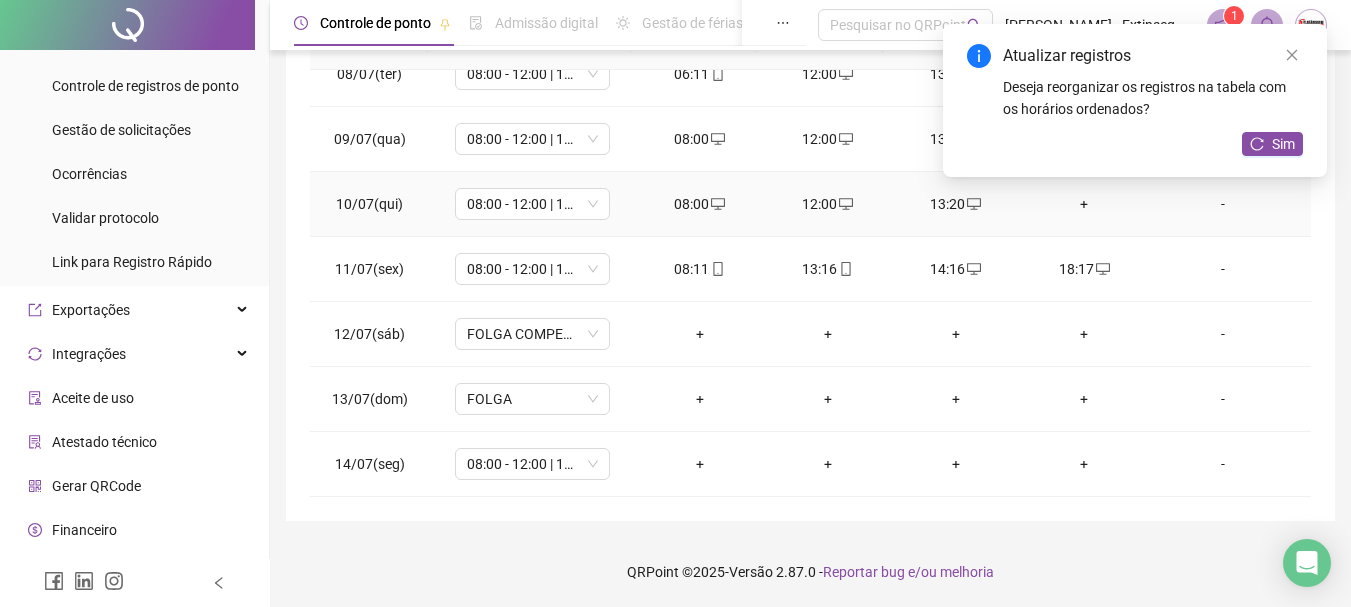 click on "+" at bounding box center [1084, 204] 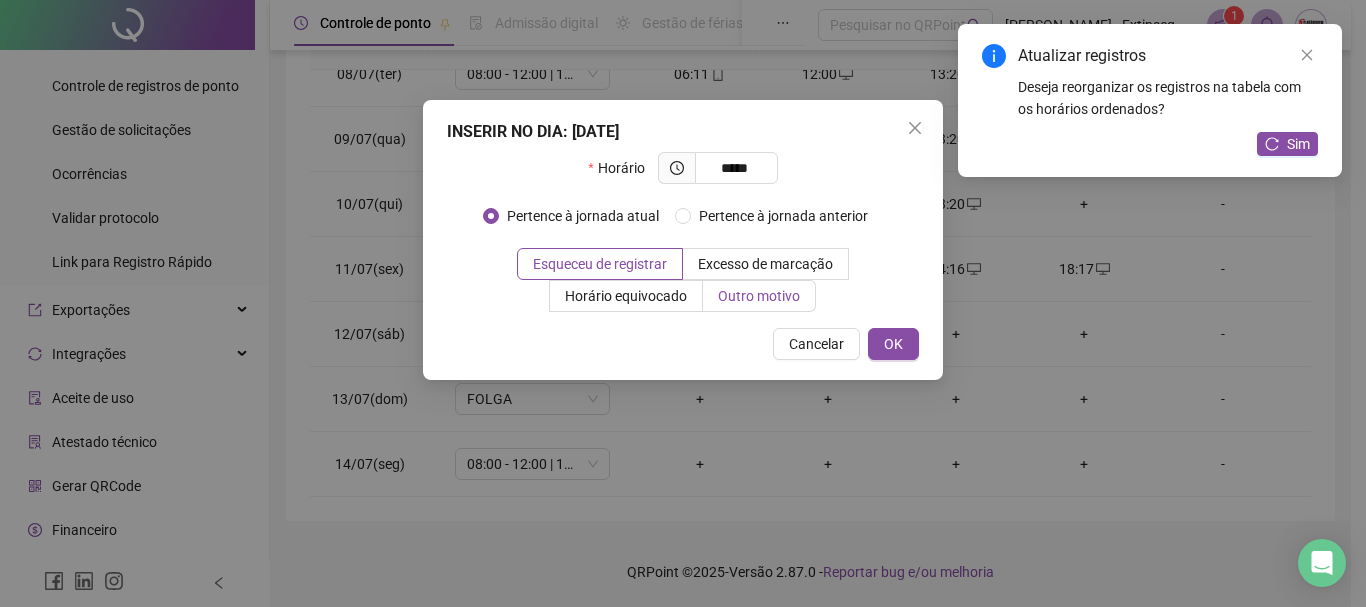 type on "*****" 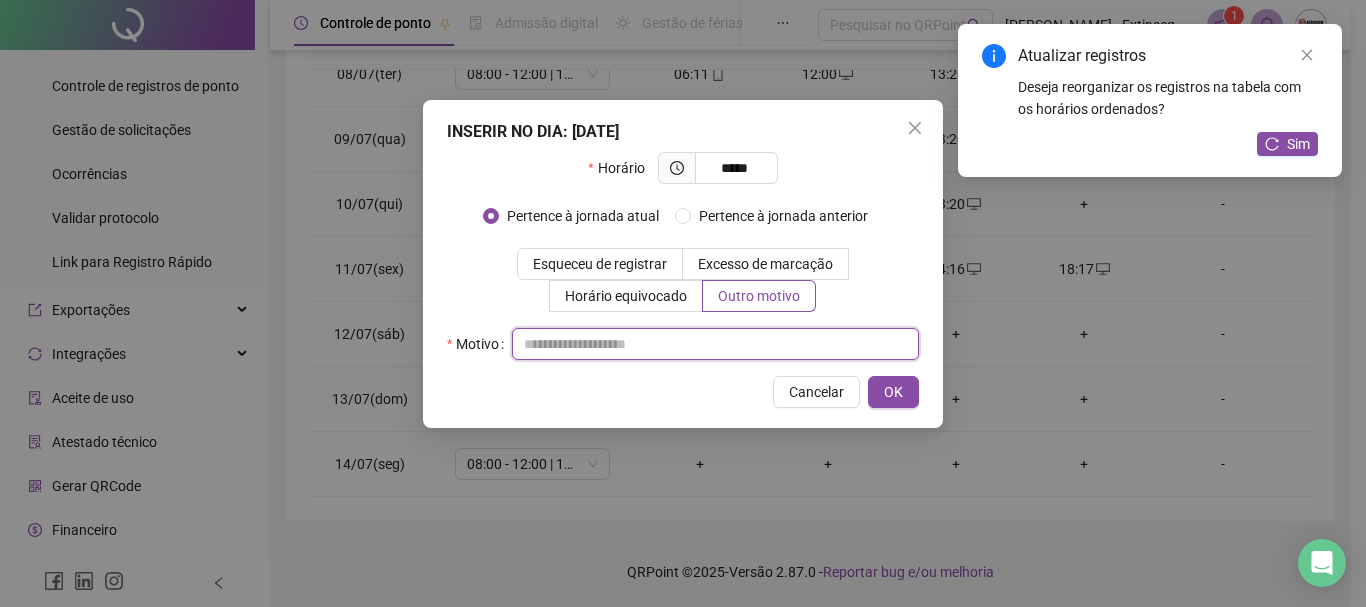 click at bounding box center (715, 344) 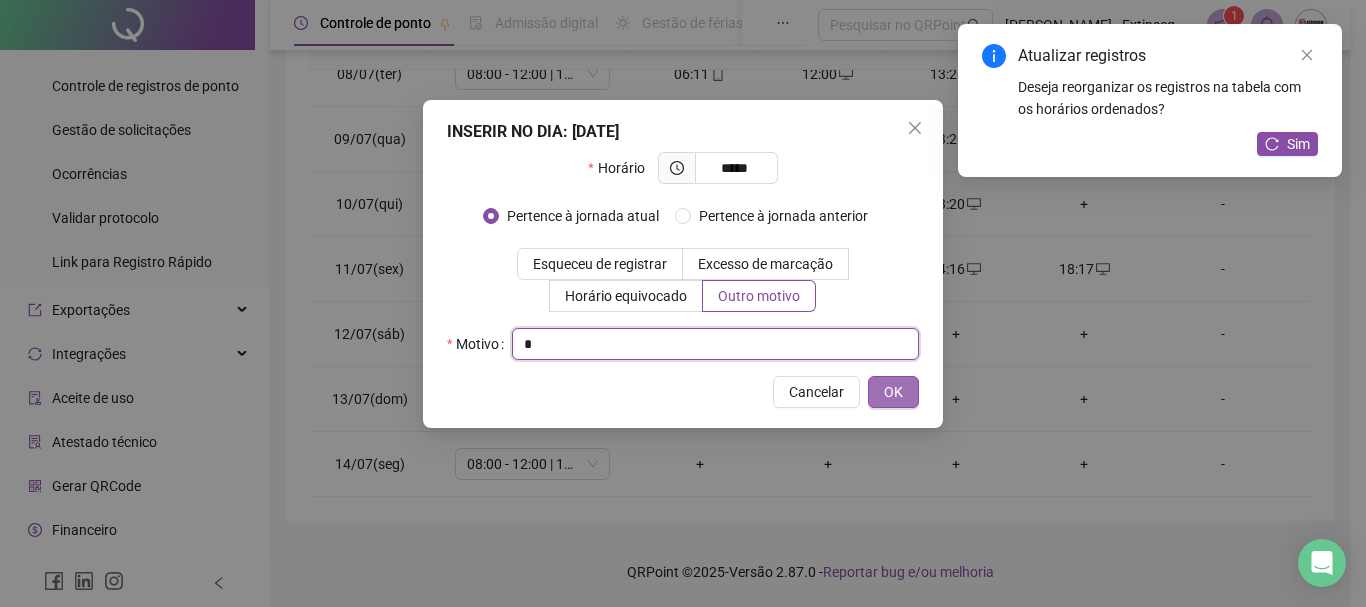 type on "*" 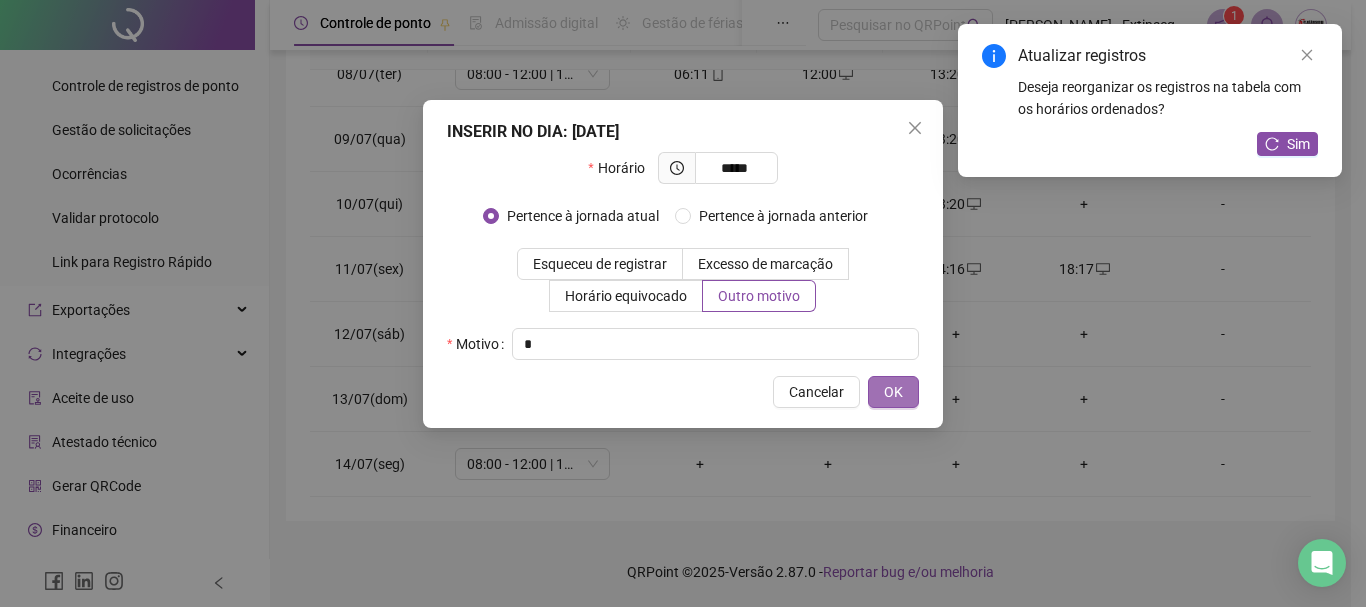 click on "OK" at bounding box center [893, 392] 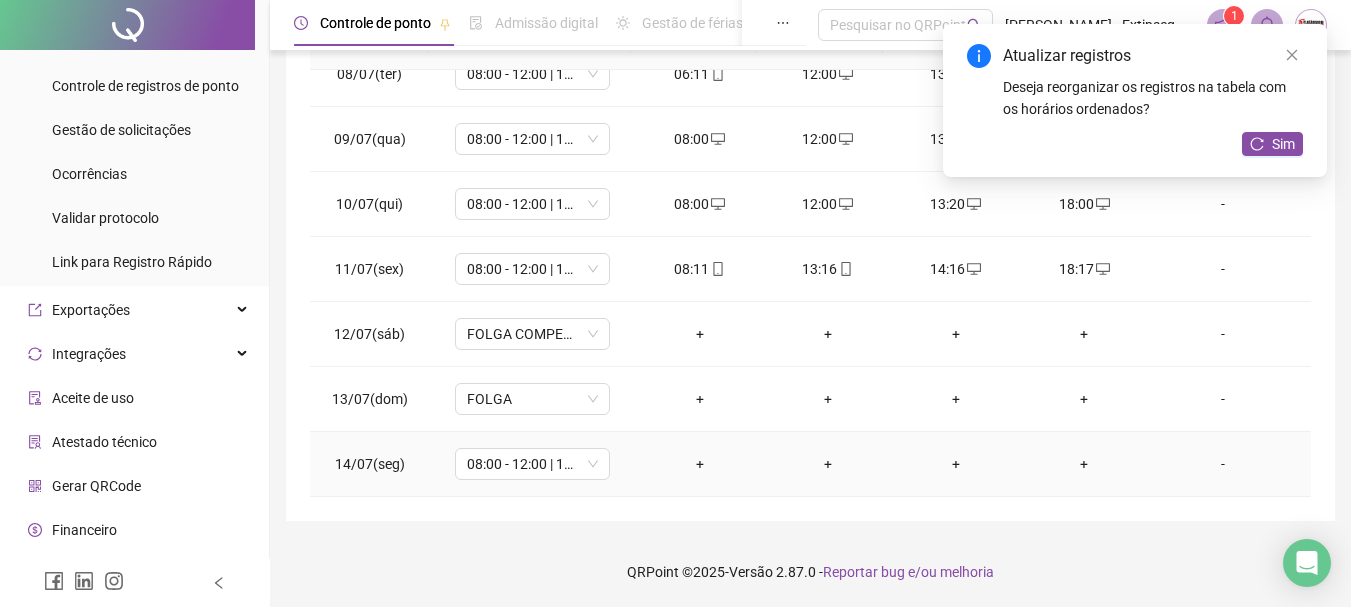 click on "+" at bounding box center [700, 464] 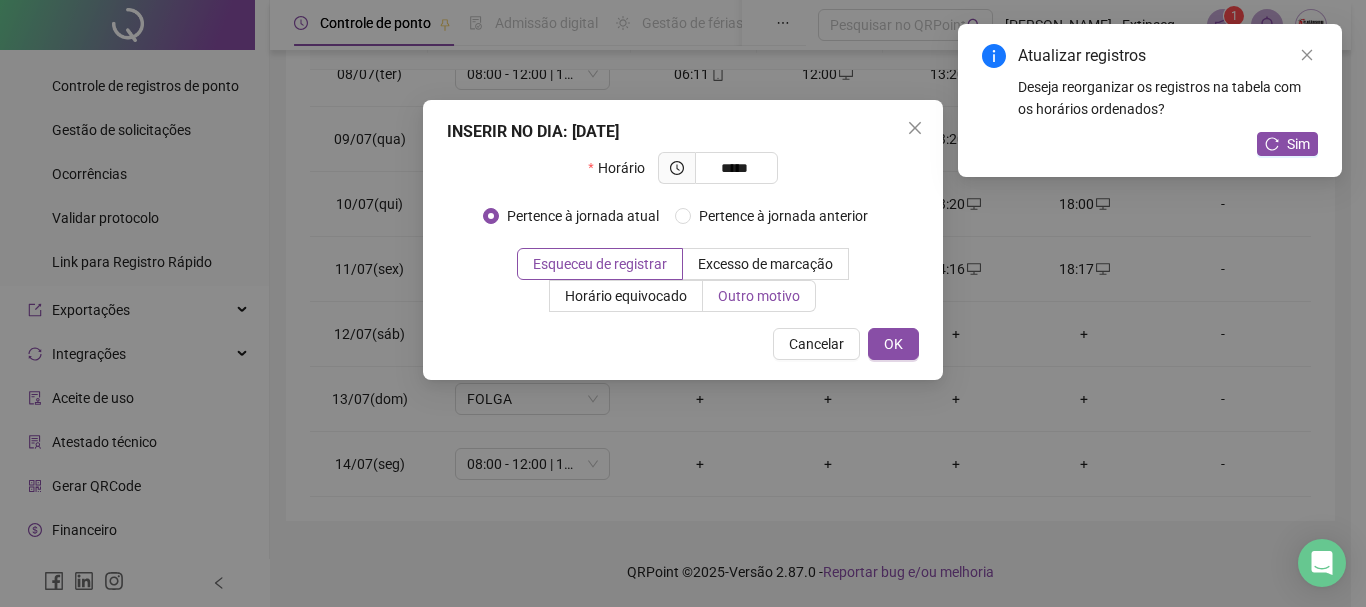 type on "*****" 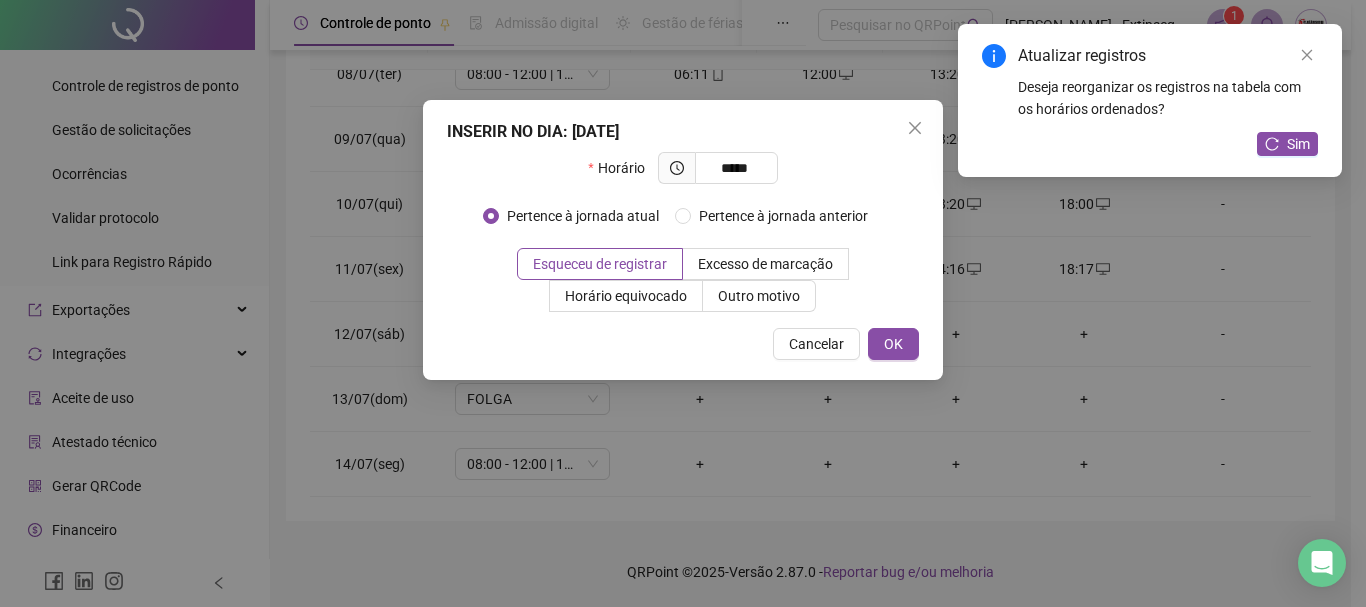 drag, startPoint x: 778, startPoint y: 298, endPoint x: 804, endPoint y: 329, distance: 40.459858 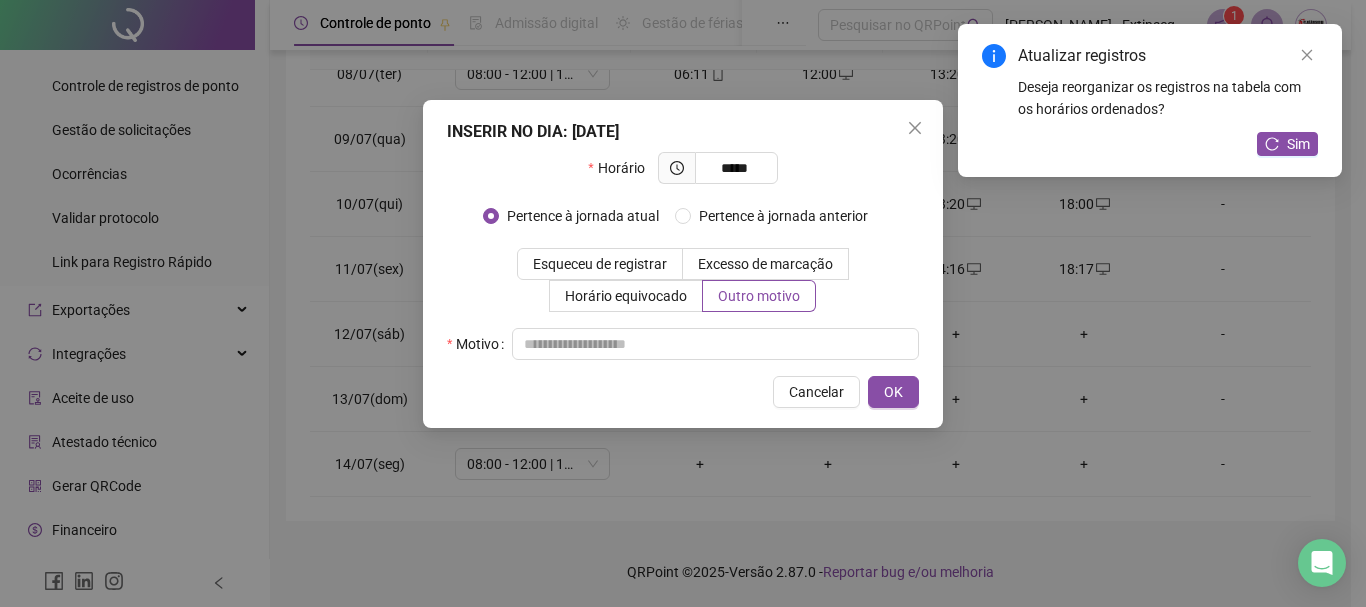 click on "Horário ***** Pertence à jornada atual [GEOGRAPHIC_DATA] à jornada anterior Esqueceu de registrar Excesso de marcação Horário equivocado Outro motivo Motivo" at bounding box center (683, 256) 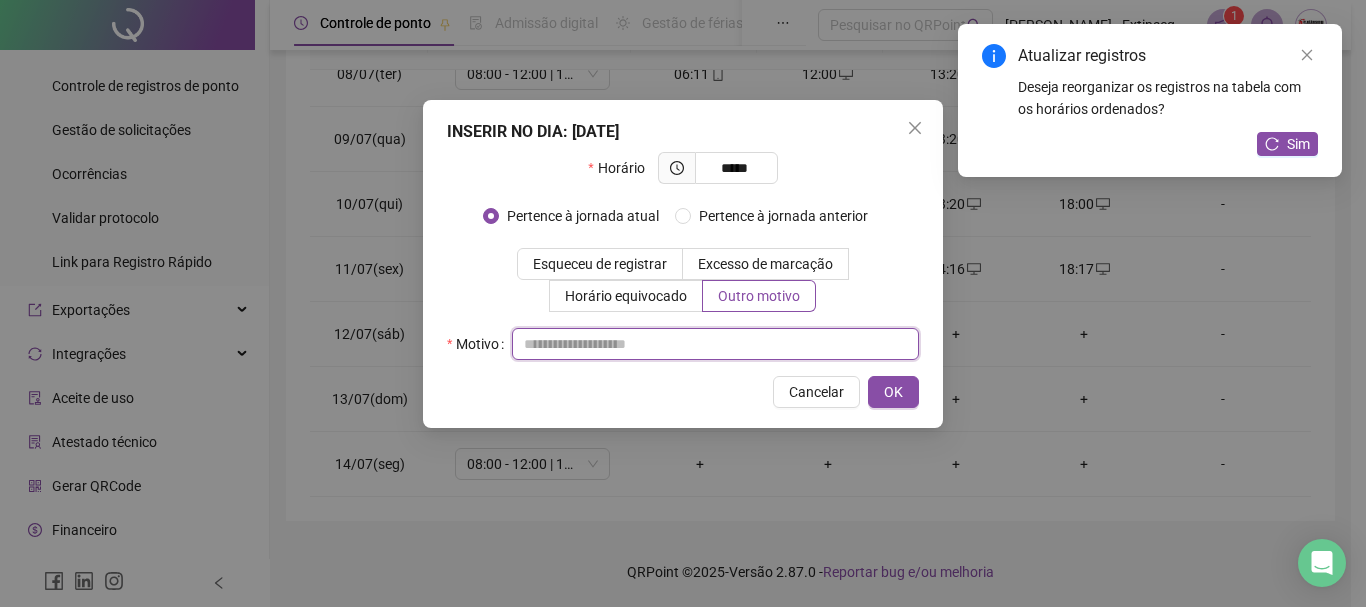 click at bounding box center (715, 344) 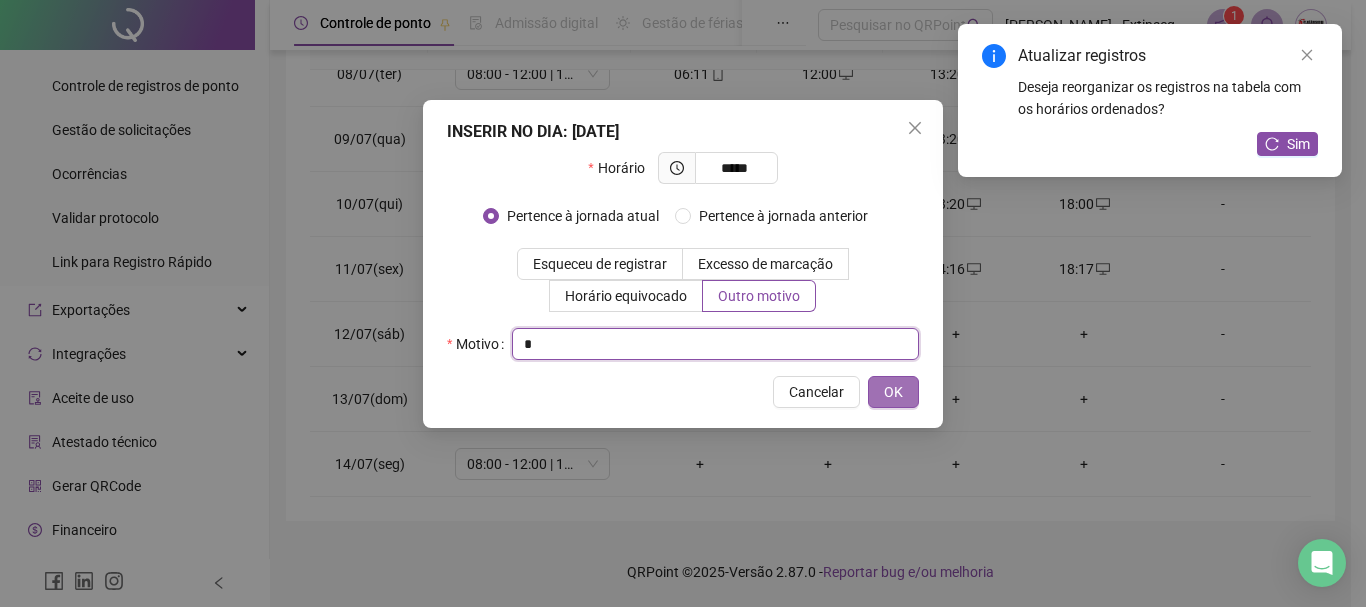 type on "*" 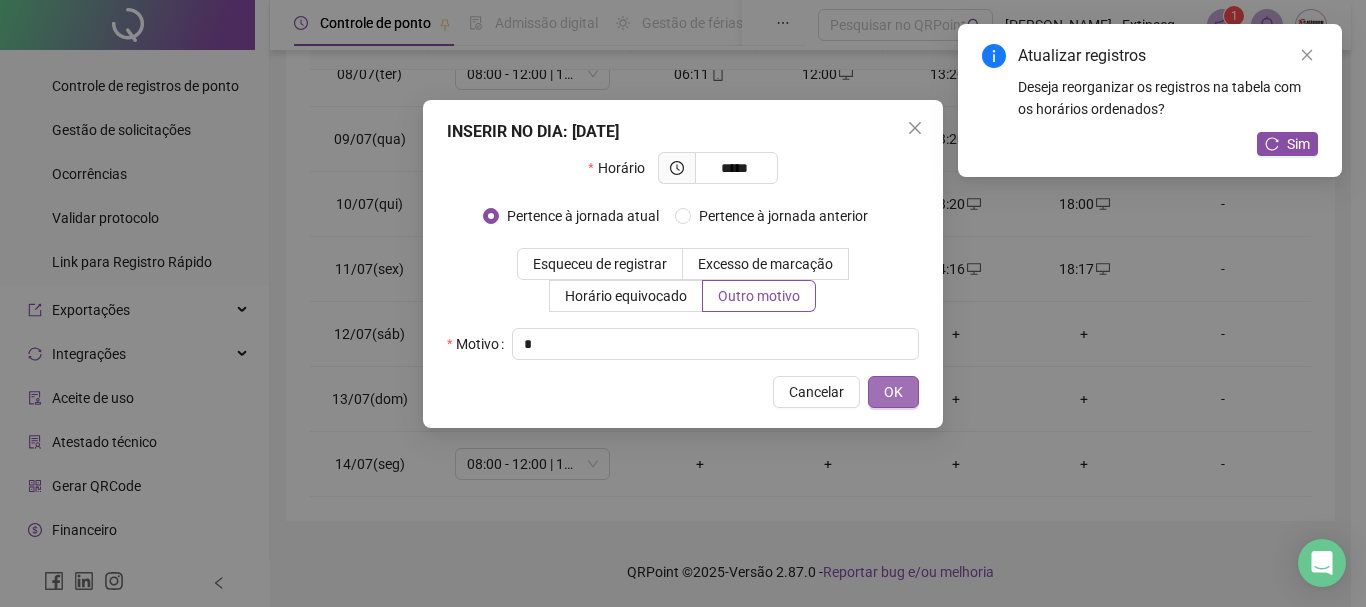 click on "OK" at bounding box center (893, 392) 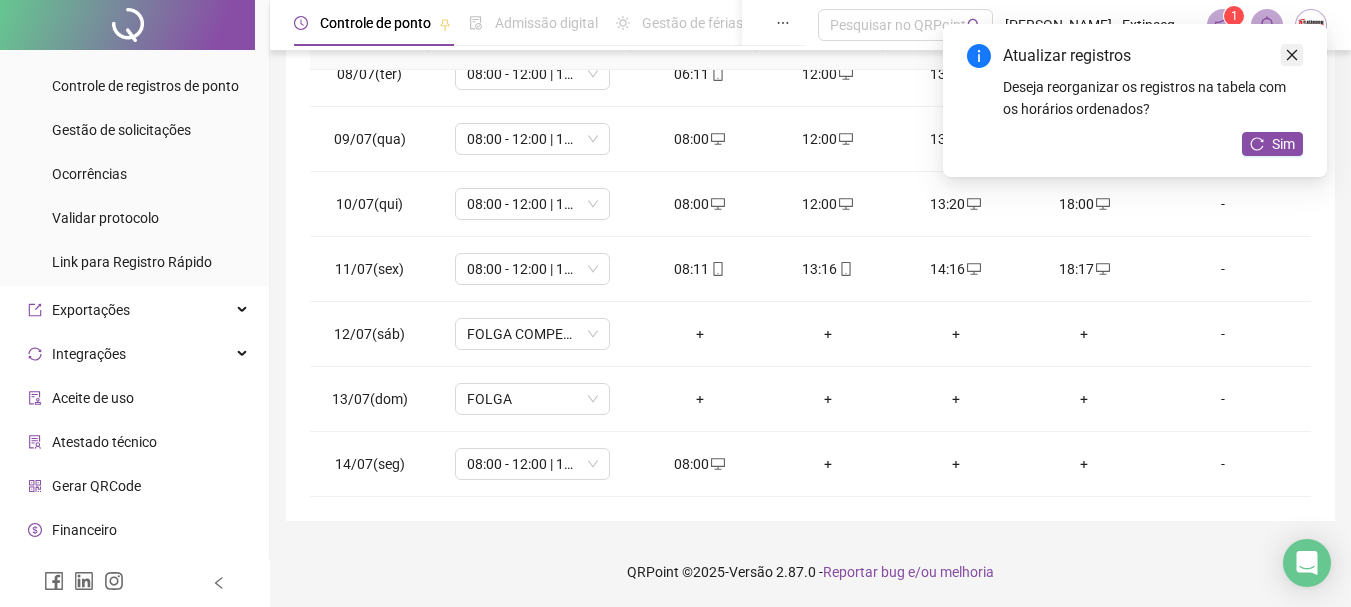 click 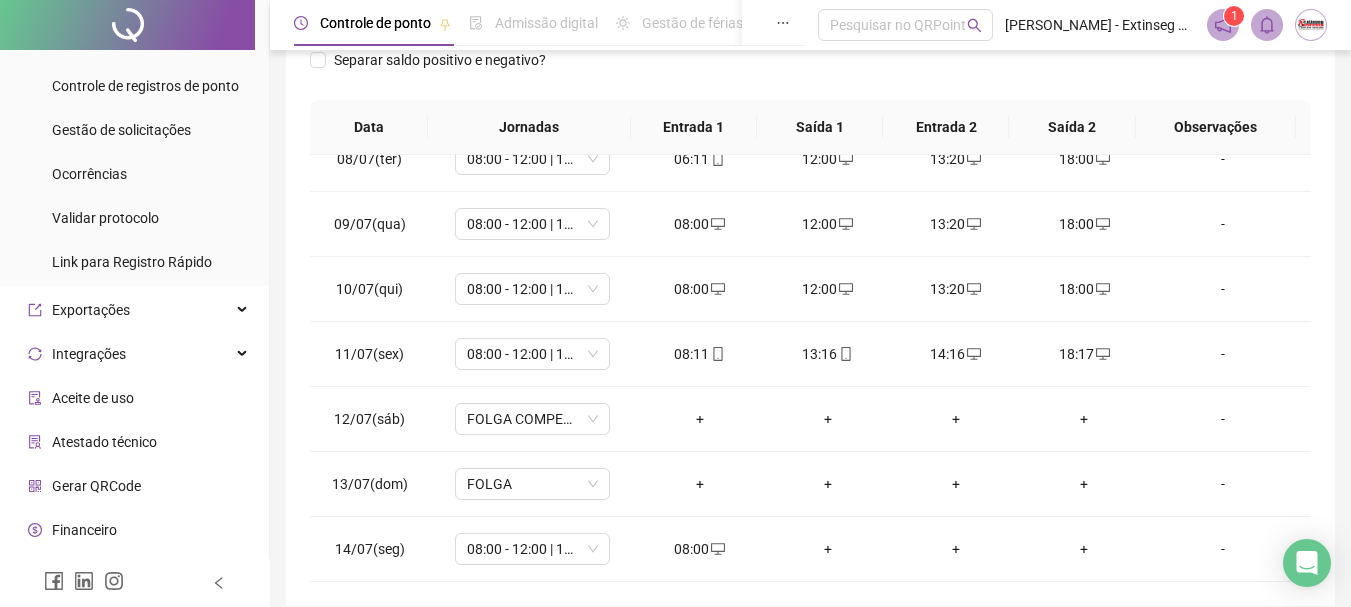 scroll, scrollTop: 215, scrollLeft: 0, axis: vertical 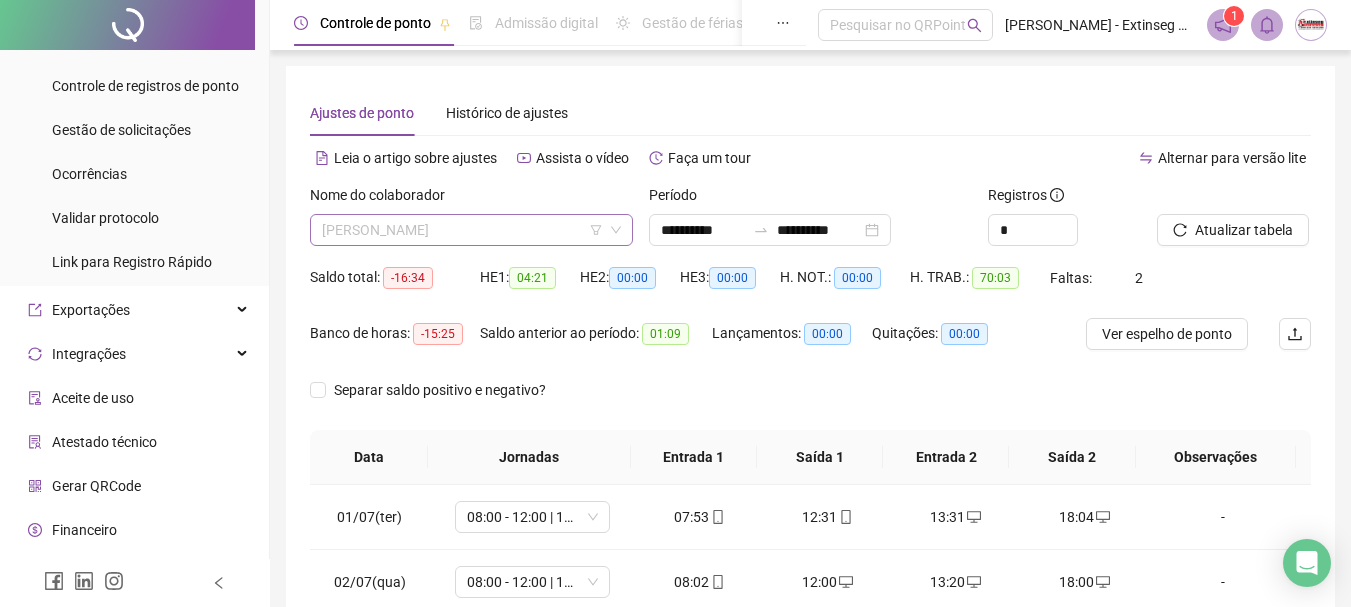click on "[PERSON_NAME]" at bounding box center (471, 230) 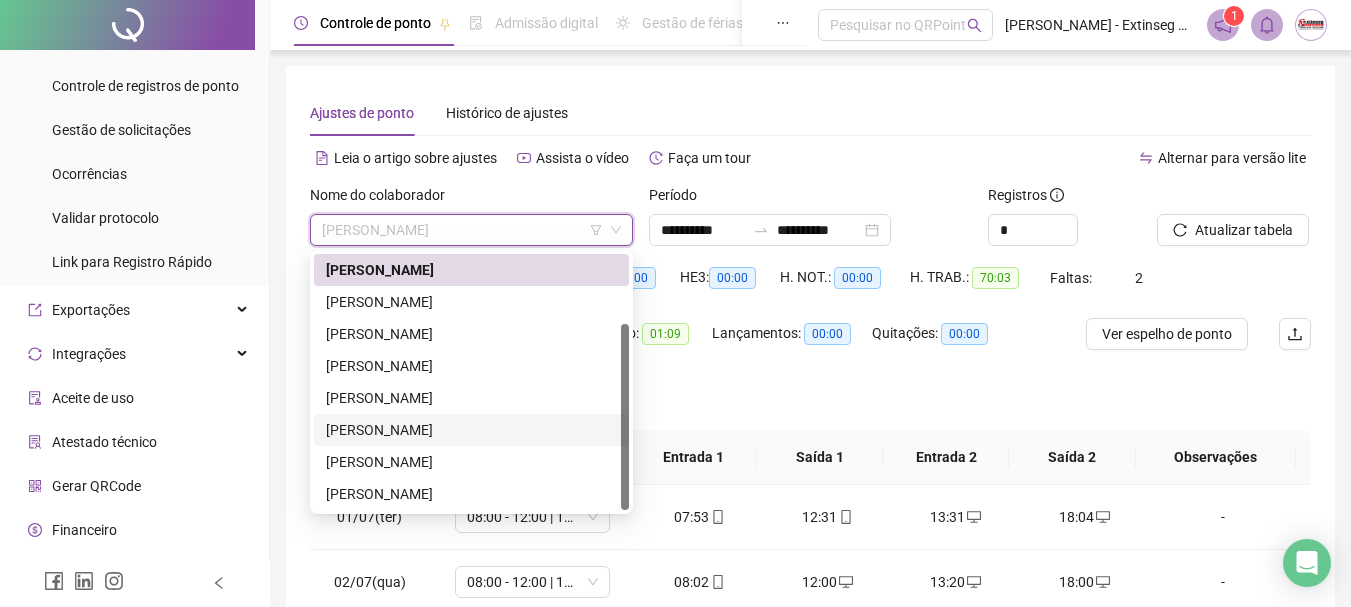 click on "[PERSON_NAME]" at bounding box center (471, 430) 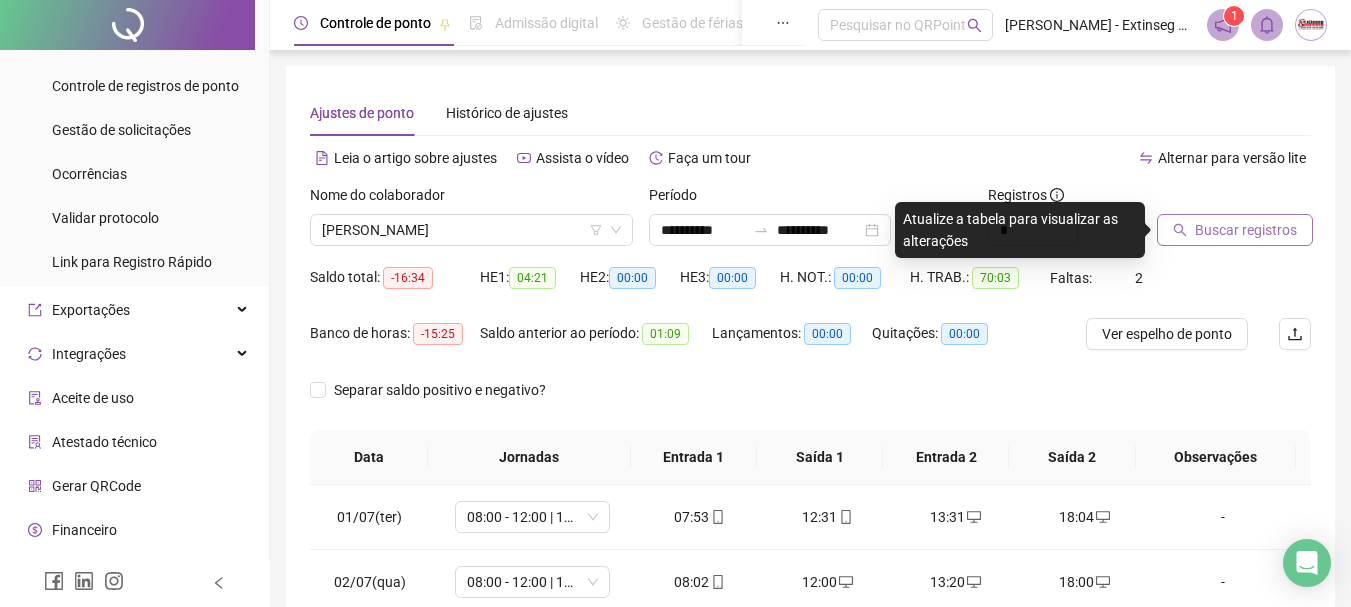 click on "Buscar registros" at bounding box center (1246, 230) 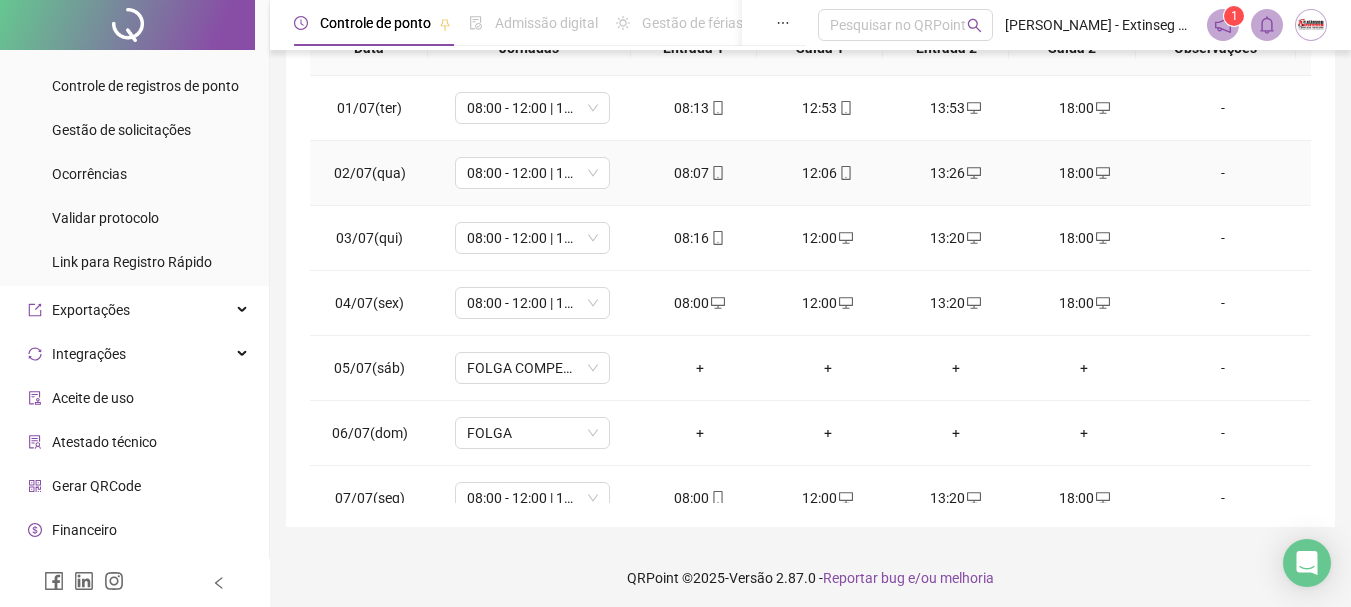 scroll, scrollTop: 415, scrollLeft: 0, axis: vertical 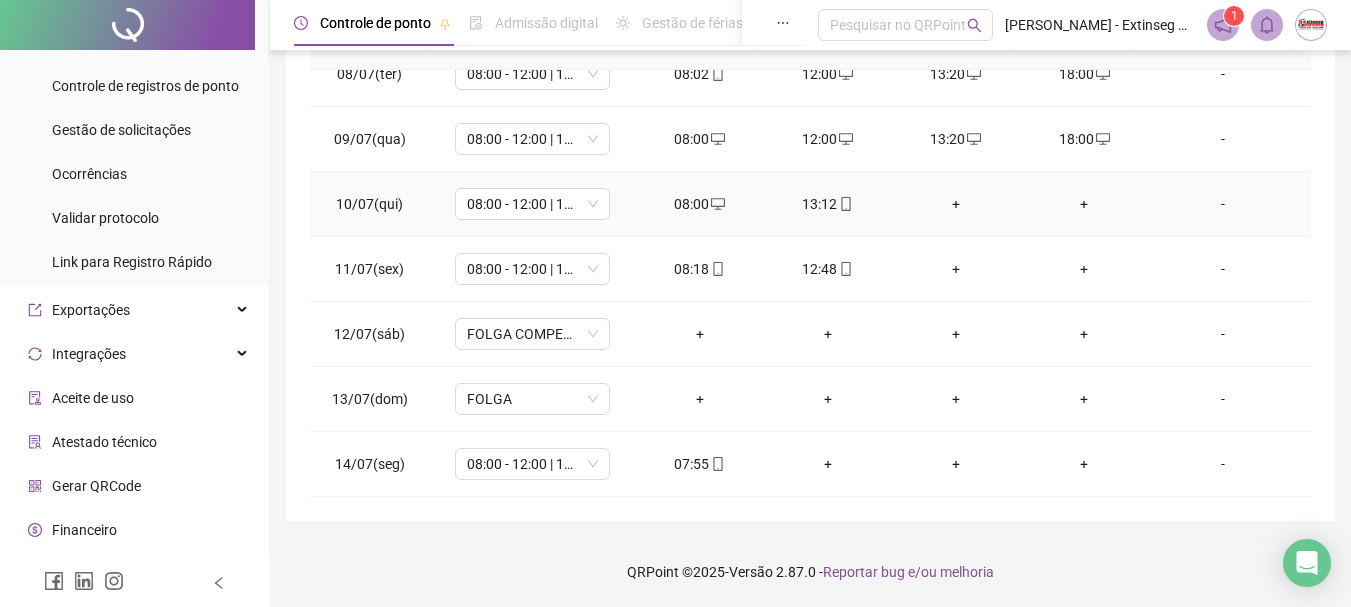 click on "+" at bounding box center (956, 204) 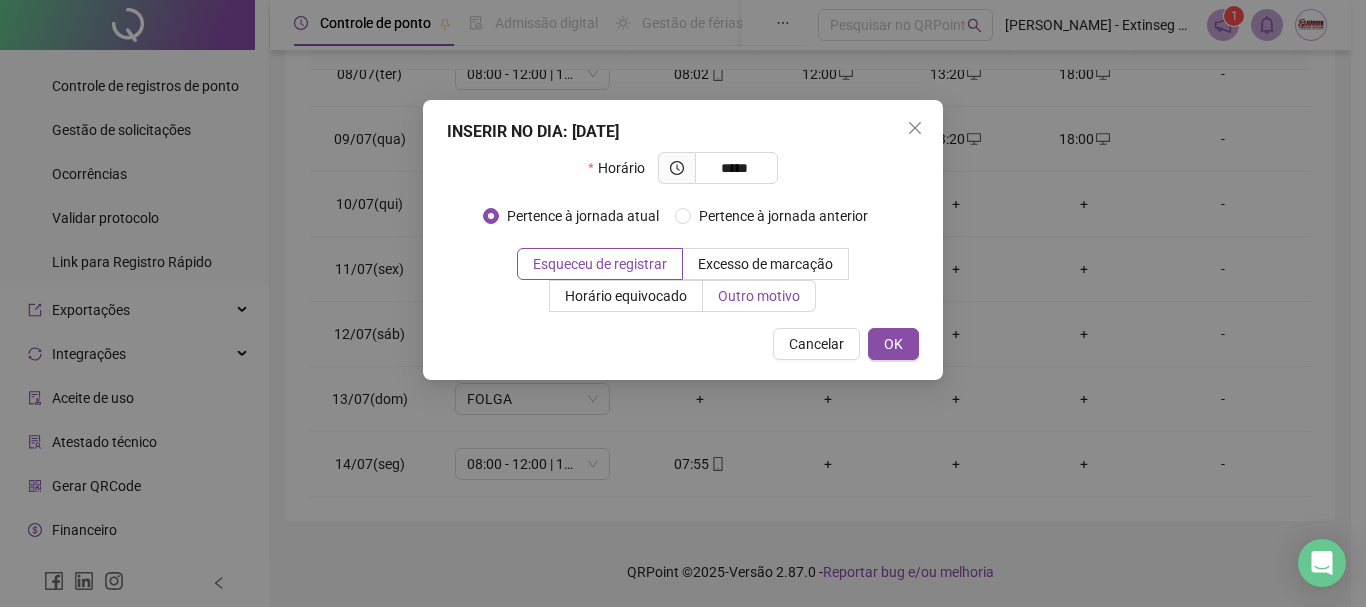 type on "*****" 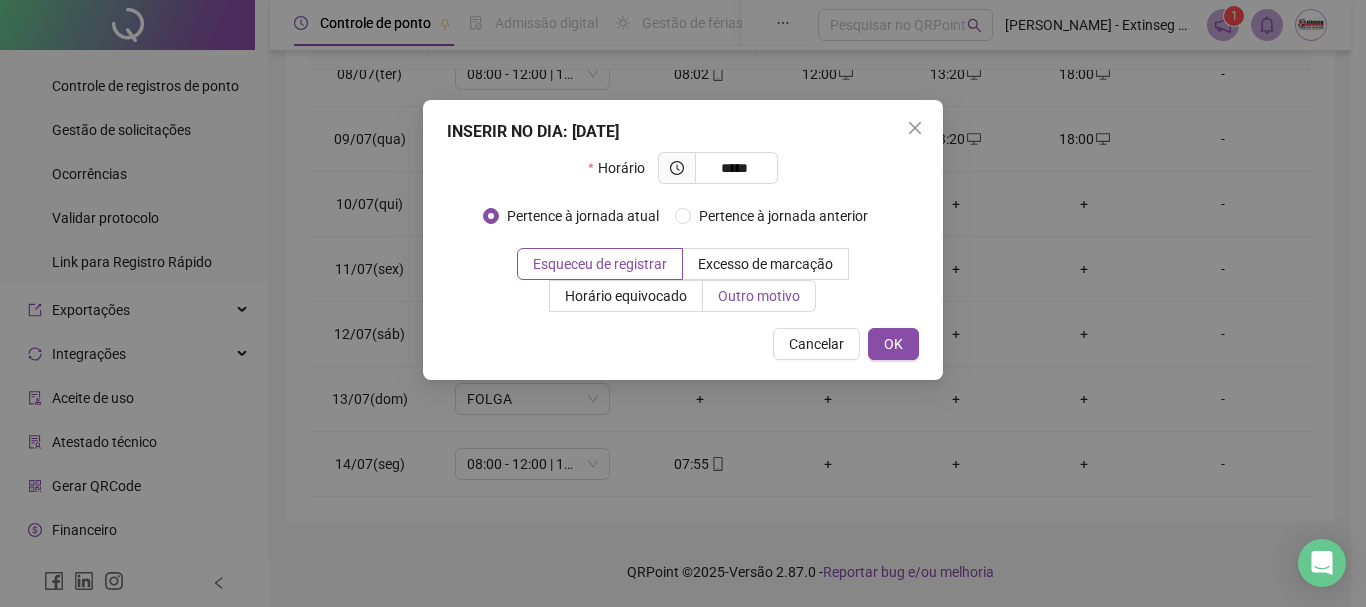 click on "Outro motivo" at bounding box center (759, 296) 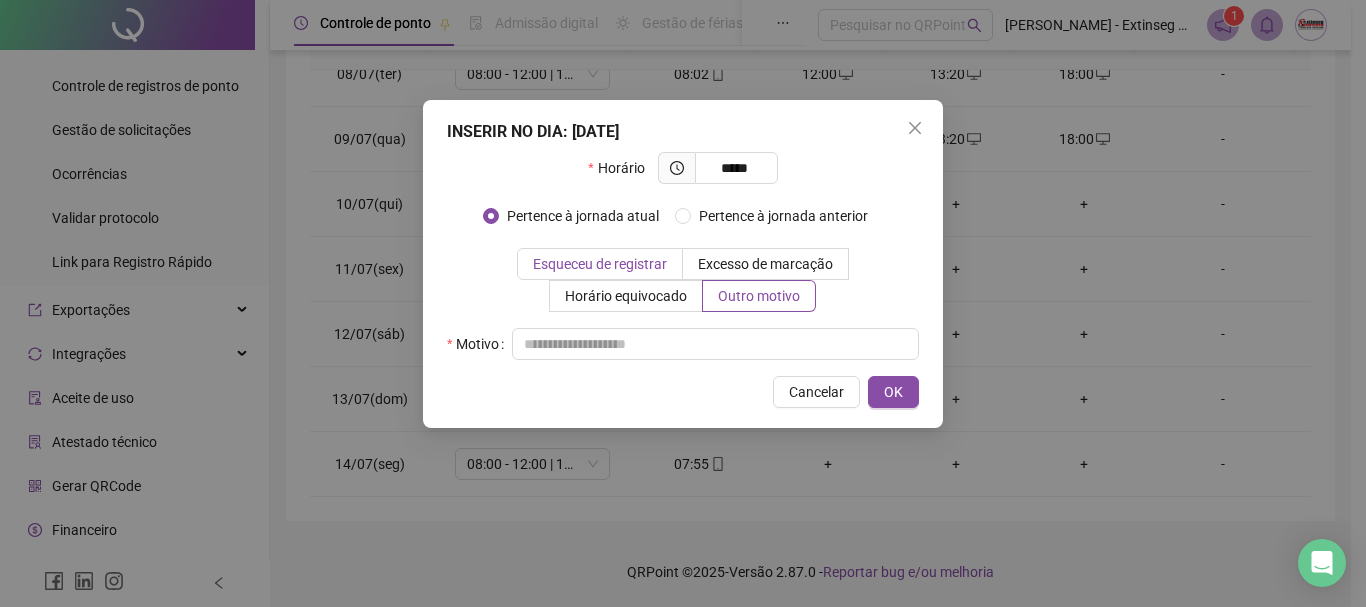 click on "Esqueceu de registrar" at bounding box center [600, 264] 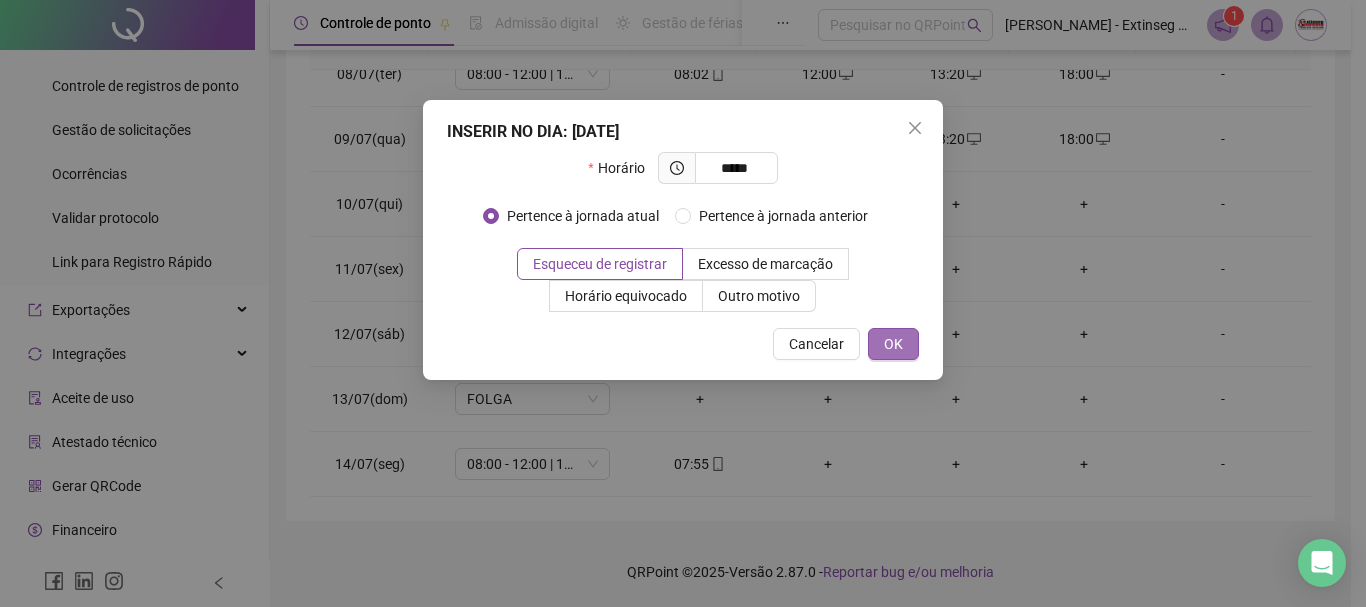 click on "OK" at bounding box center [893, 344] 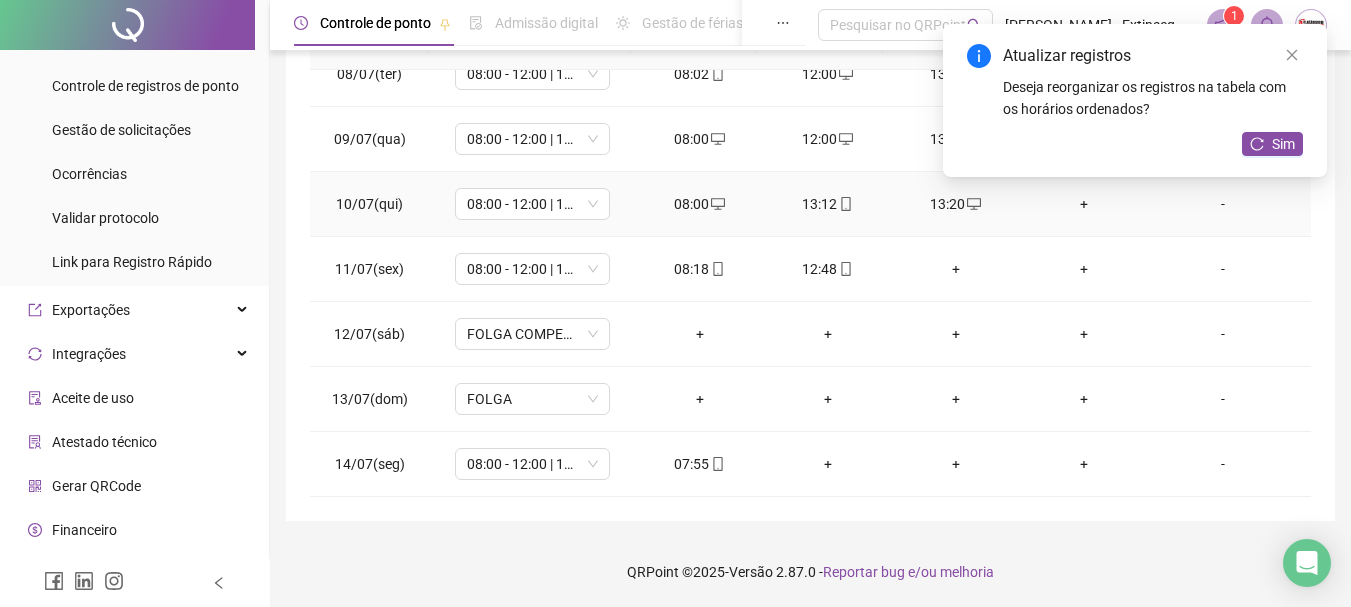 click on "+" at bounding box center [1084, 204] 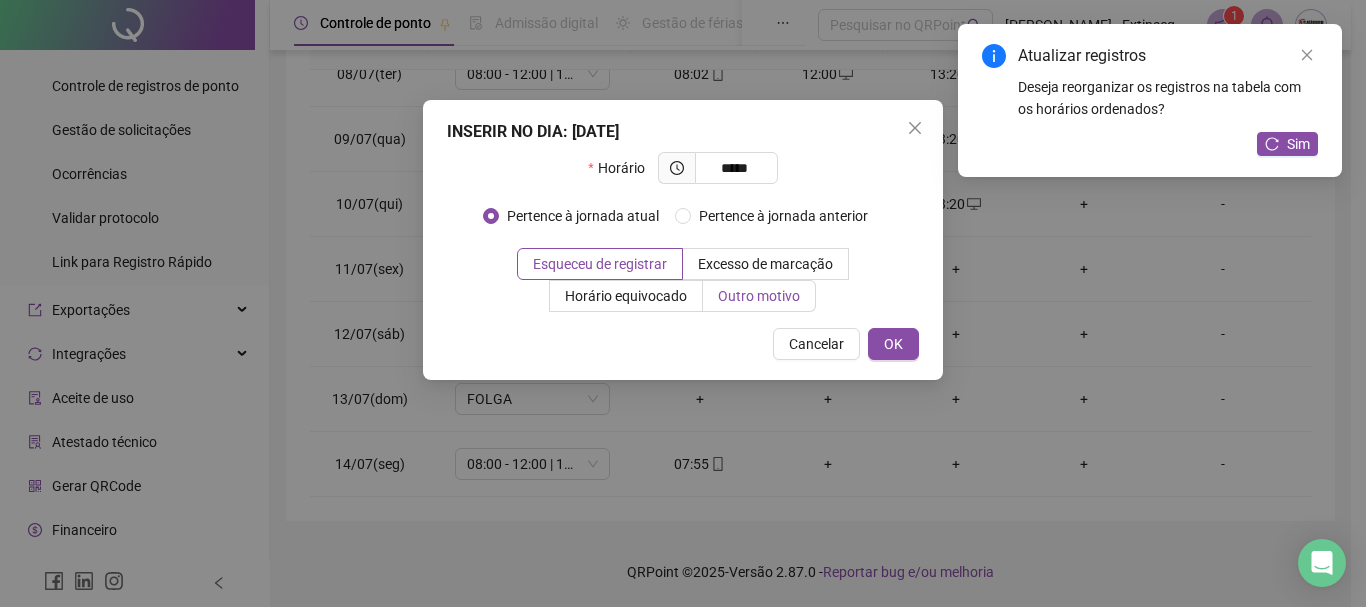 type on "*****" 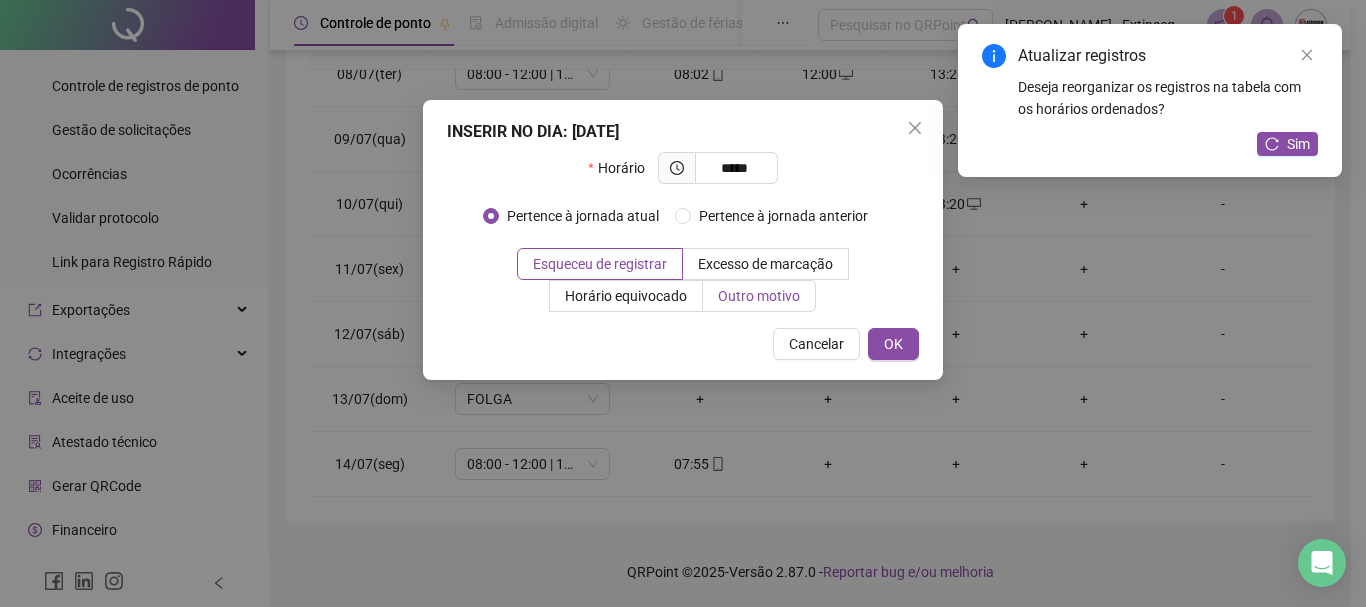 drag, startPoint x: 784, startPoint y: 290, endPoint x: 783, endPoint y: 300, distance: 10.049875 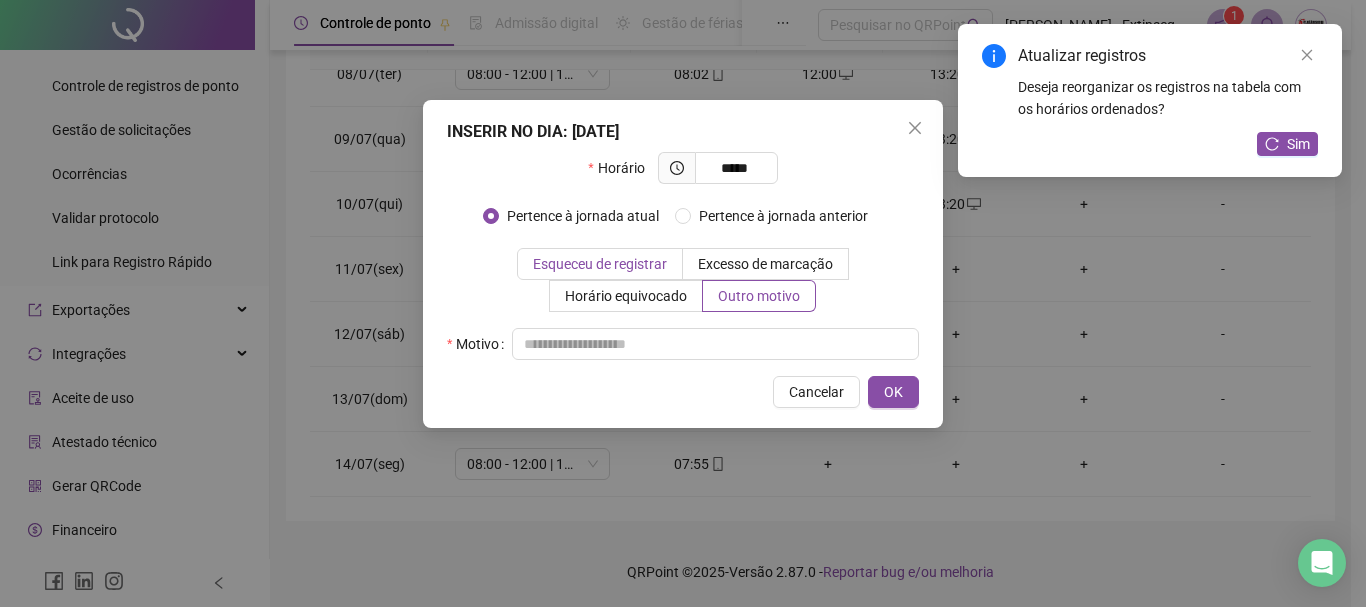 click on "Esqueceu de registrar" at bounding box center (600, 264) 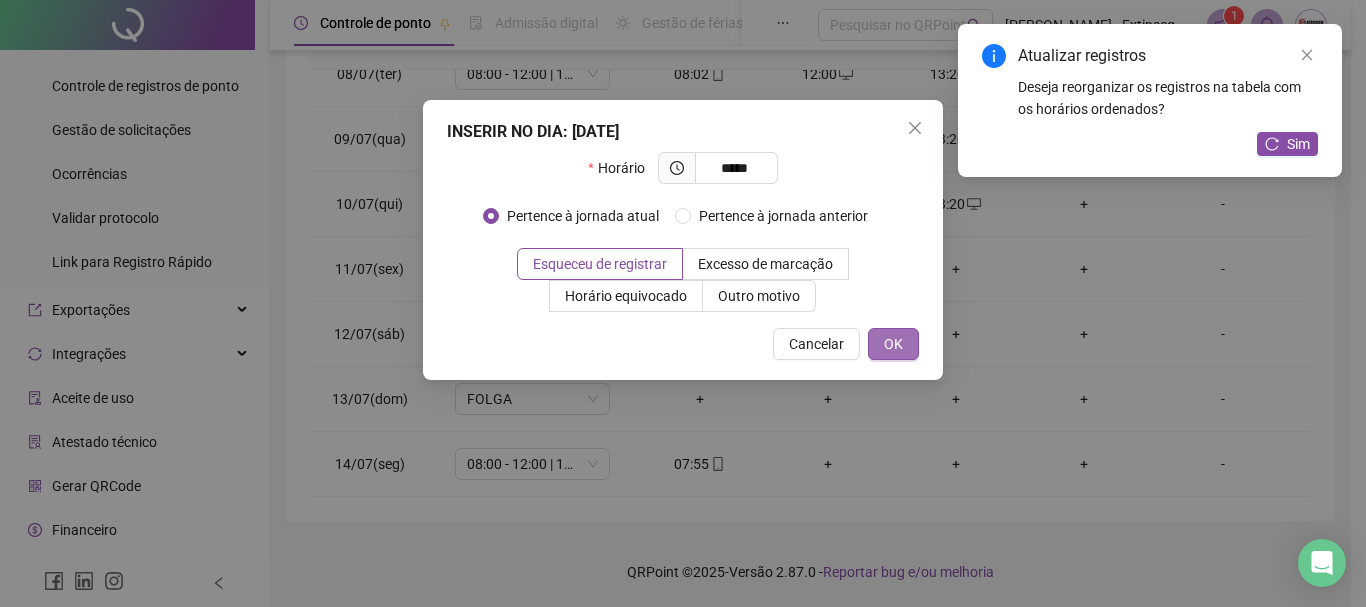 click on "OK" at bounding box center (893, 344) 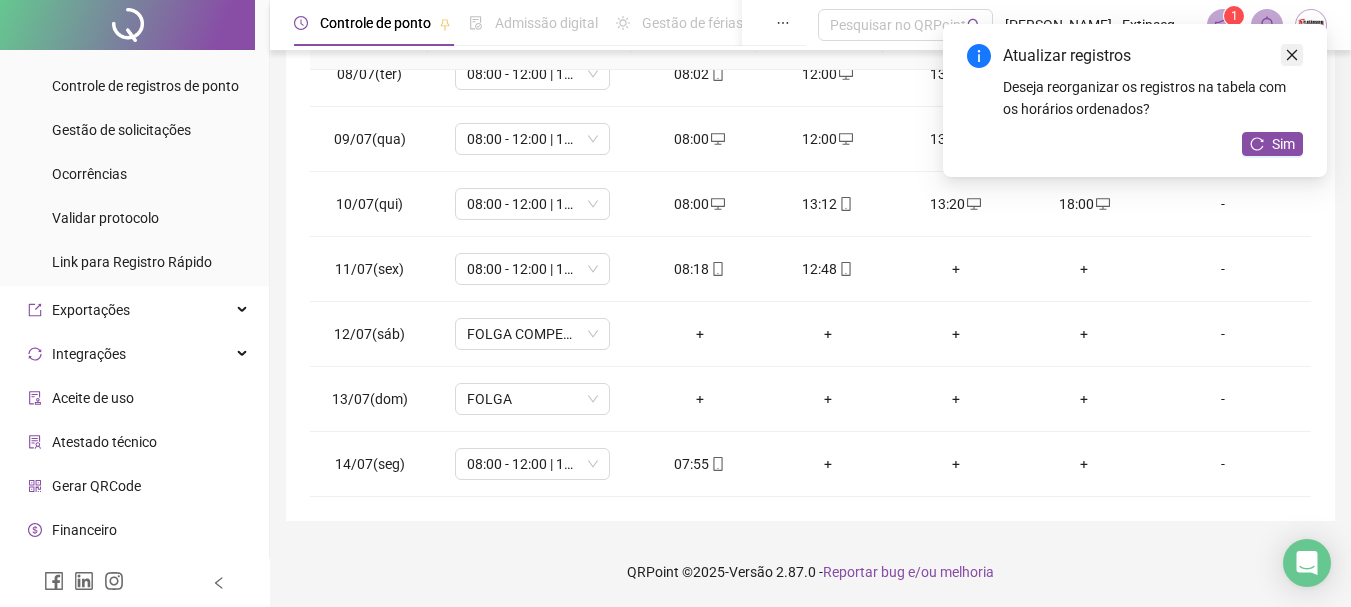 click 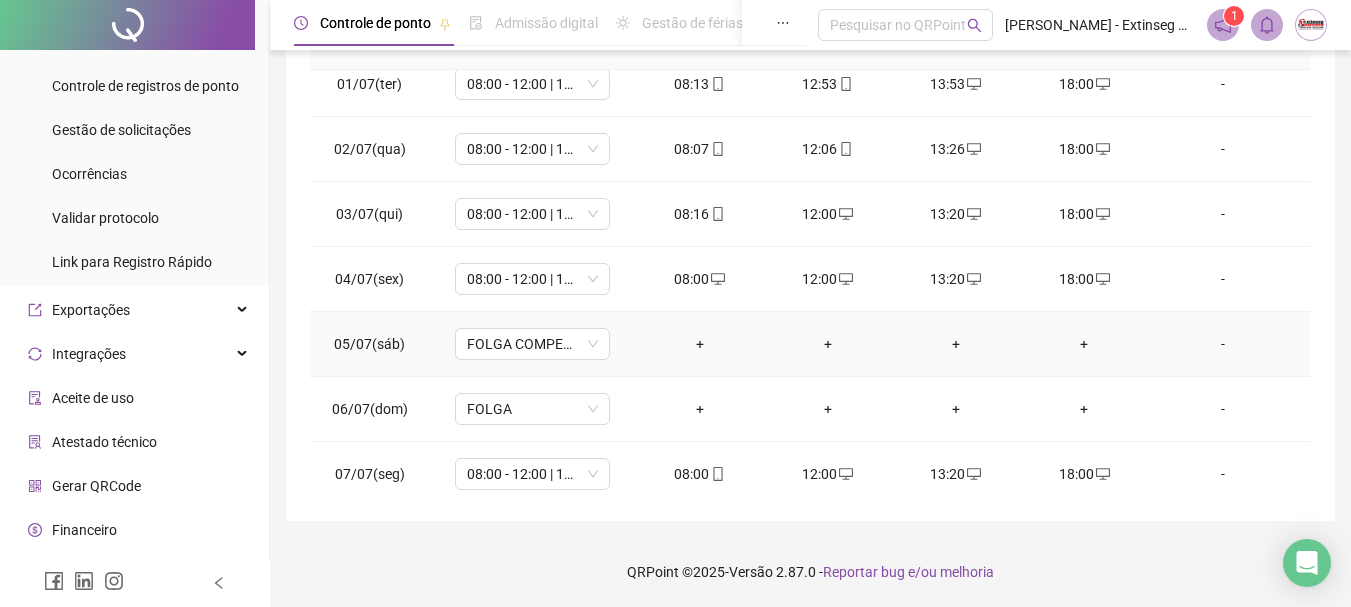 scroll, scrollTop: 0, scrollLeft: 0, axis: both 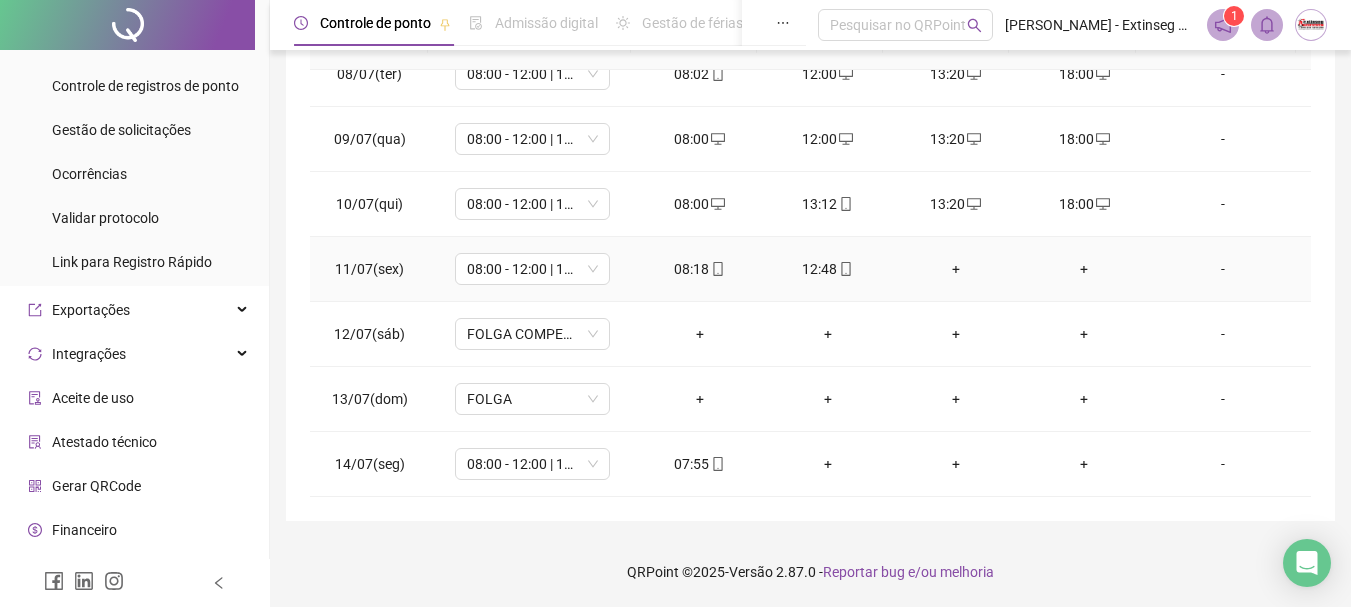 click on "+" at bounding box center (956, 269) 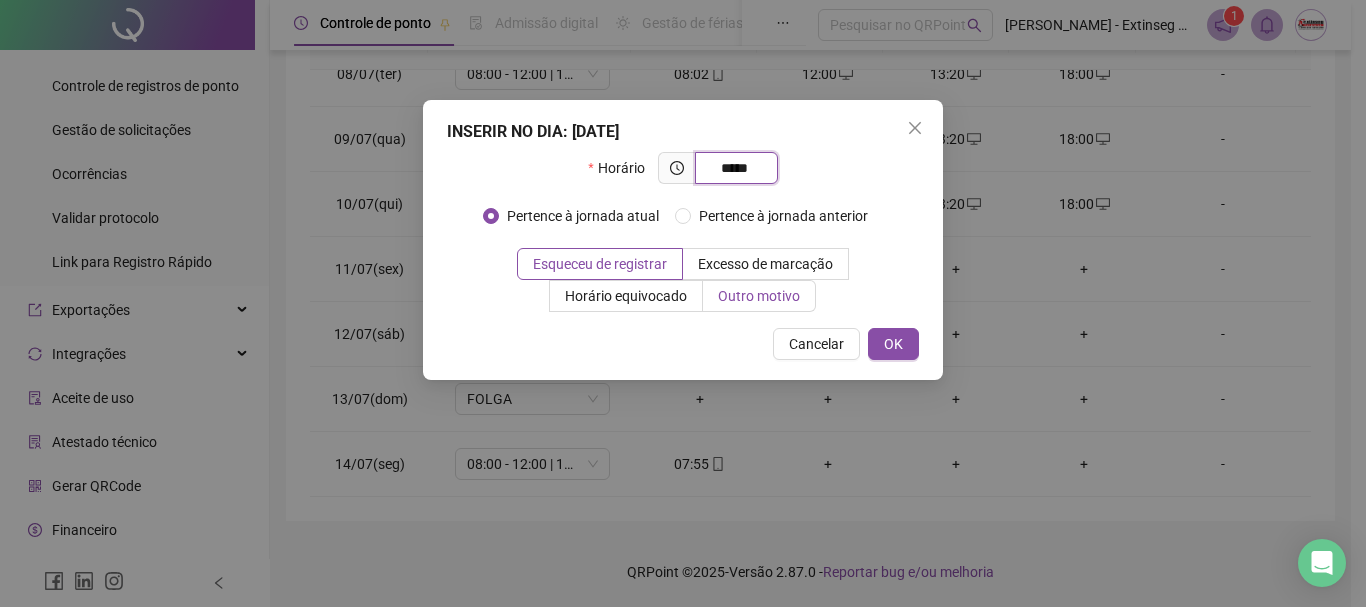 type on "*****" 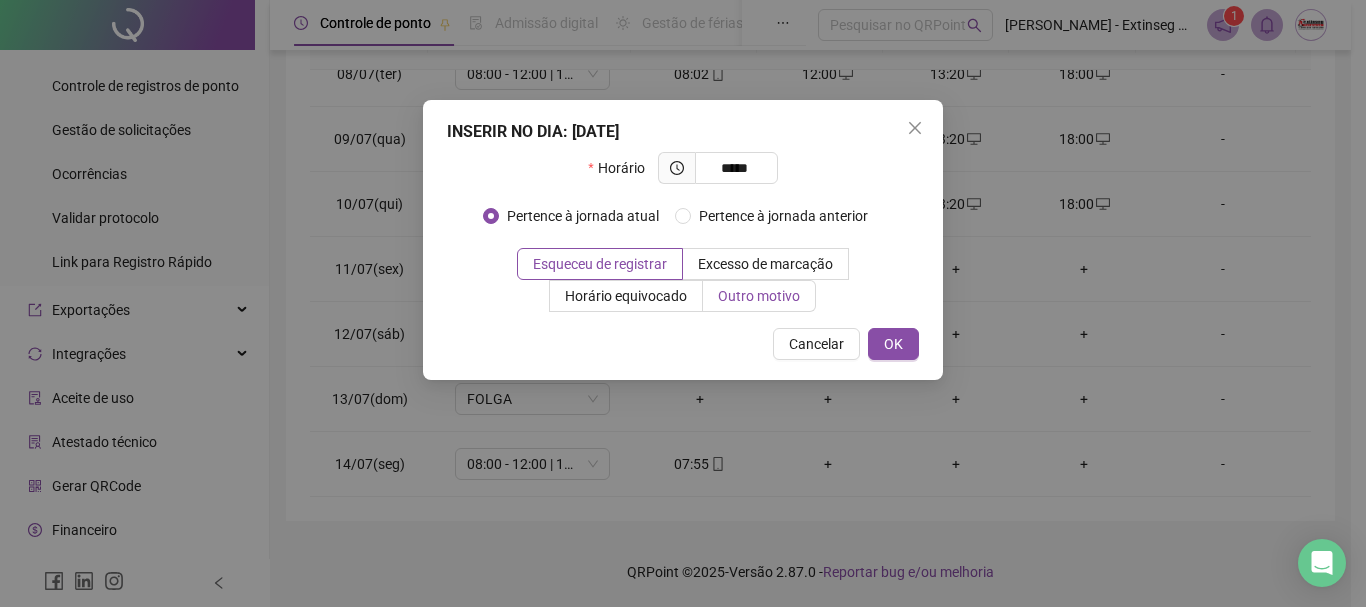 click on "Outro motivo" at bounding box center [759, 296] 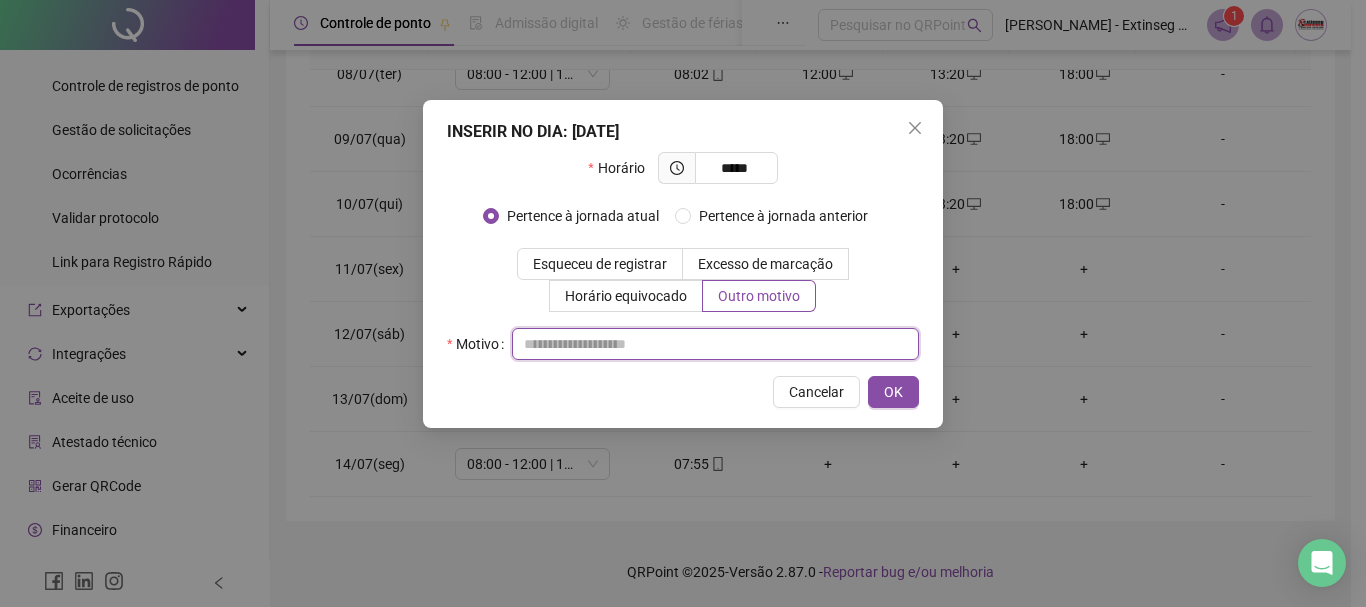 click at bounding box center [715, 344] 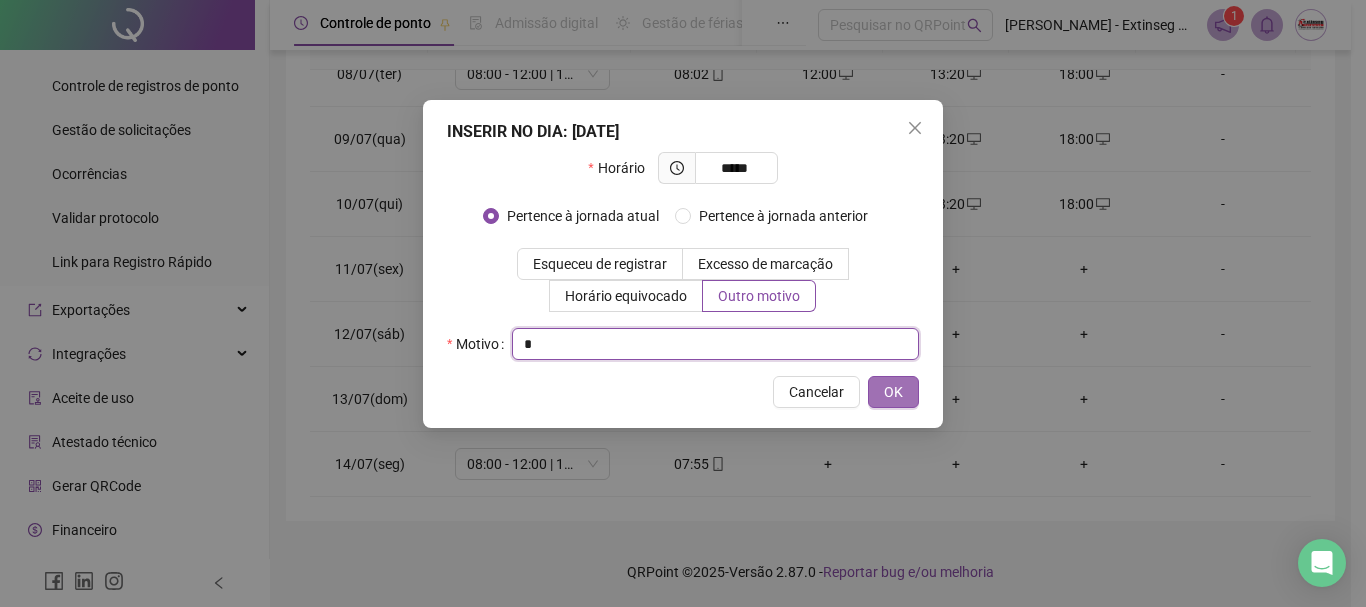 type on "*" 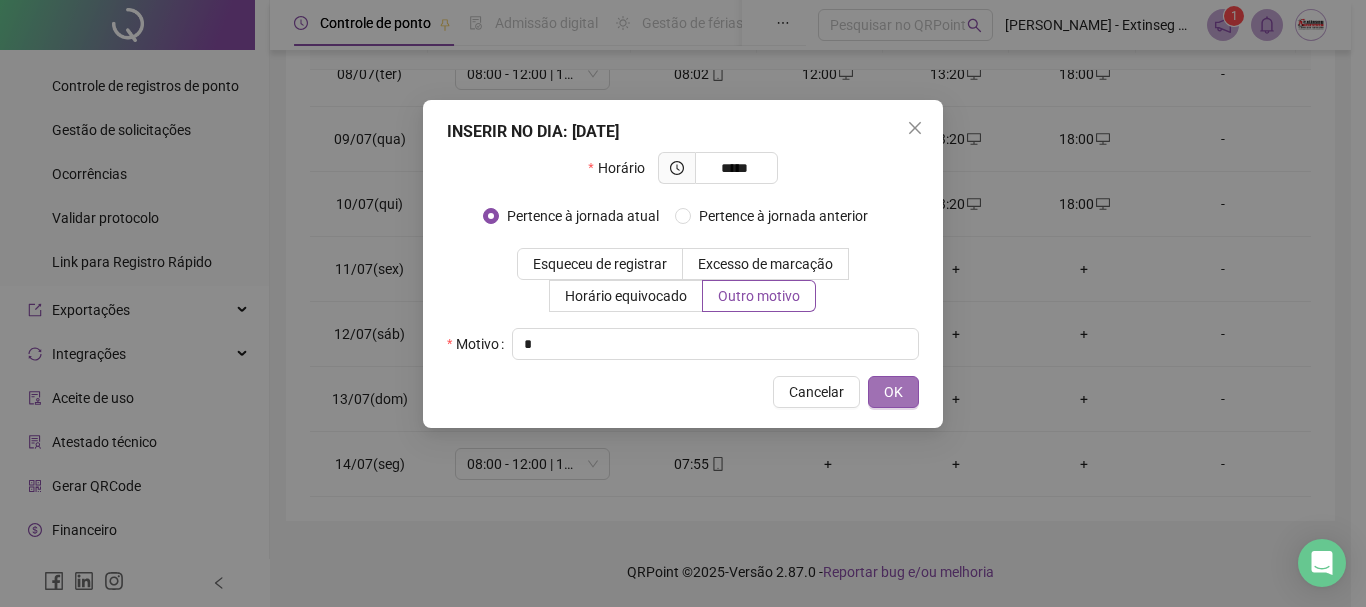 click on "OK" at bounding box center [893, 392] 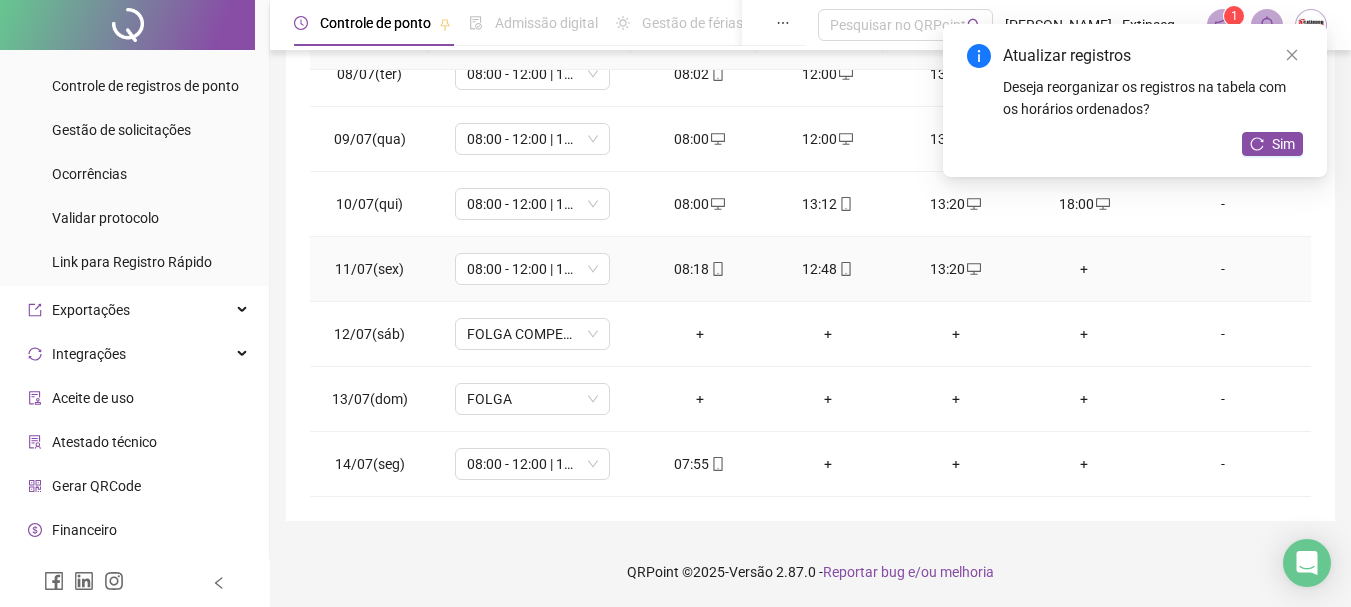 click on "+" at bounding box center [1084, 269] 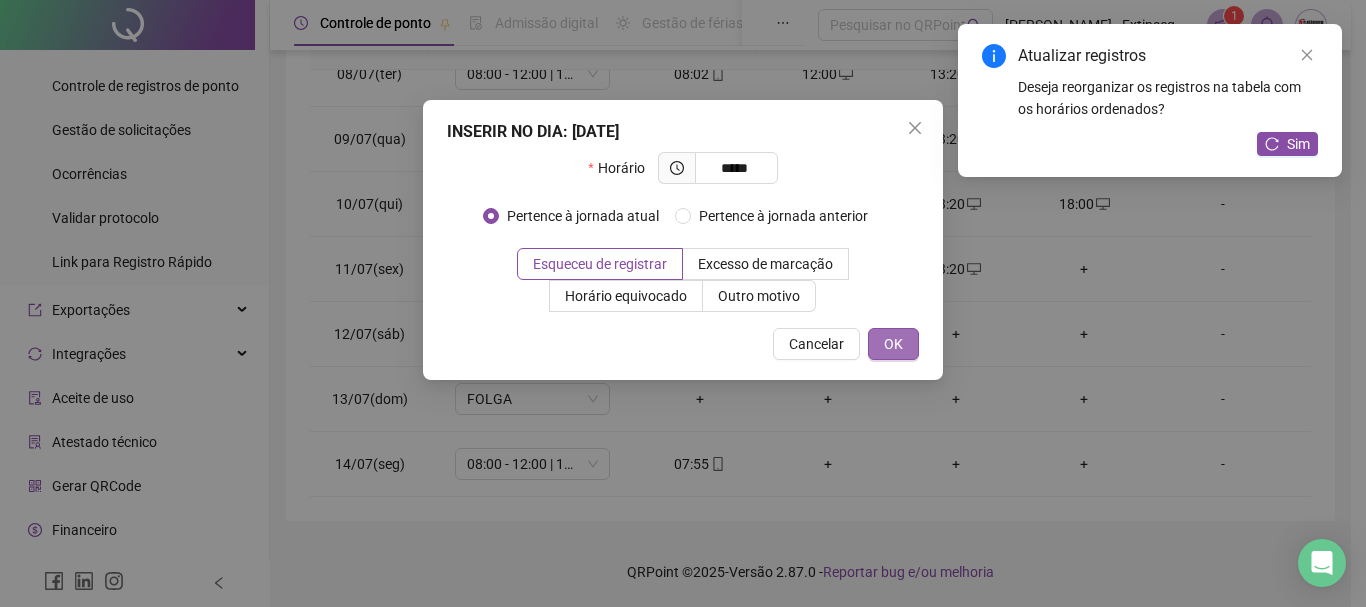 type on "*****" 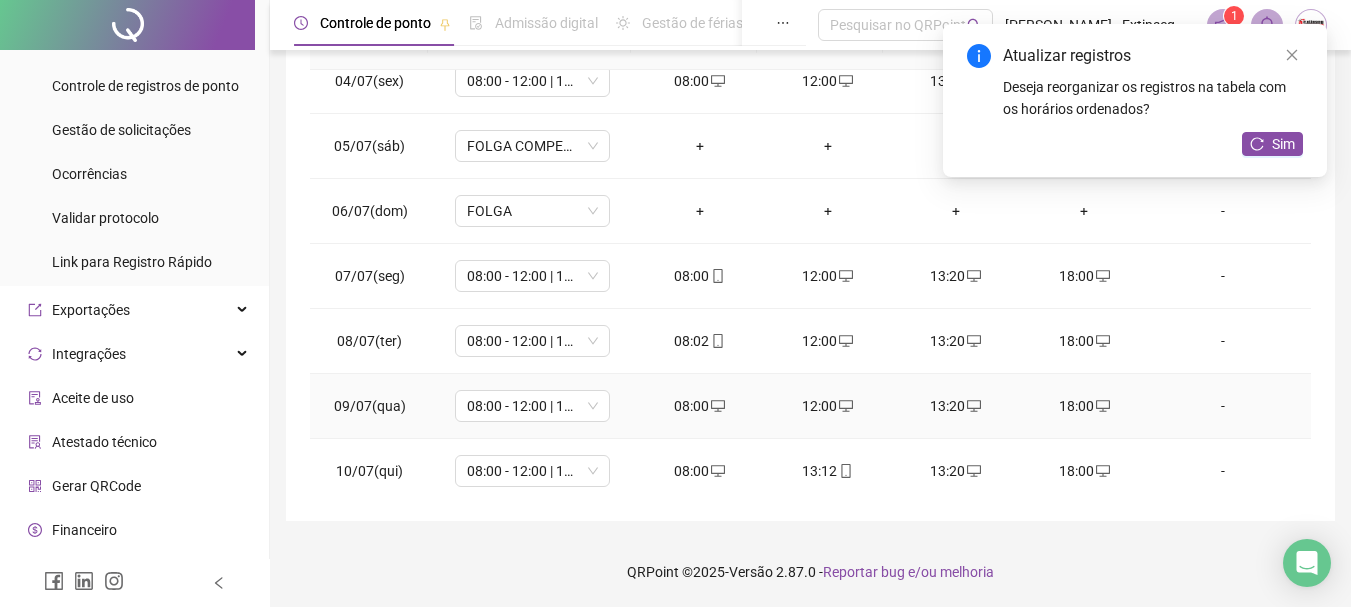 scroll, scrollTop: 0, scrollLeft: 0, axis: both 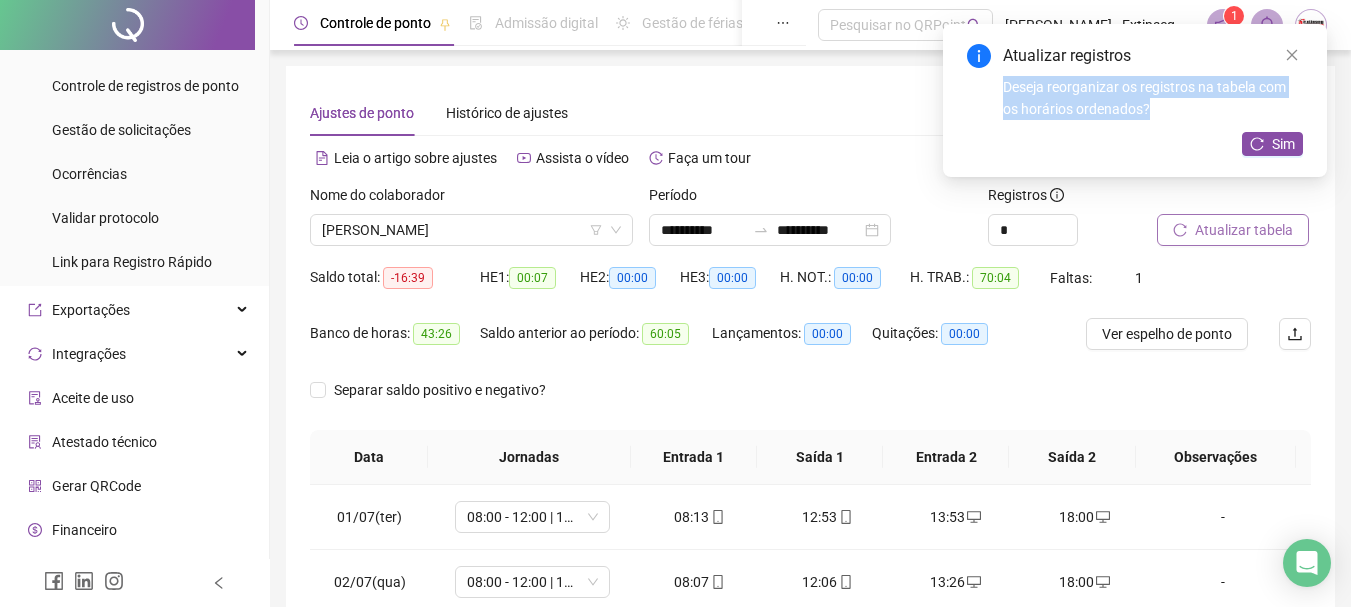 click on "Atualizar registros Deseja reorganizar os registros na tabela com os horários ordenados? Sim" at bounding box center [1135, 100] 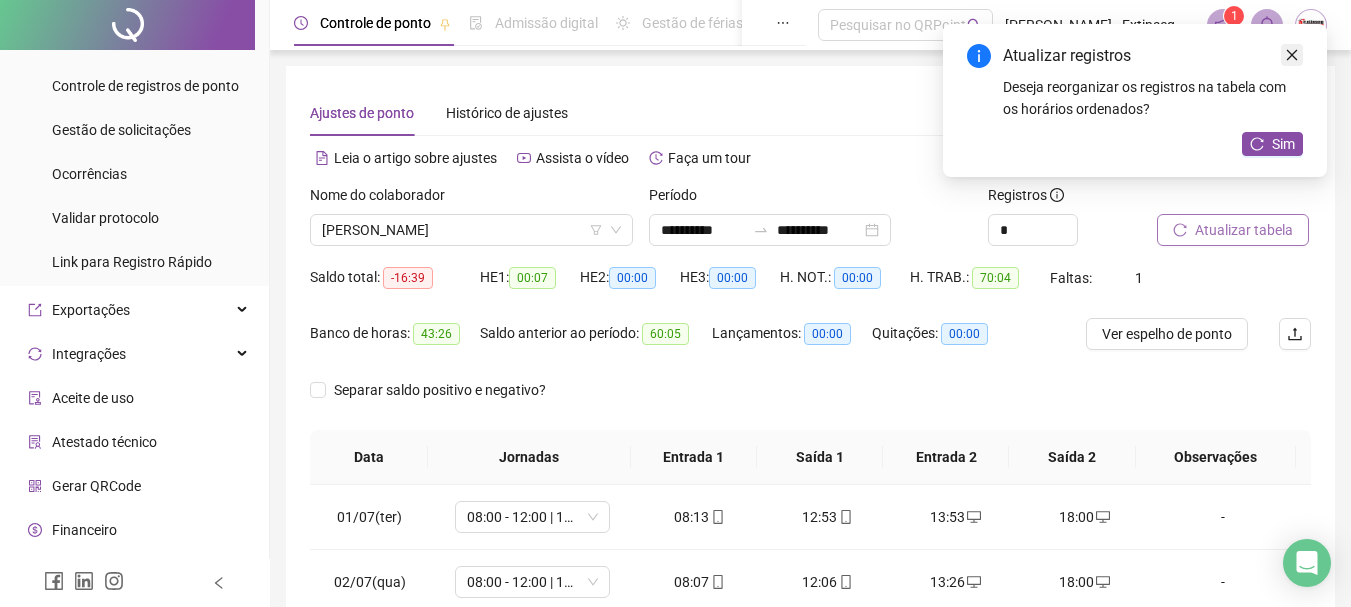 click 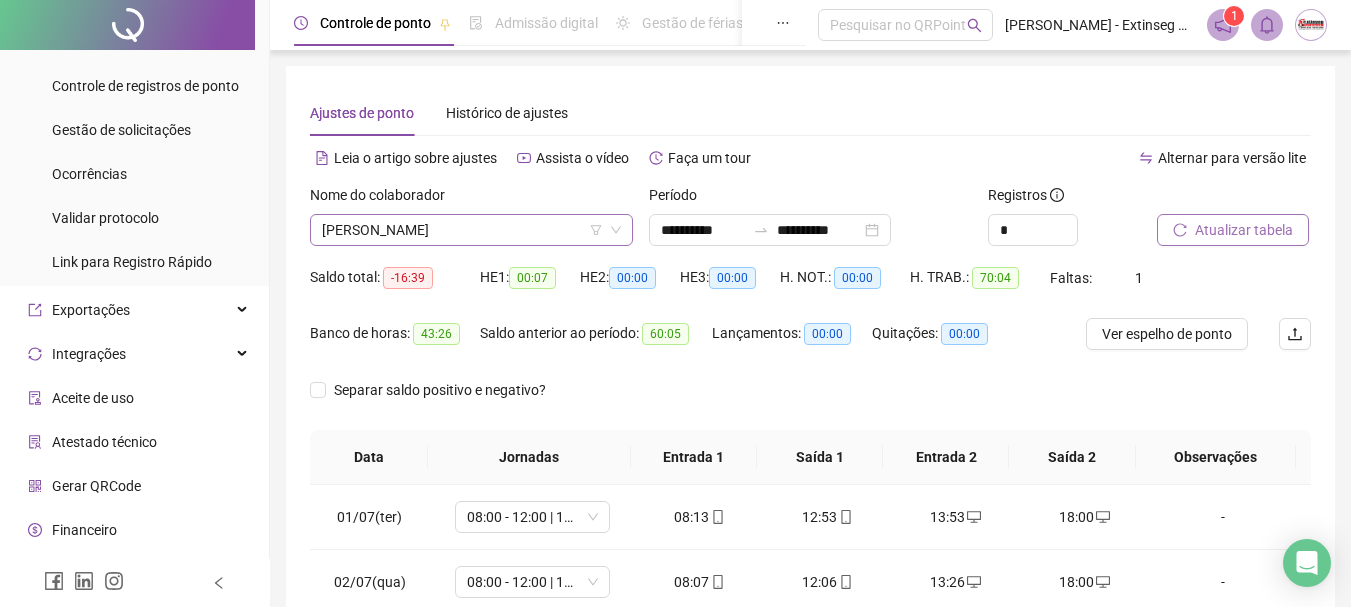 click on "[PERSON_NAME]" at bounding box center (471, 230) 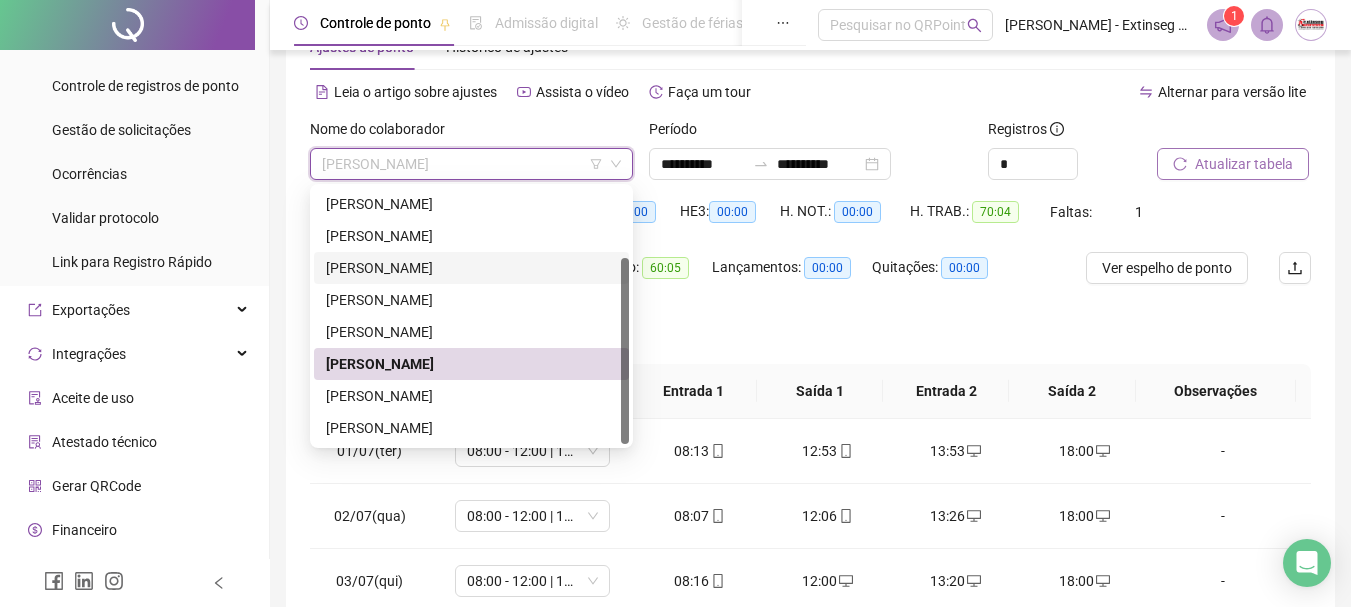 scroll, scrollTop: 100, scrollLeft: 0, axis: vertical 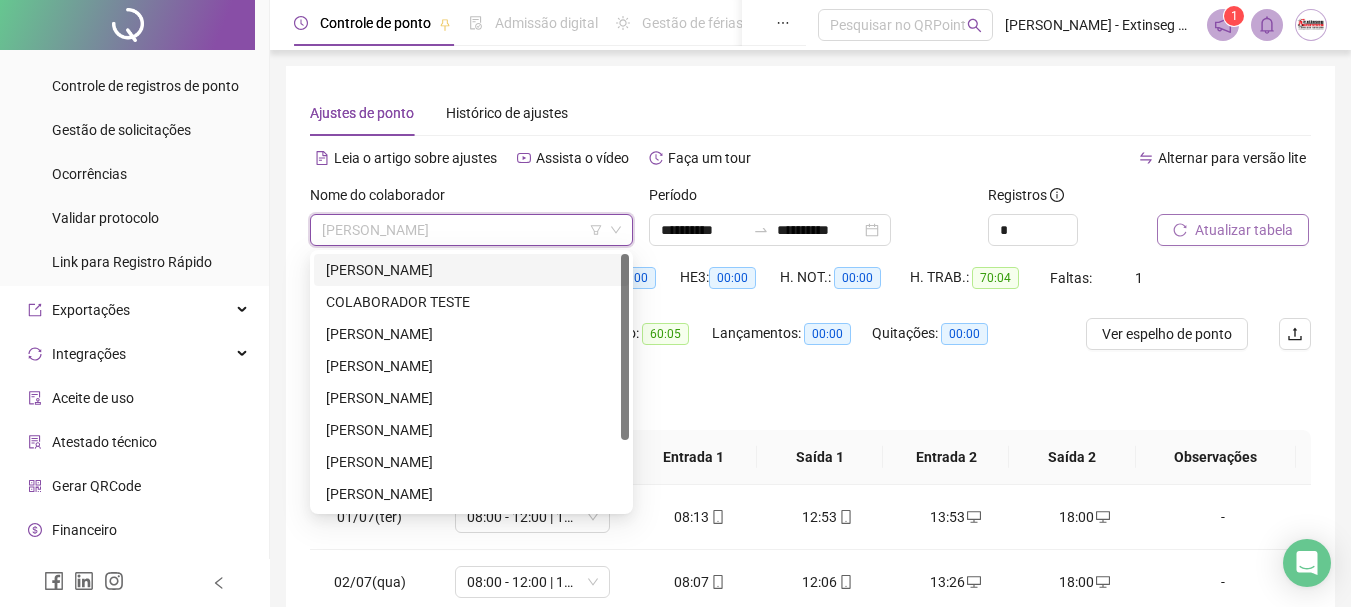 click on "[PERSON_NAME]" at bounding box center [471, 270] 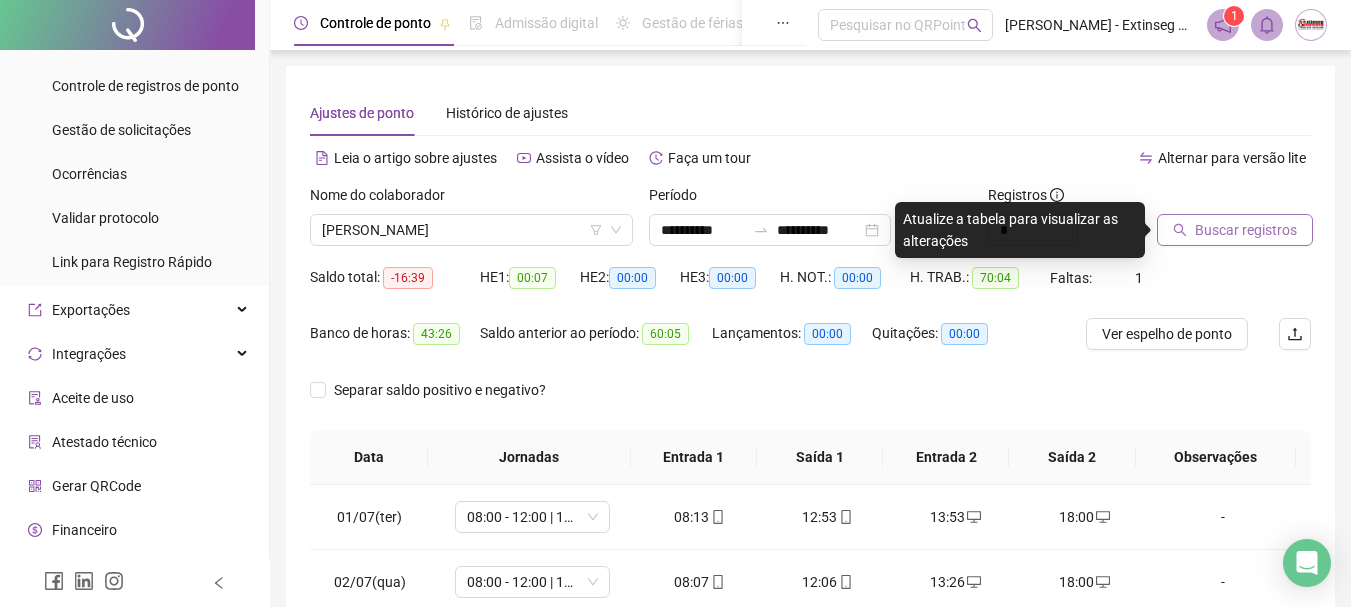 click on "Buscar registros" at bounding box center [1235, 230] 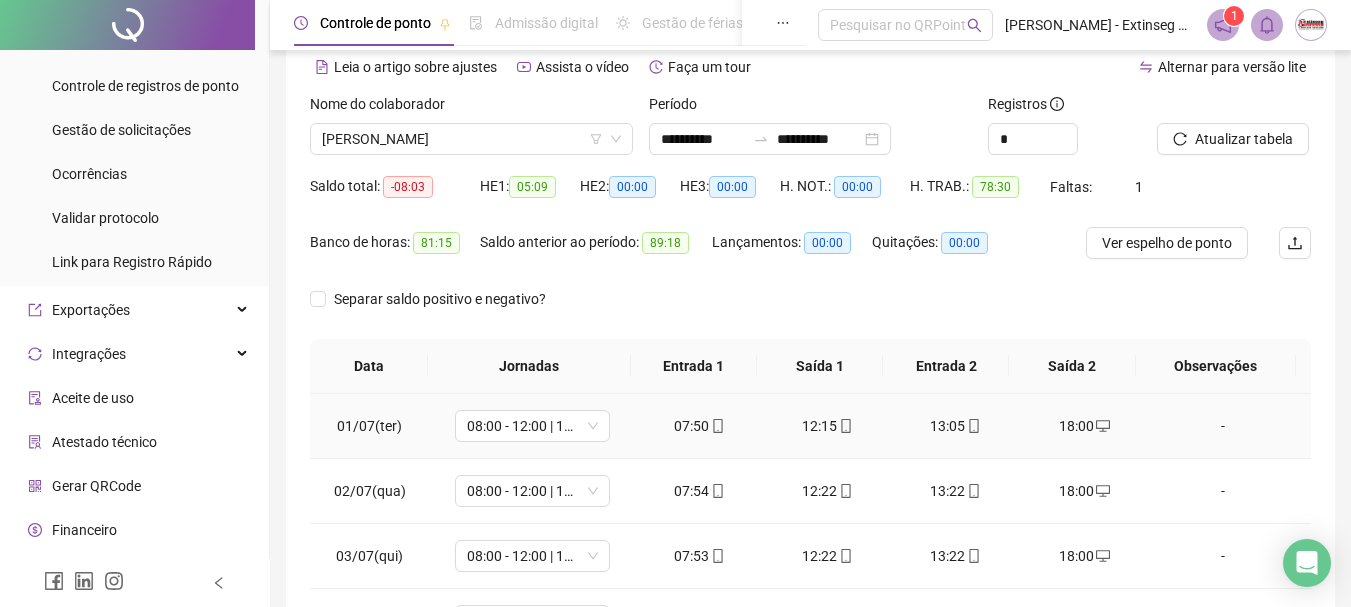 scroll, scrollTop: 300, scrollLeft: 0, axis: vertical 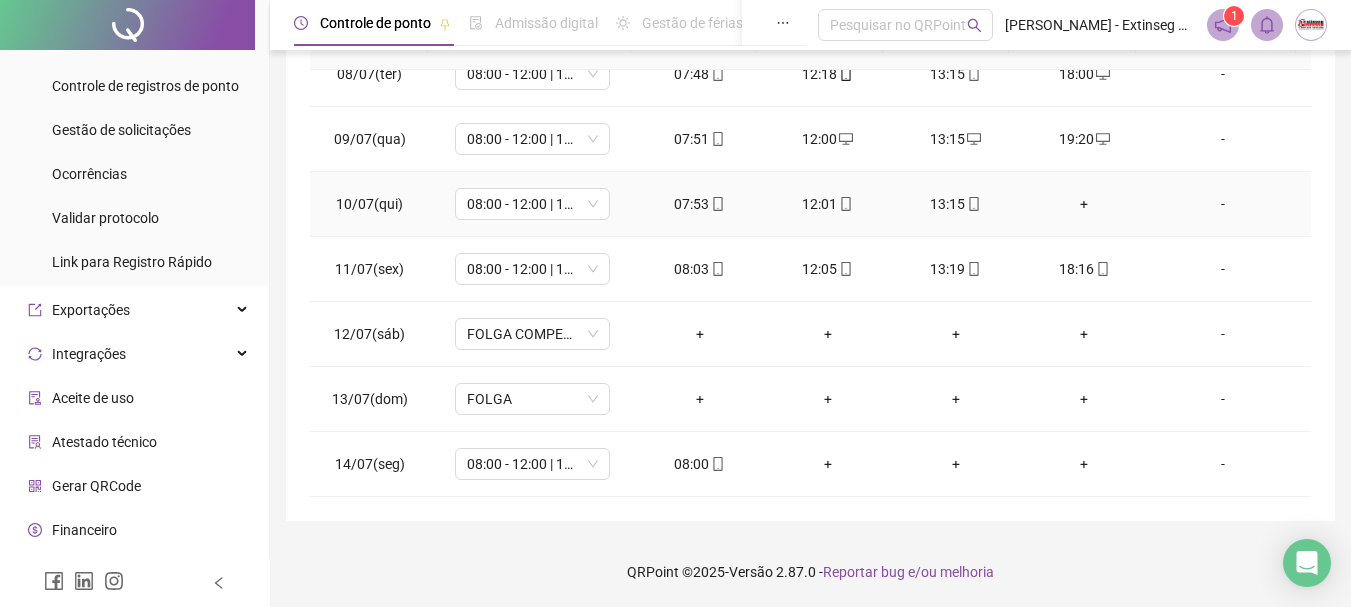 click on "+" at bounding box center [1084, 204] 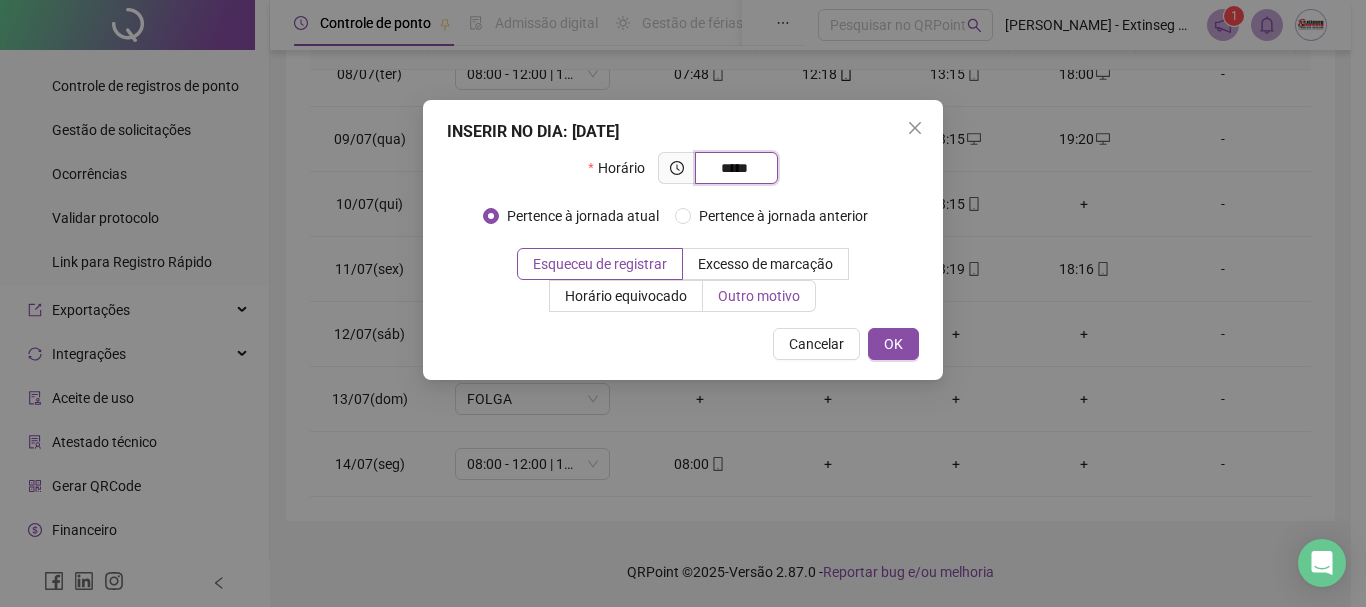 type on "*****" 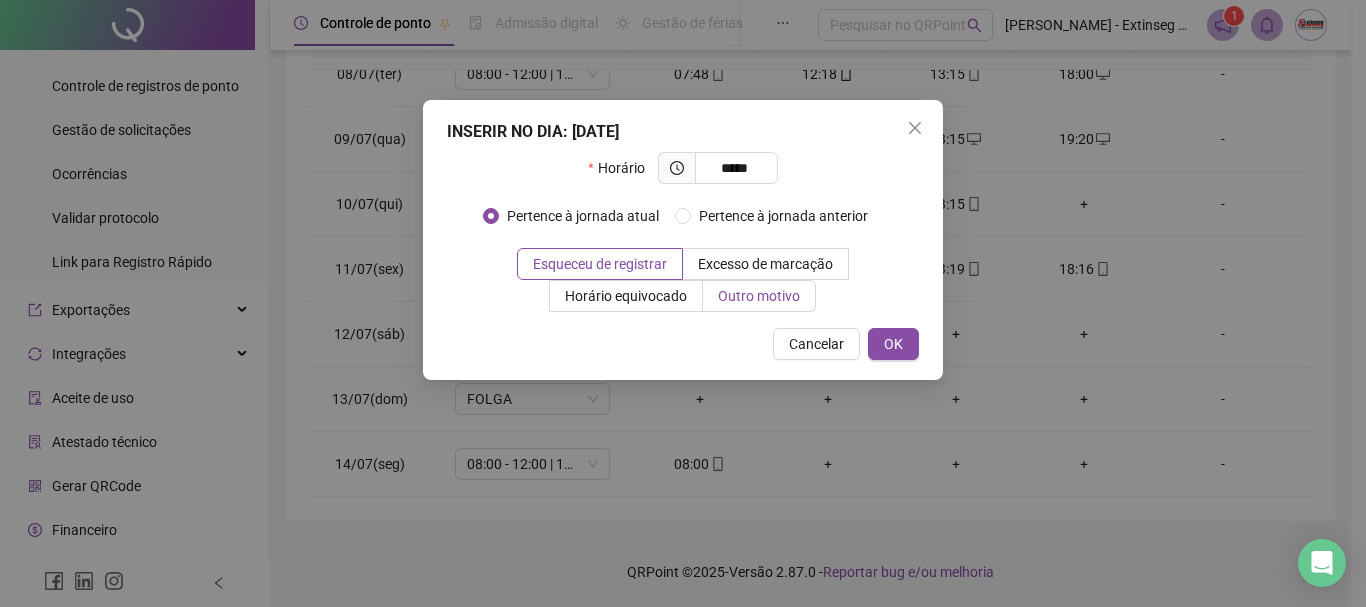 click on "Outro motivo" at bounding box center (759, 296) 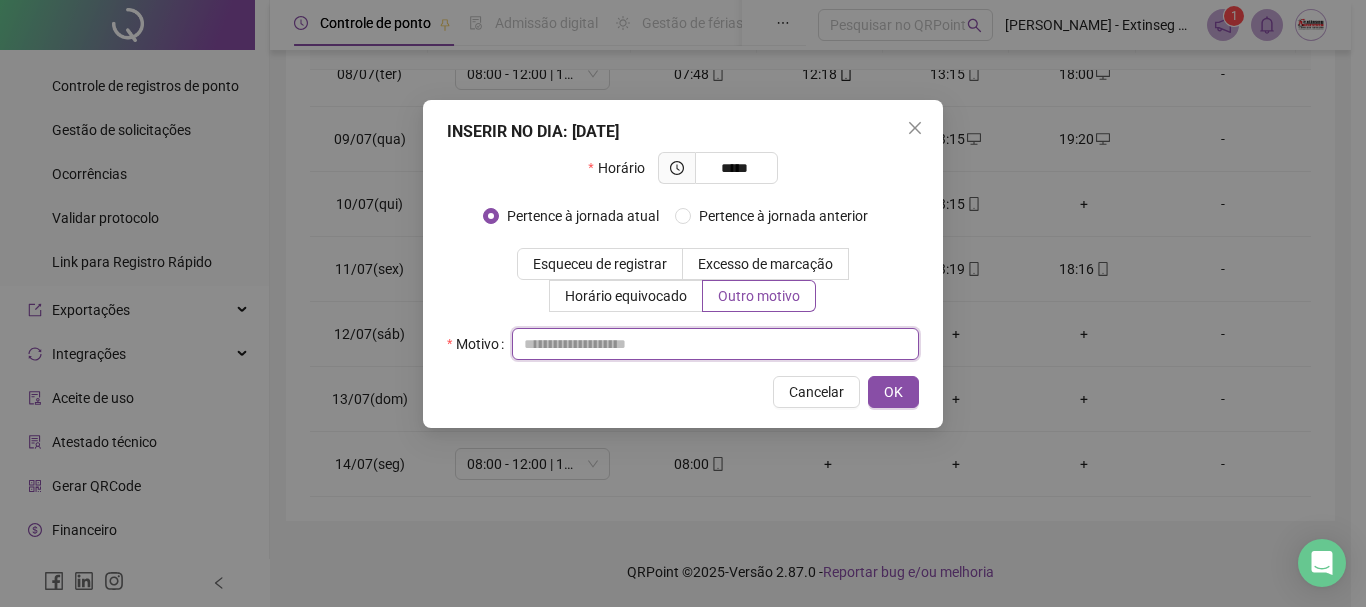 click at bounding box center (715, 344) 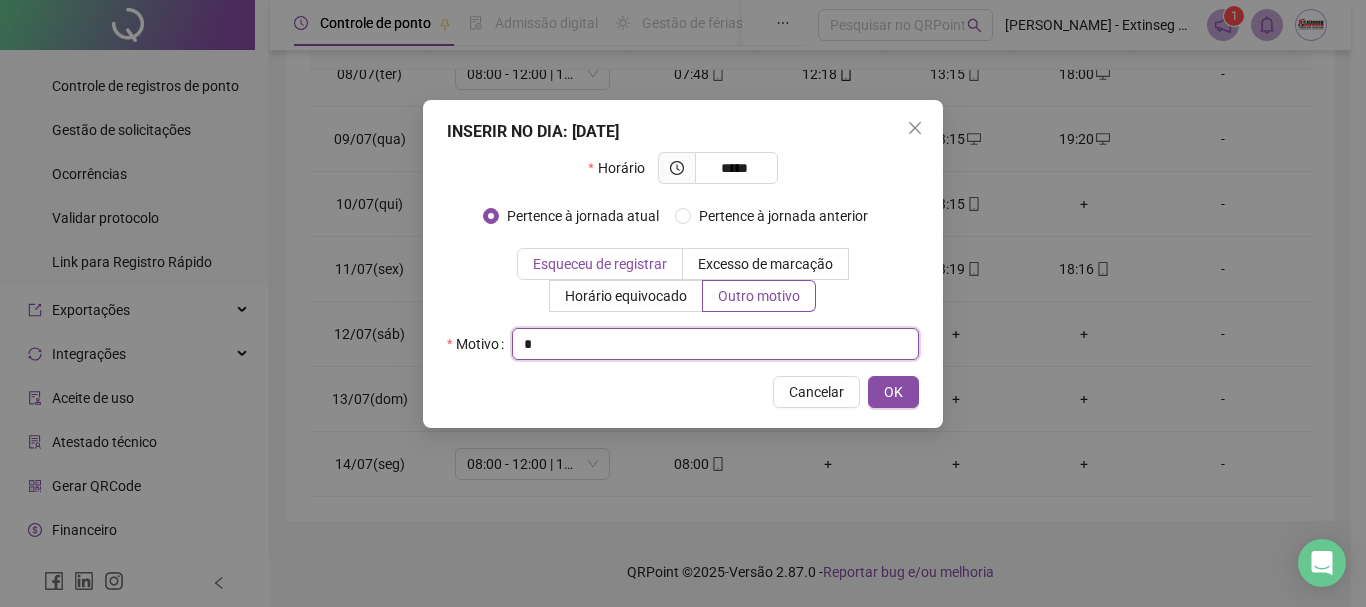 type on "*" 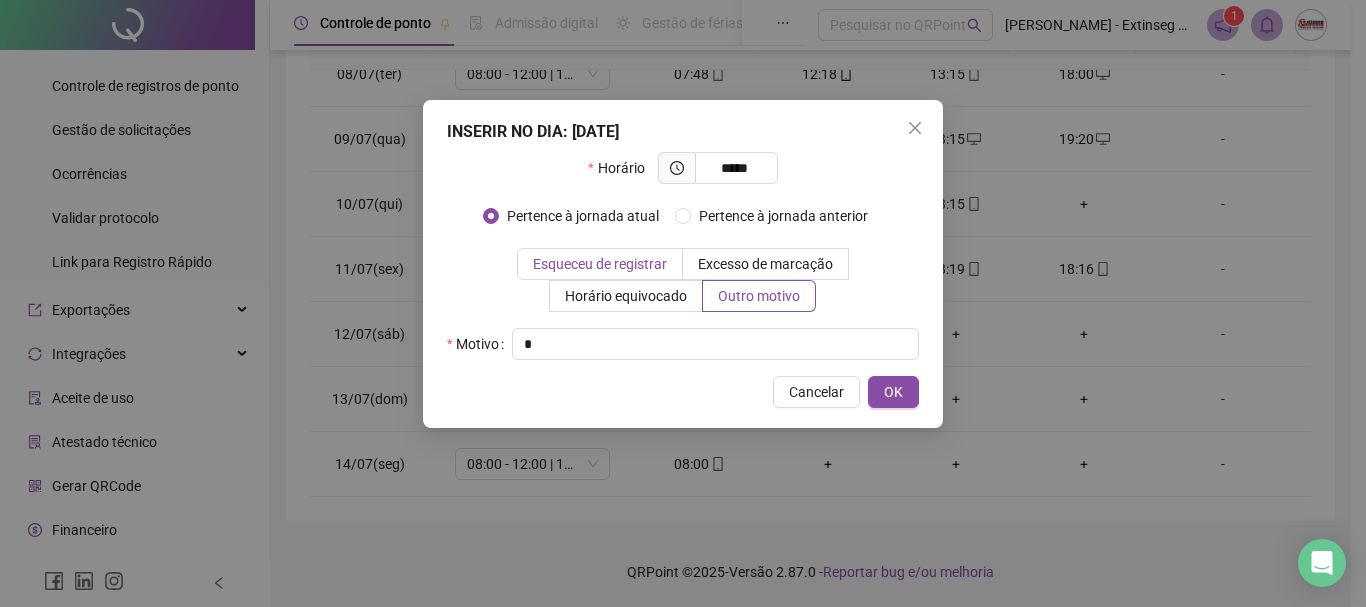 click on "Esqueceu de registrar" at bounding box center (600, 264) 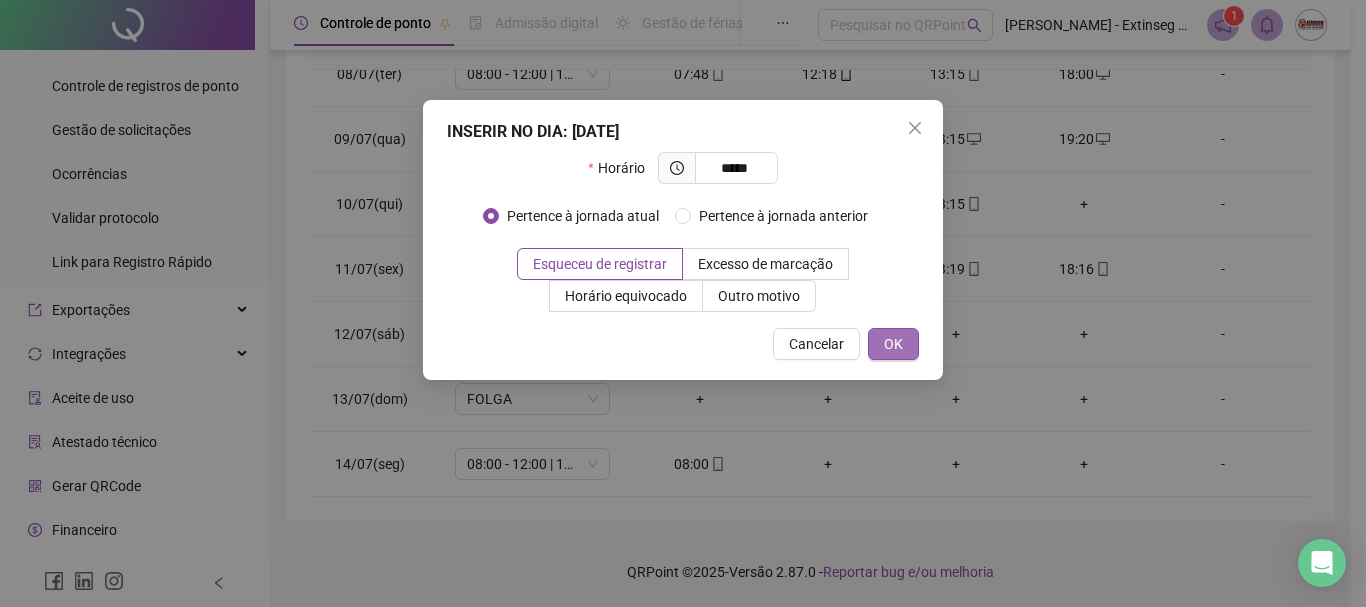 click on "OK" at bounding box center [893, 344] 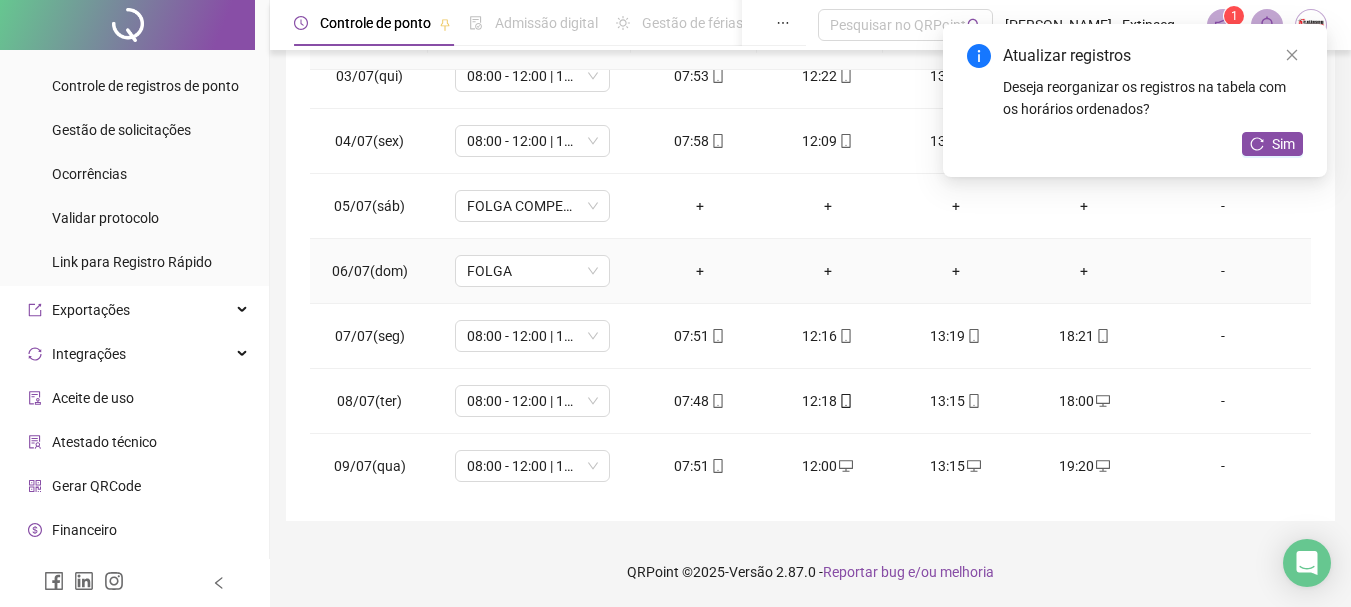 scroll, scrollTop: 0, scrollLeft: 0, axis: both 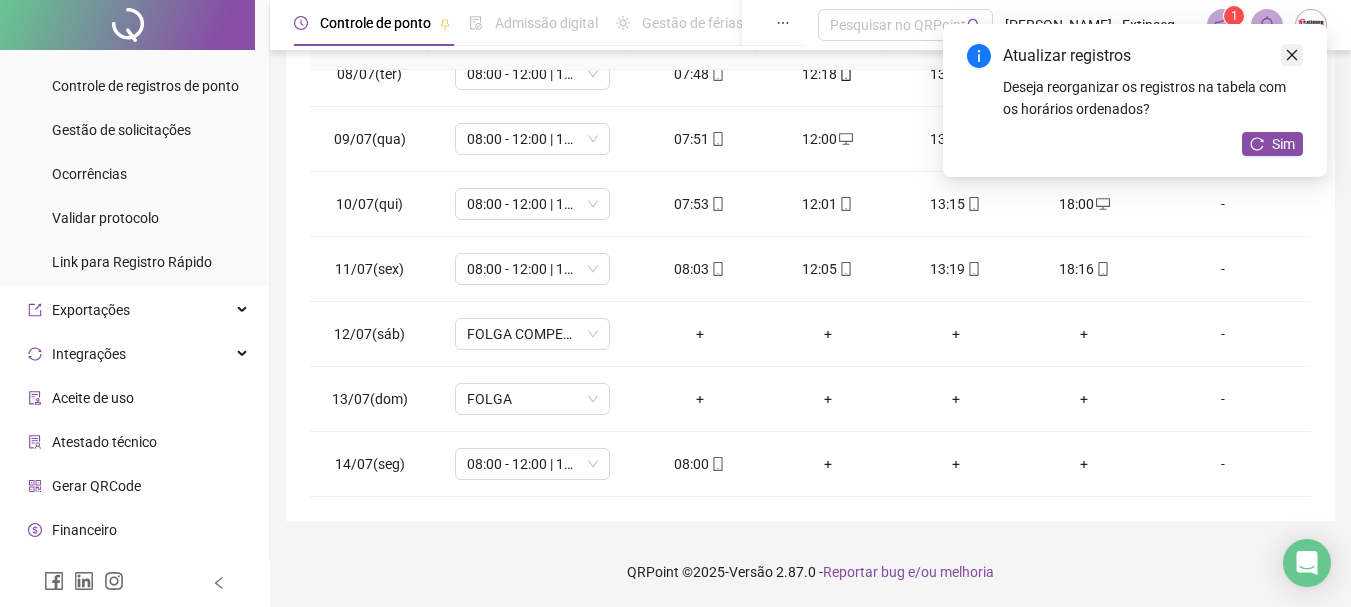 click 